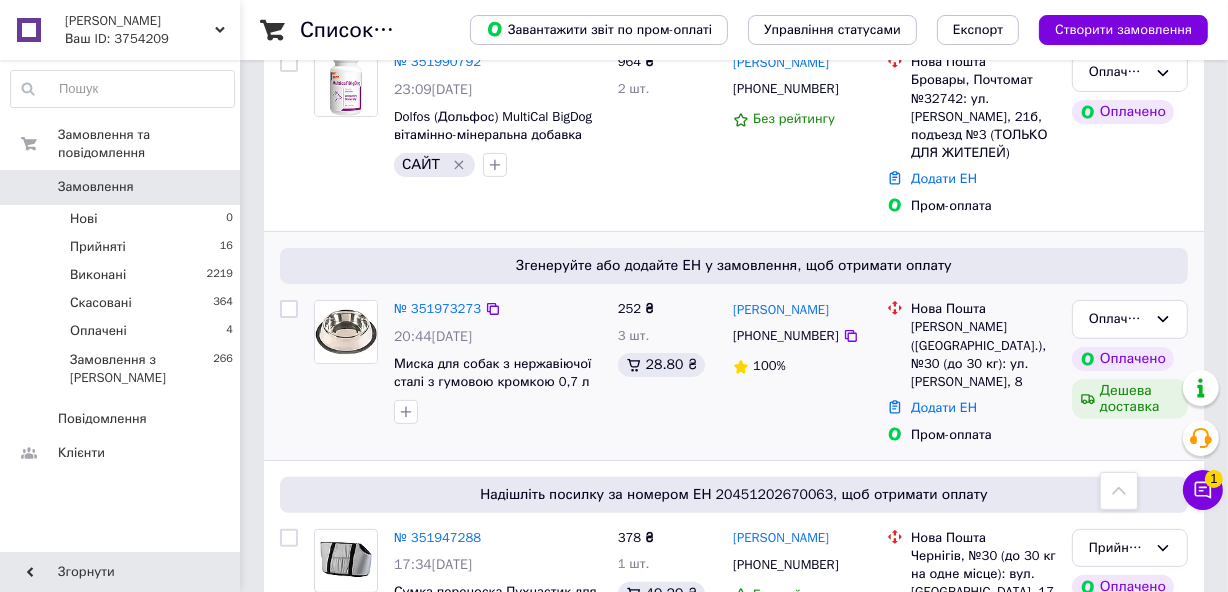 scroll, scrollTop: 454, scrollLeft: 0, axis: vertical 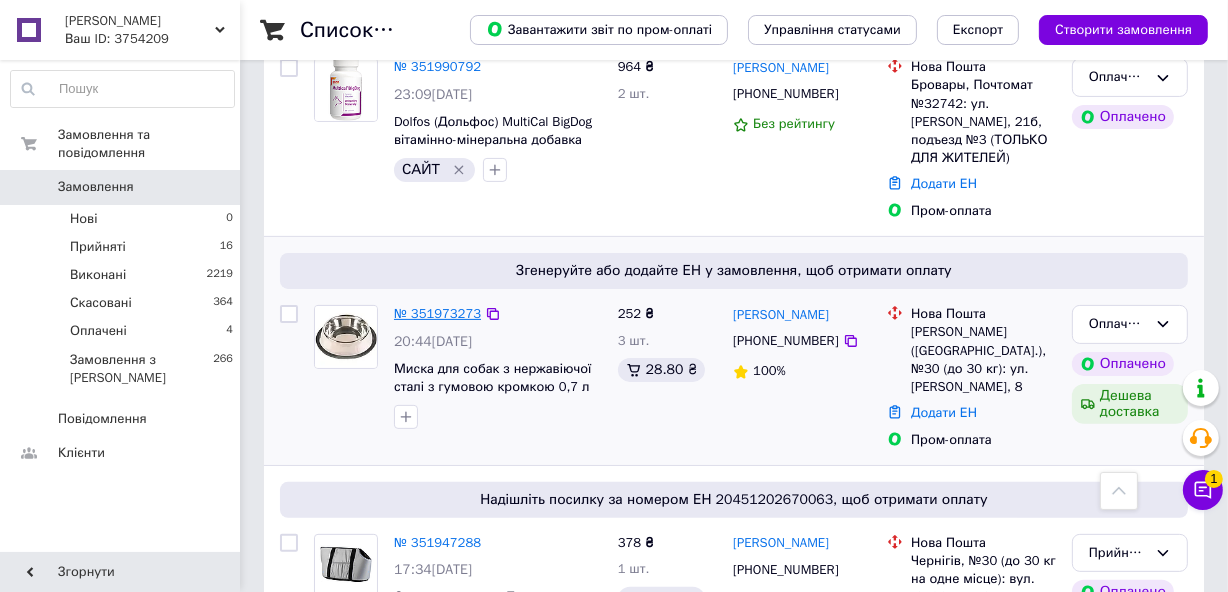 click on "№ 351973273" at bounding box center (437, 313) 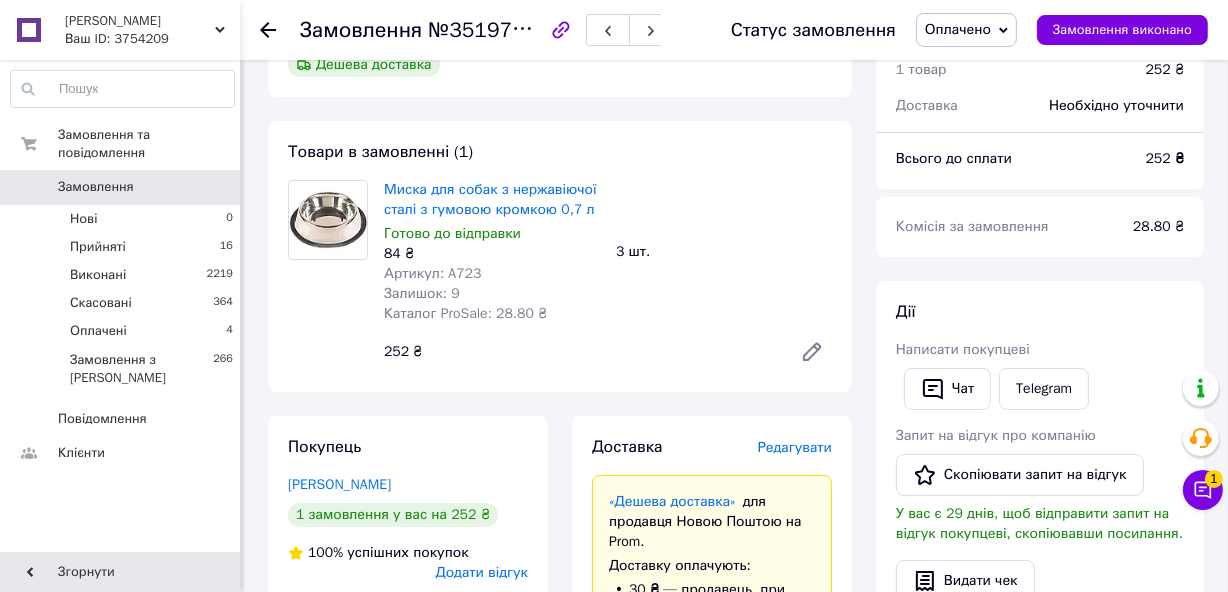 scroll, scrollTop: 0, scrollLeft: 0, axis: both 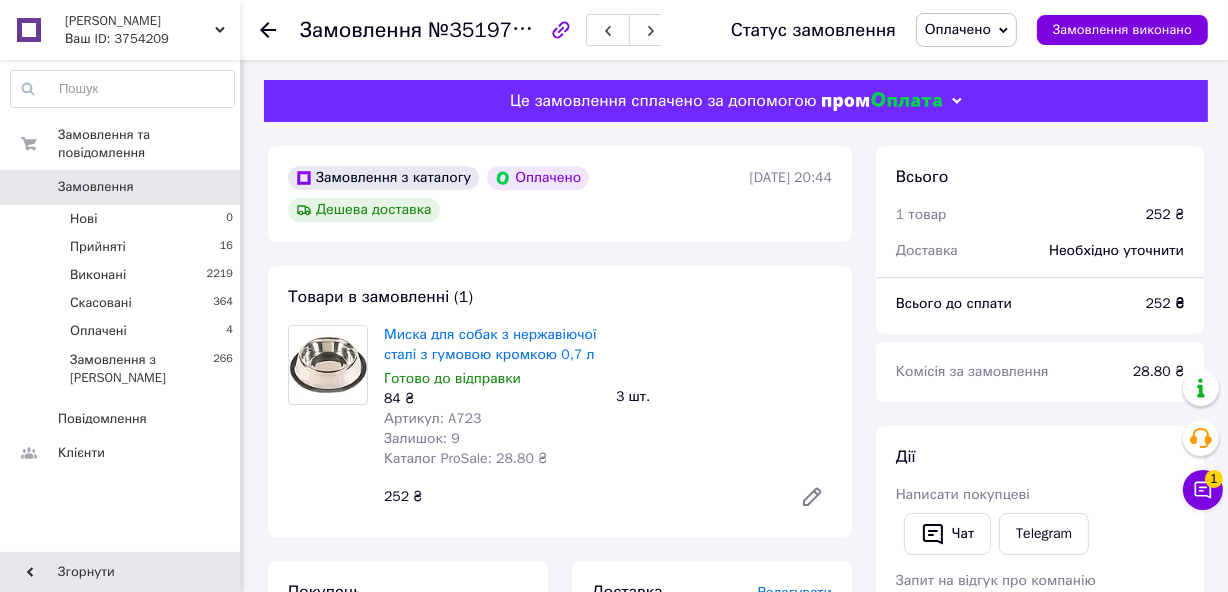 click at bounding box center (280, 30) 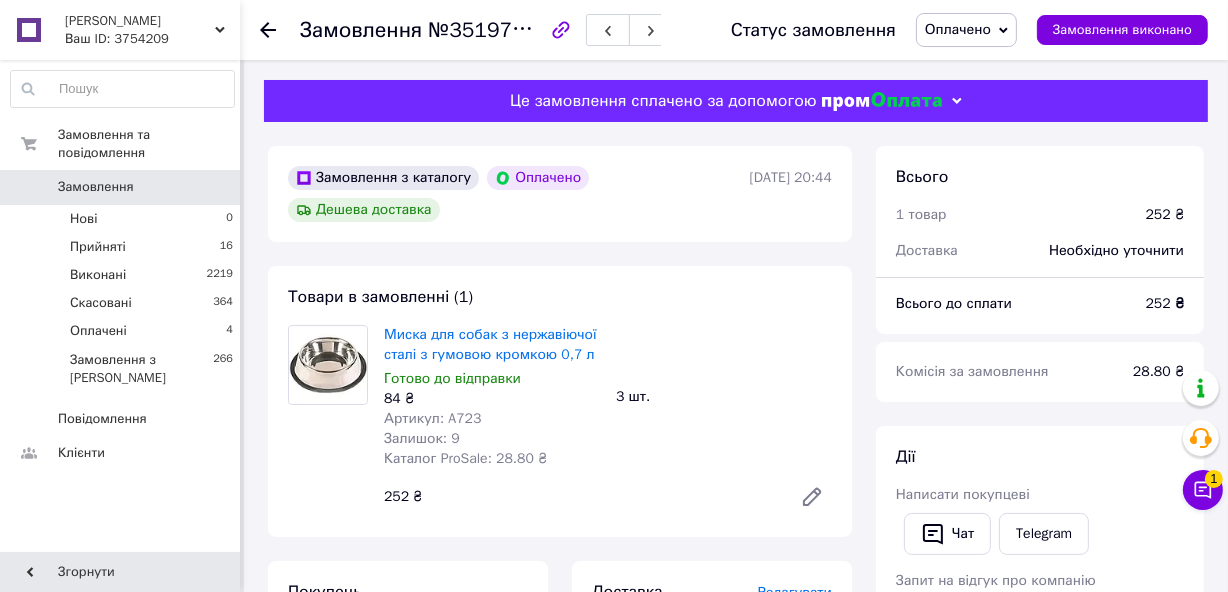 click 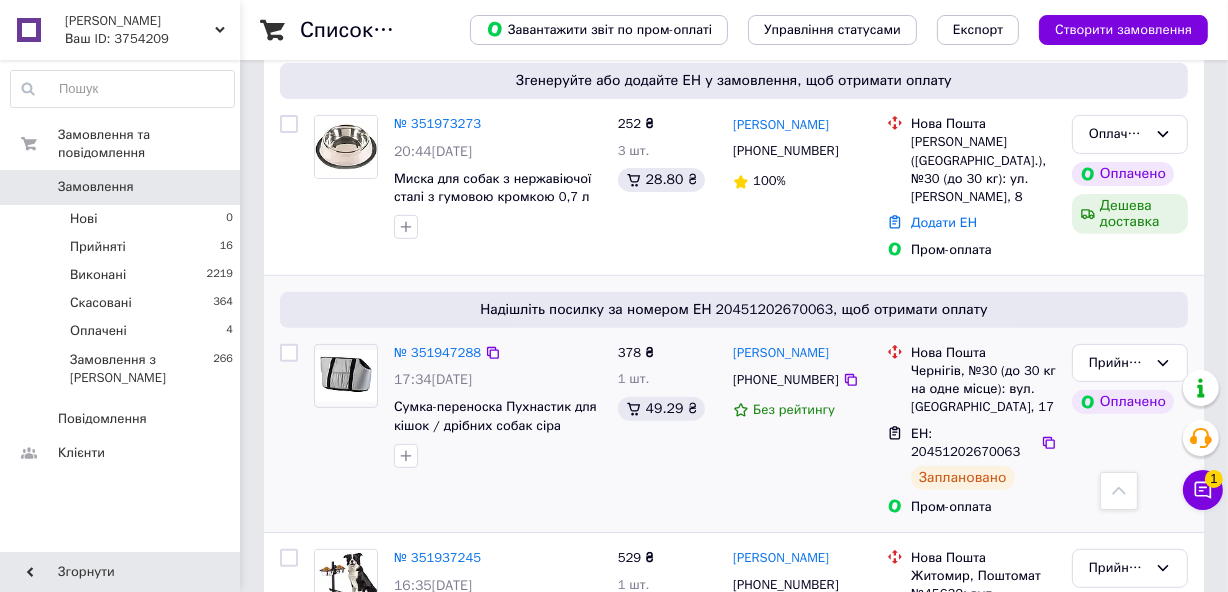 scroll, scrollTop: 545, scrollLeft: 0, axis: vertical 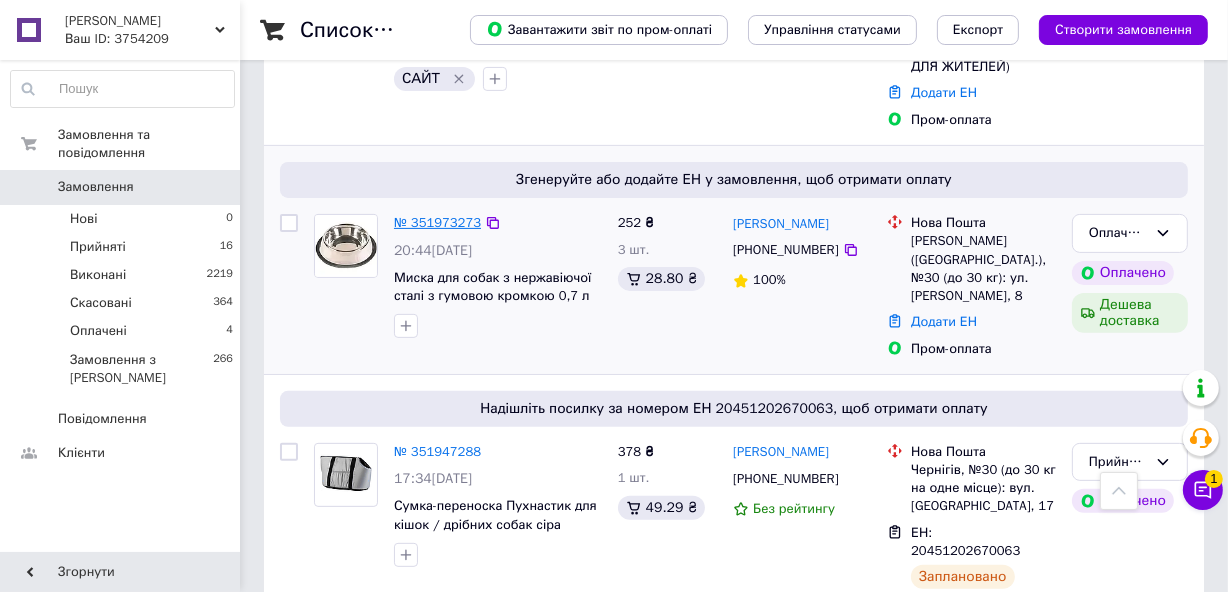 click on "№ 351973273" at bounding box center [437, 222] 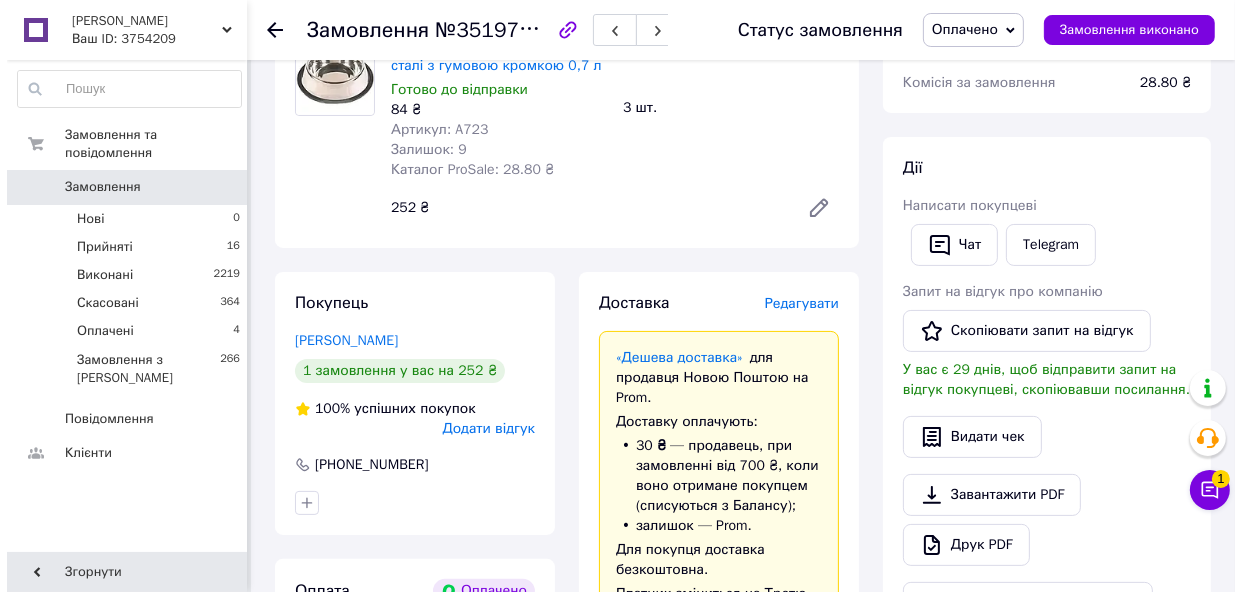 scroll, scrollTop: 411, scrollLeft: 0, axis: vertical 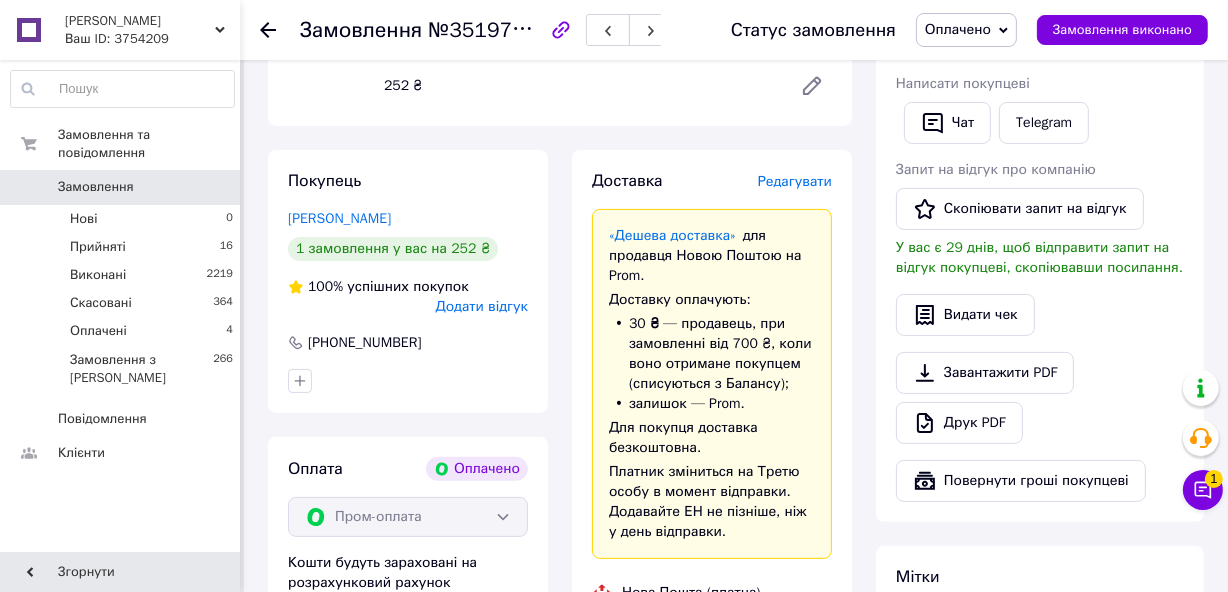click on "Редагувати" at bounding box center (795, 181) 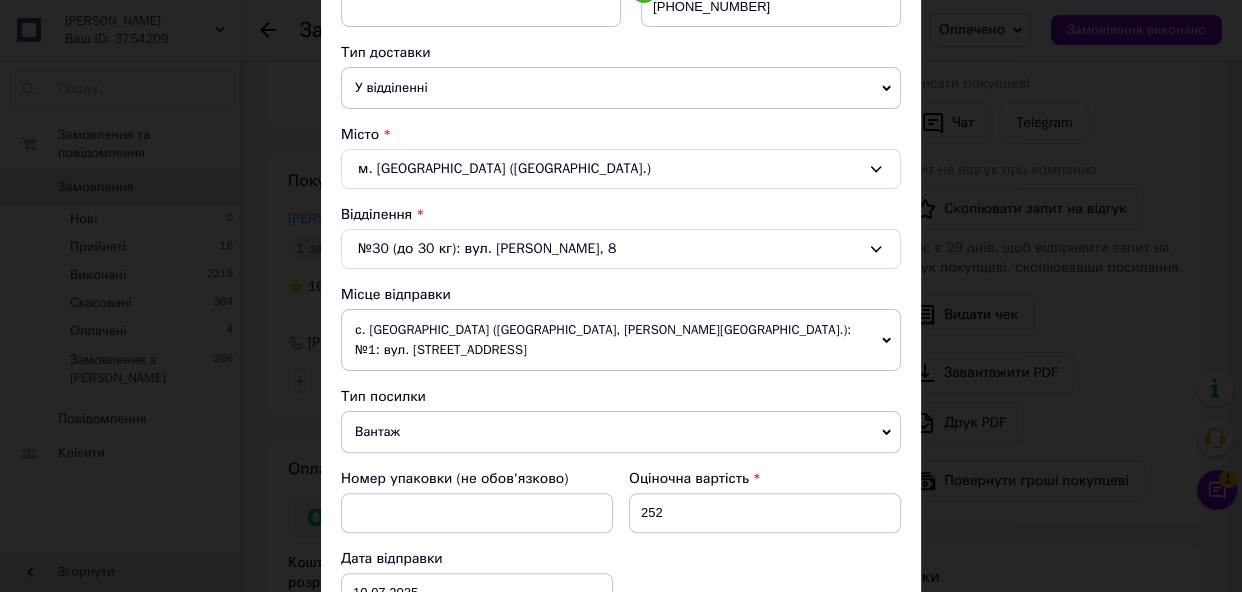 scroll, scrollTop: 454, scrollLeft: 0, axis: vertical 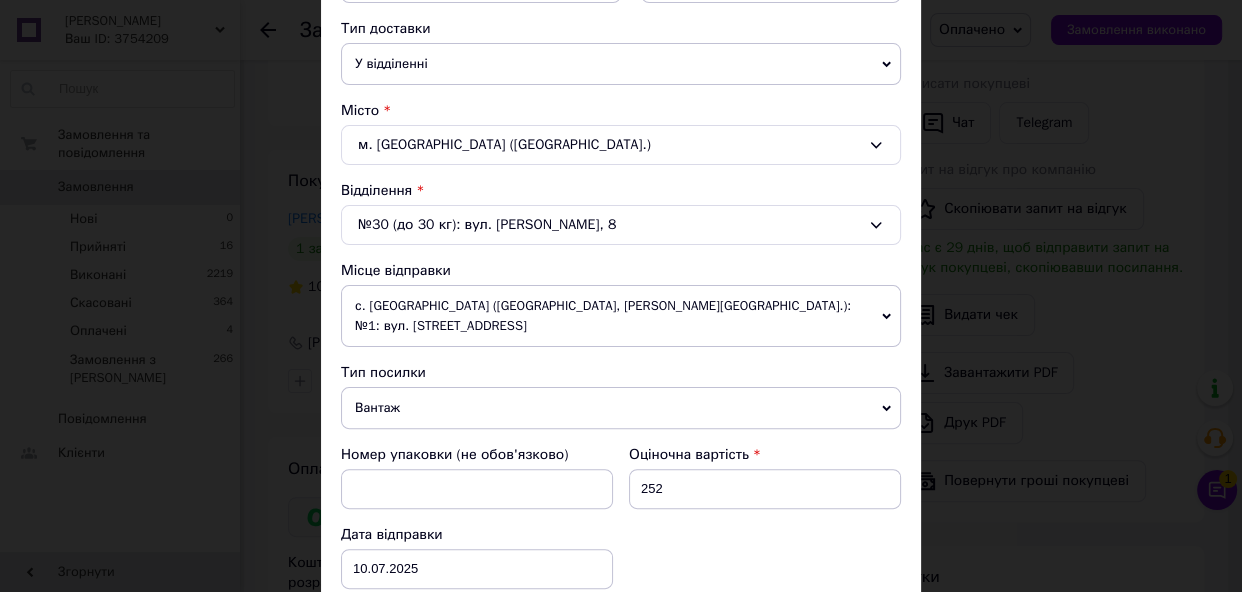 click 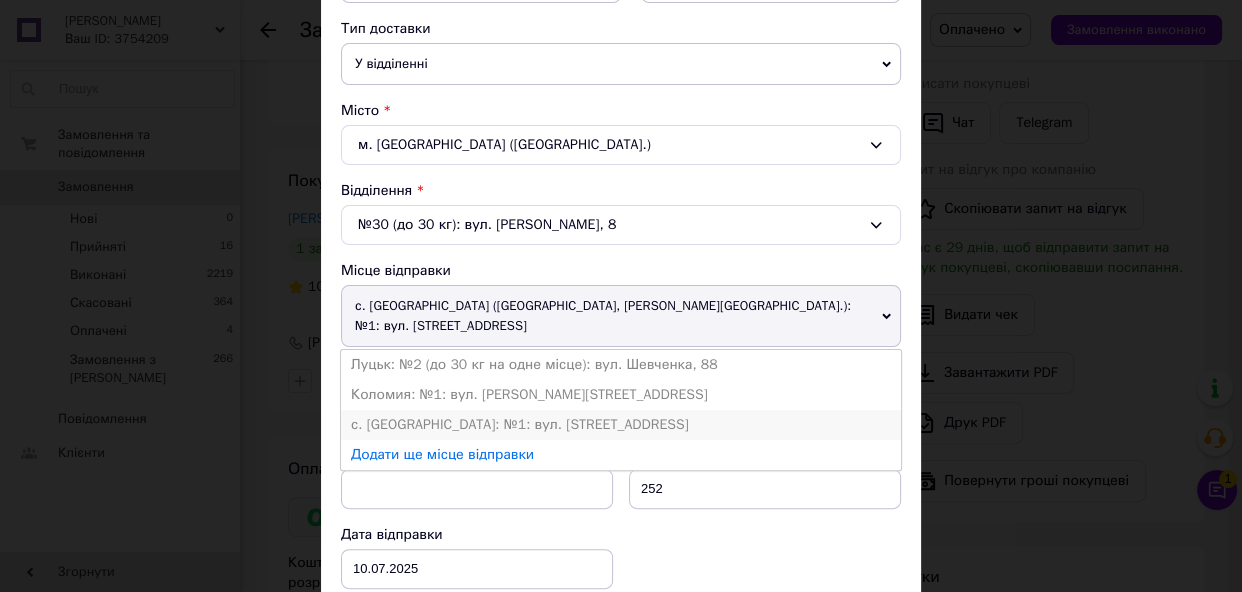 click on "с. [GEOGRAPHIC_DATA]: №1: вул. [STREET_ADDRESS]" at bounding box center [621, 425] 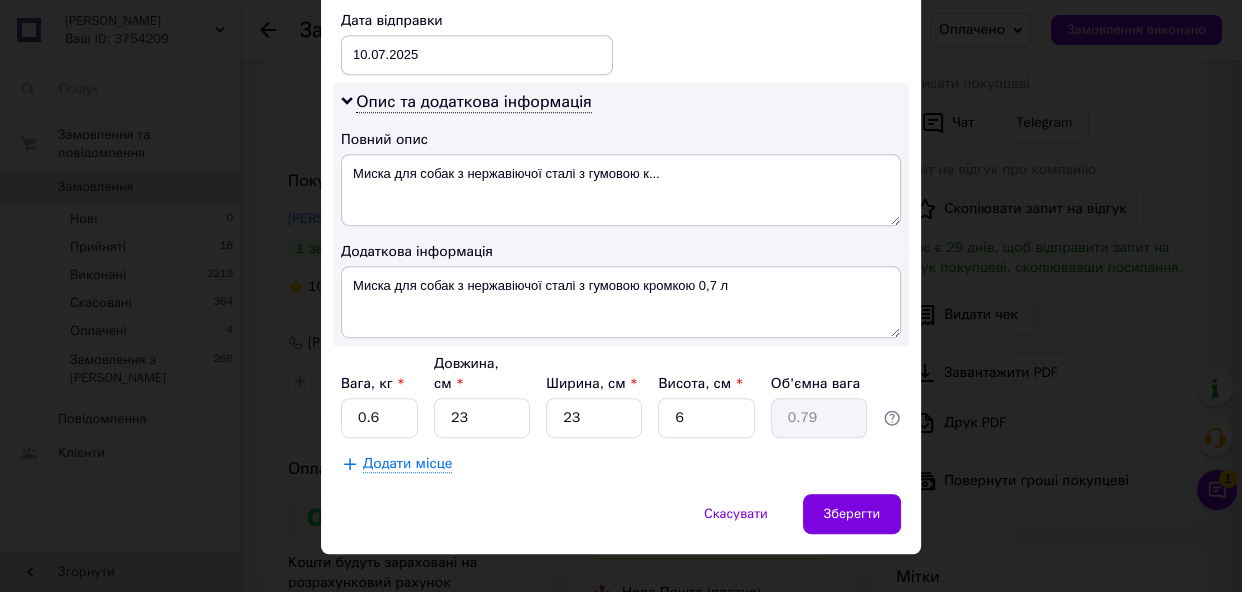 scroll, scrollTop: 957, scrollLeft: 0, axis: vertical 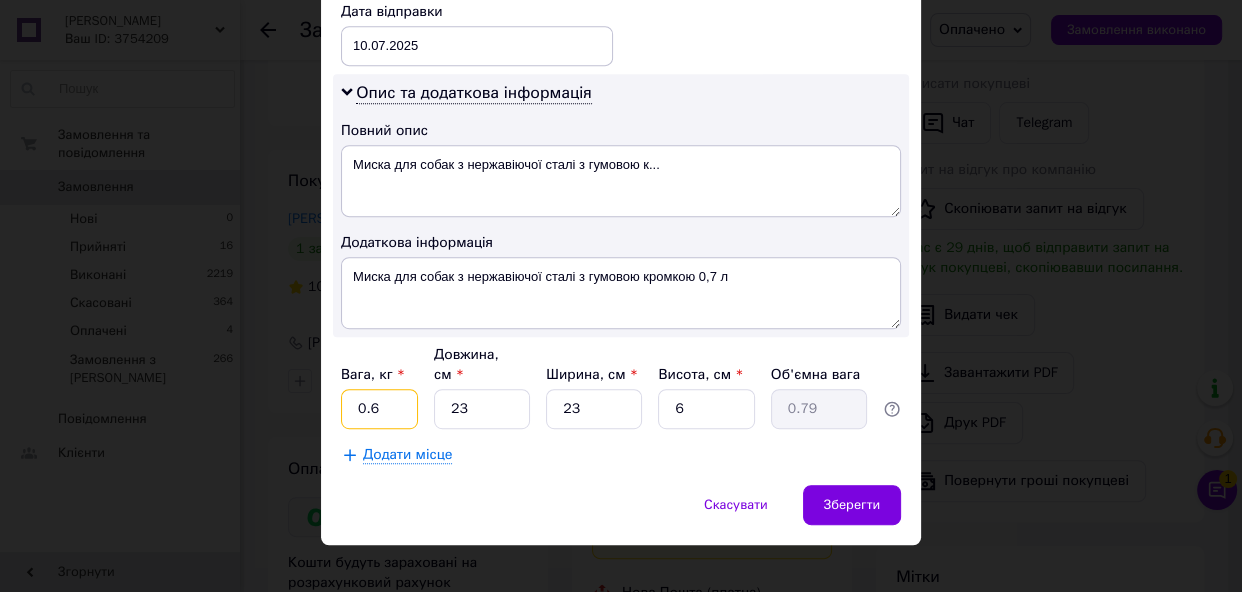 click on "0.6" at bounding box center (379, 409) 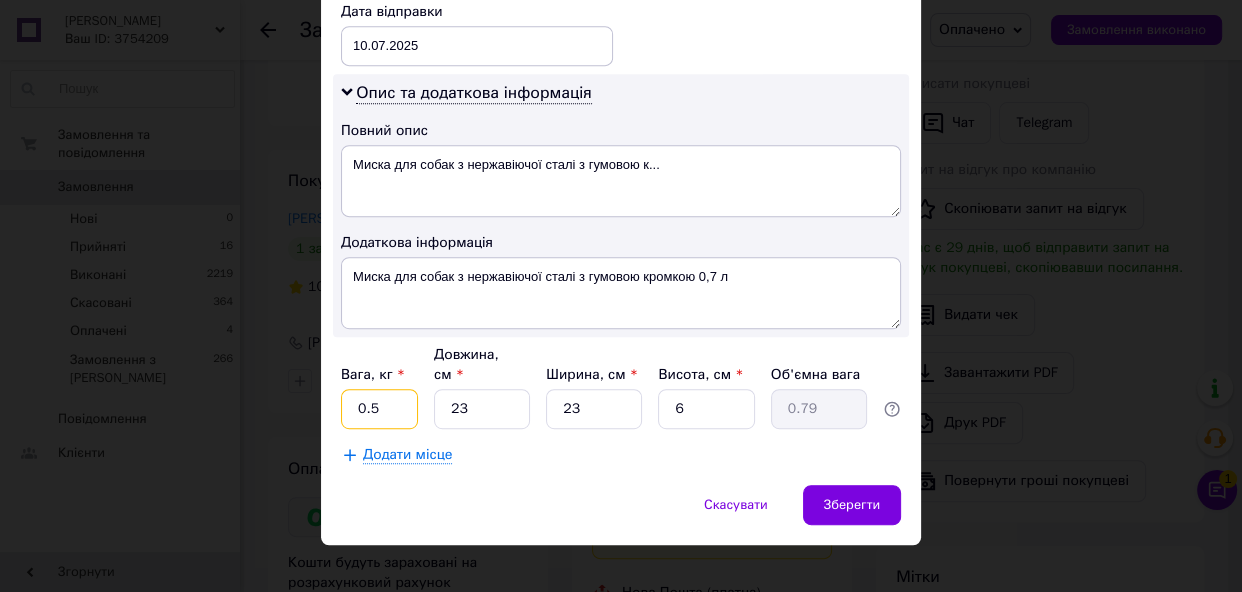 type on "0.5" 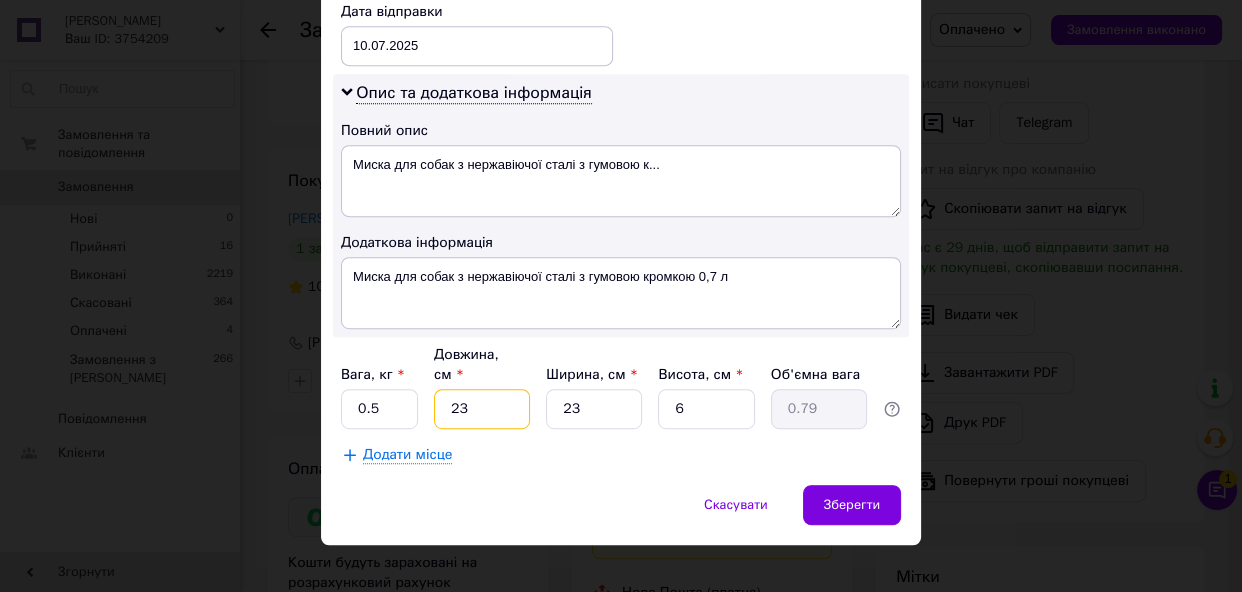 click on "23" at bounding box center [482, 409] 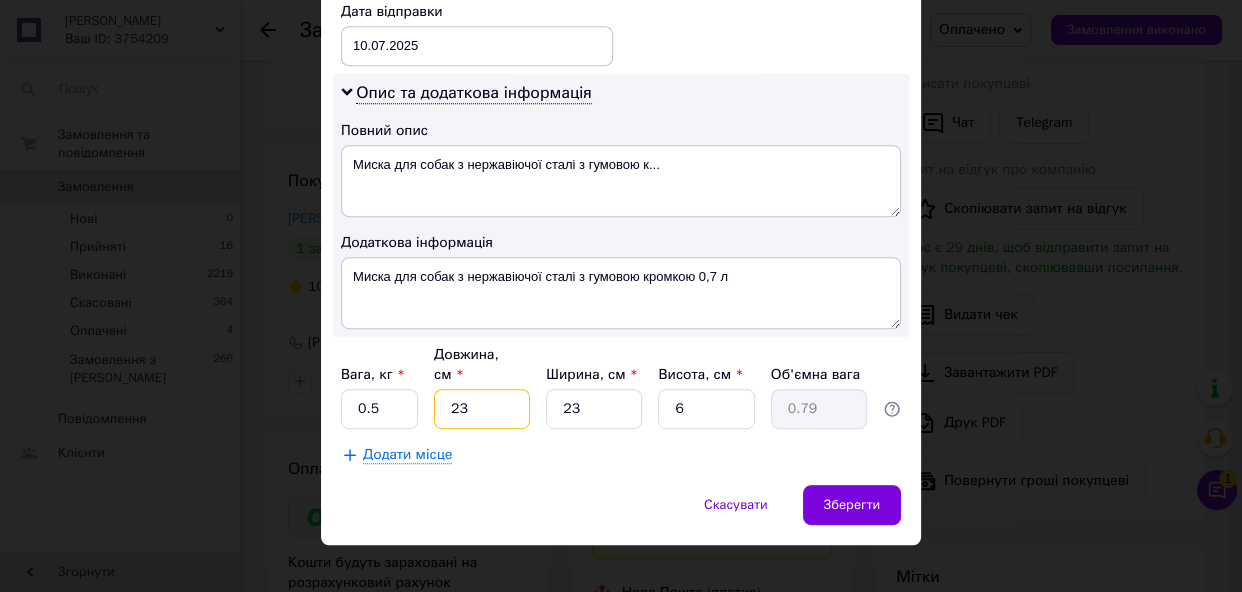 type on "2" 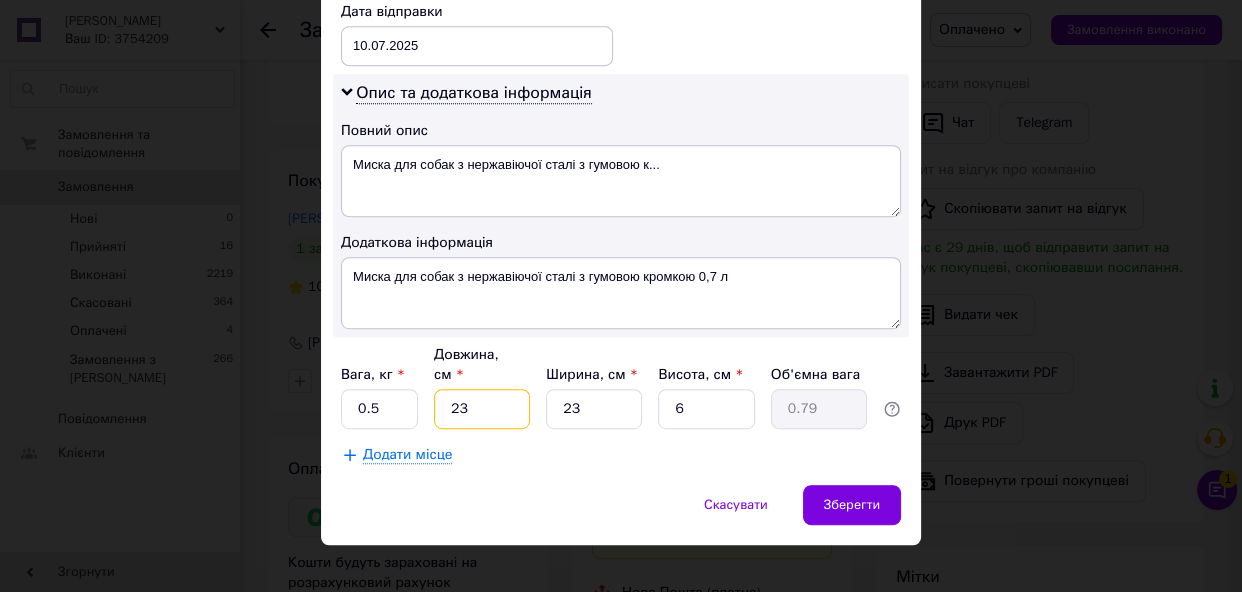 type on "0.1" 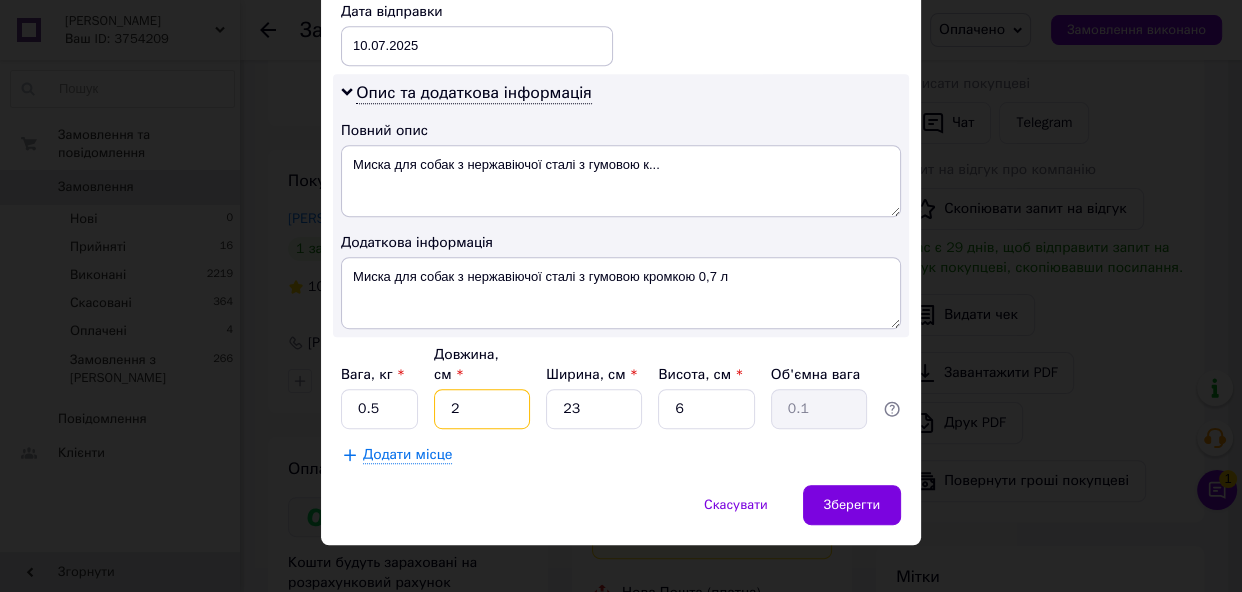 type on "20" 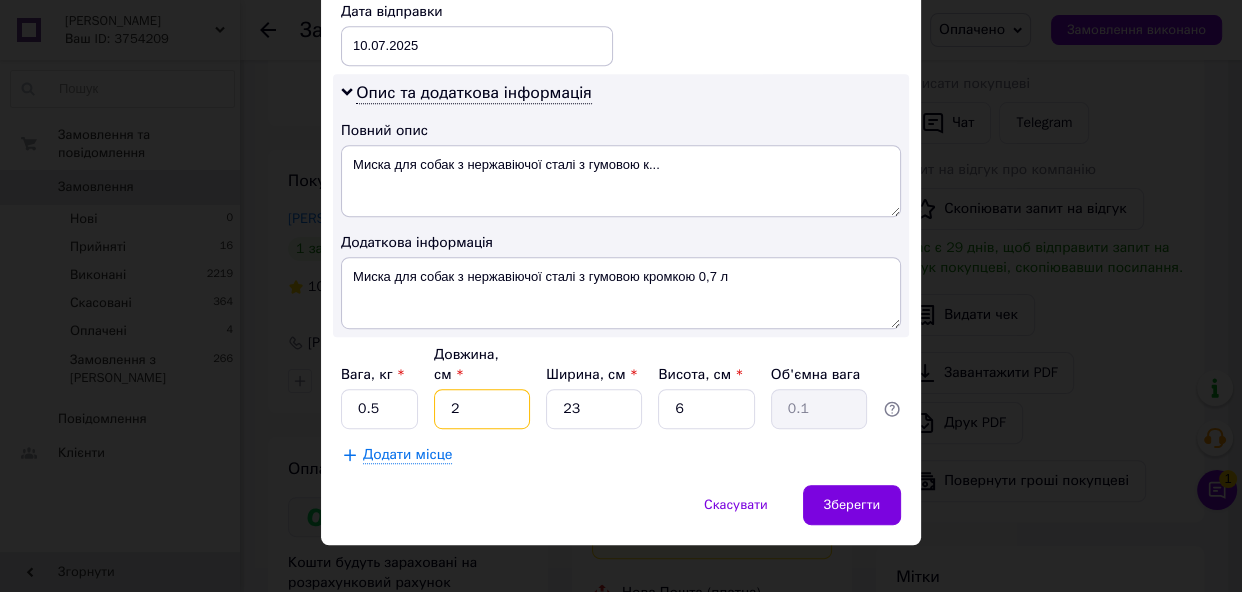 type on "0.69" 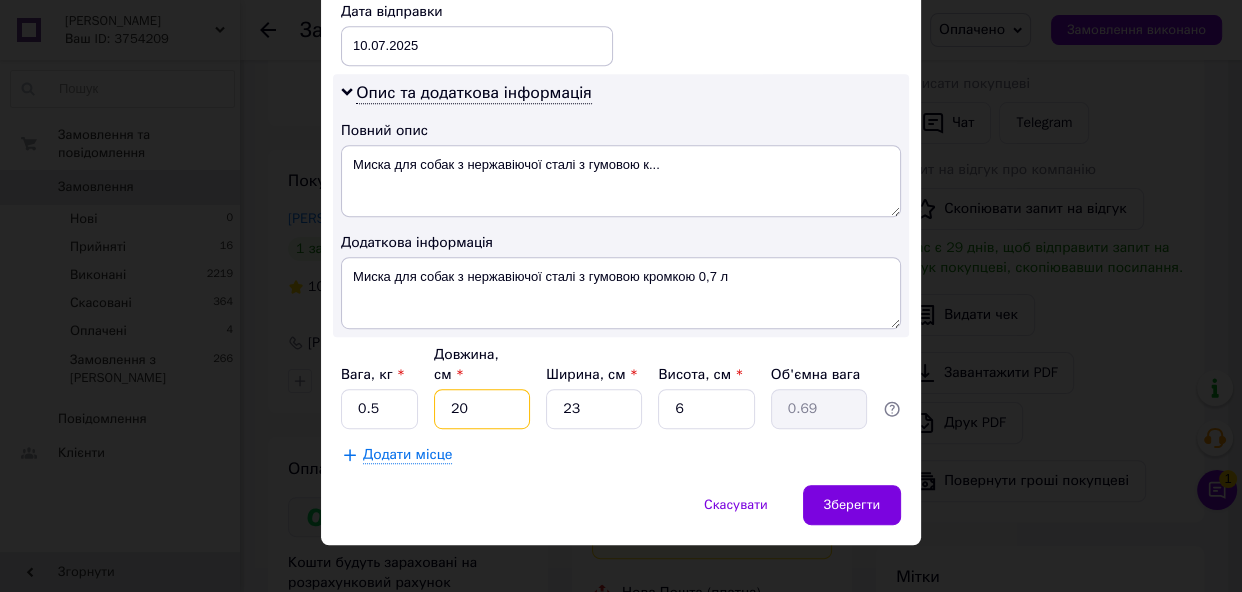 type on "20" 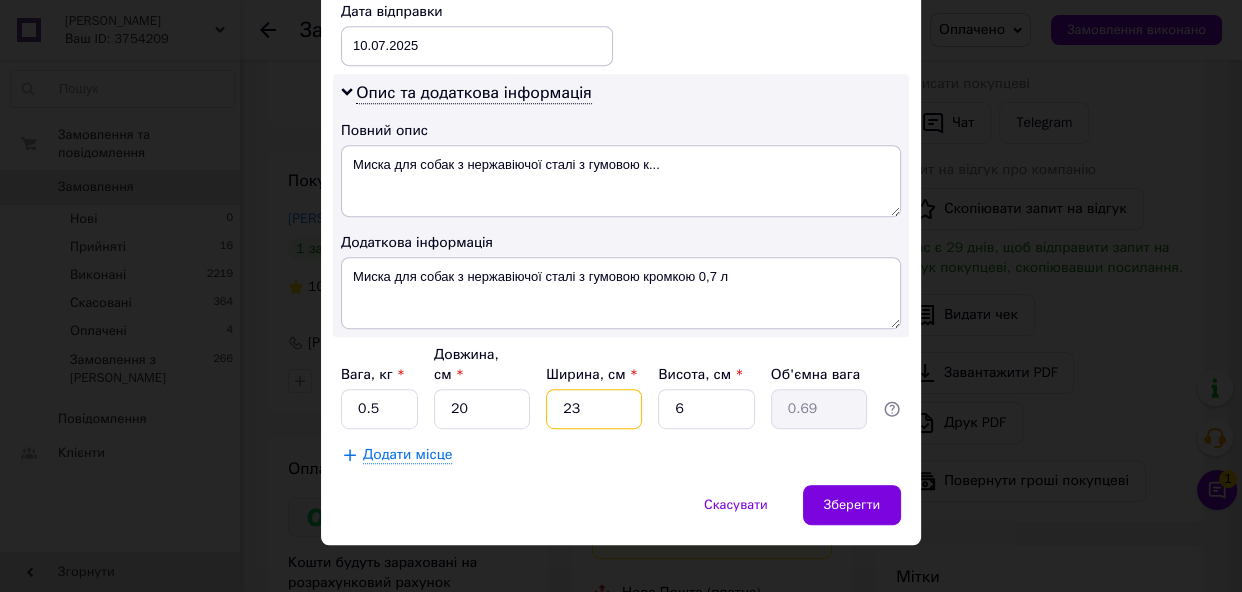 click on "23" at bounding box center (594, 409) 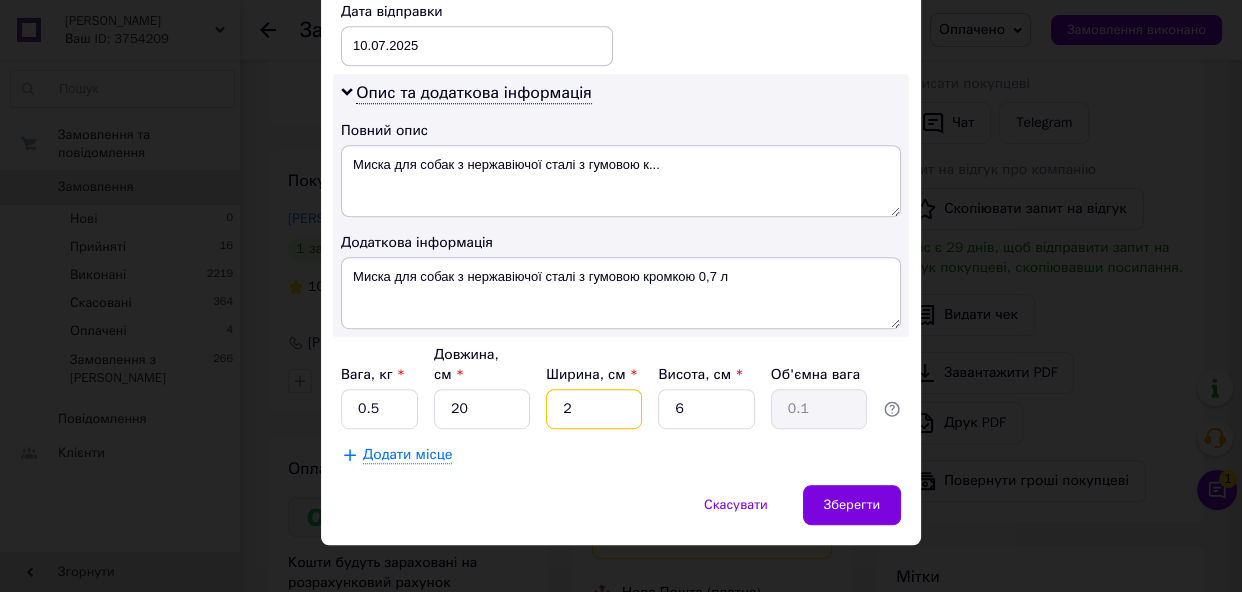 type on "21" 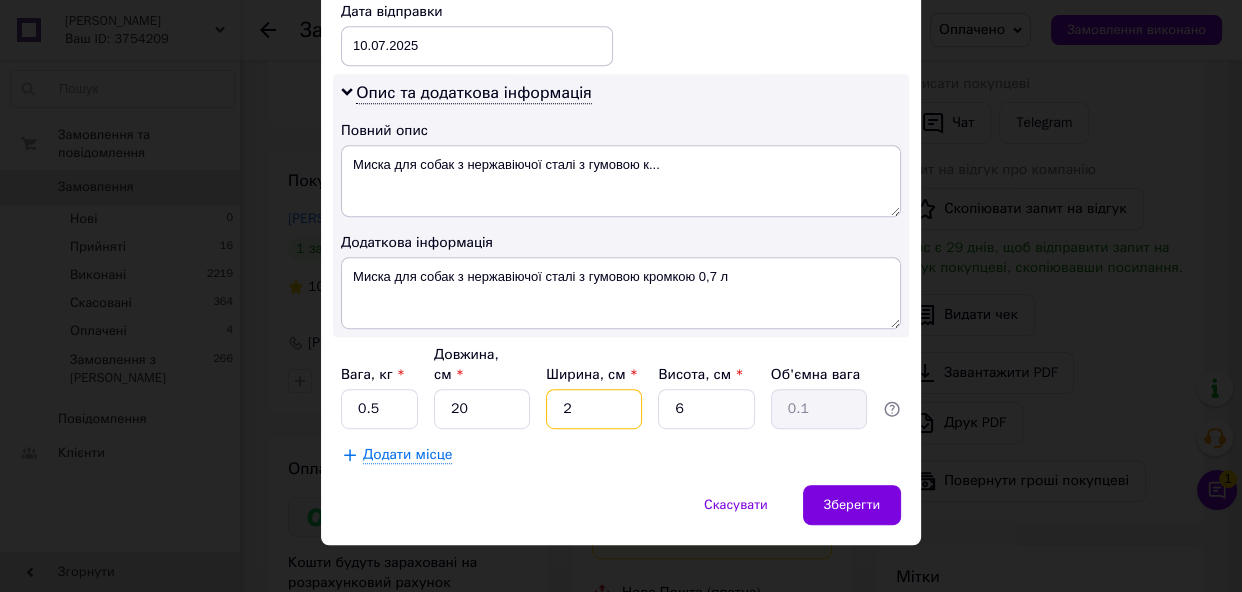 type on "0.63" 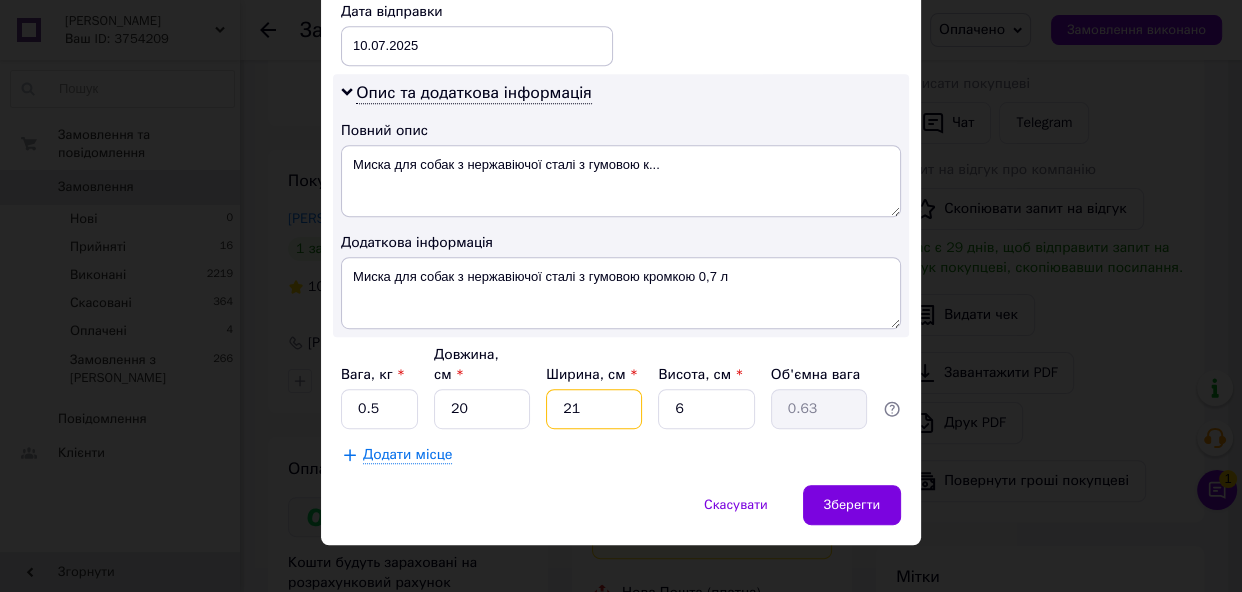 type on "215" 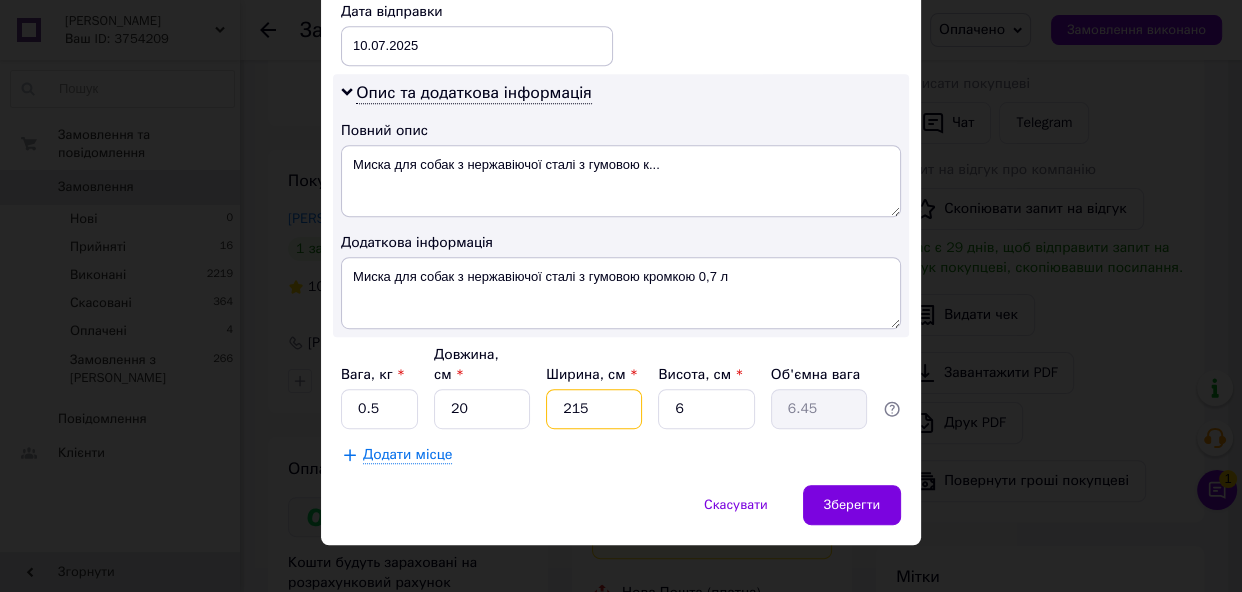click on "215" at bounding box center [594, 409] 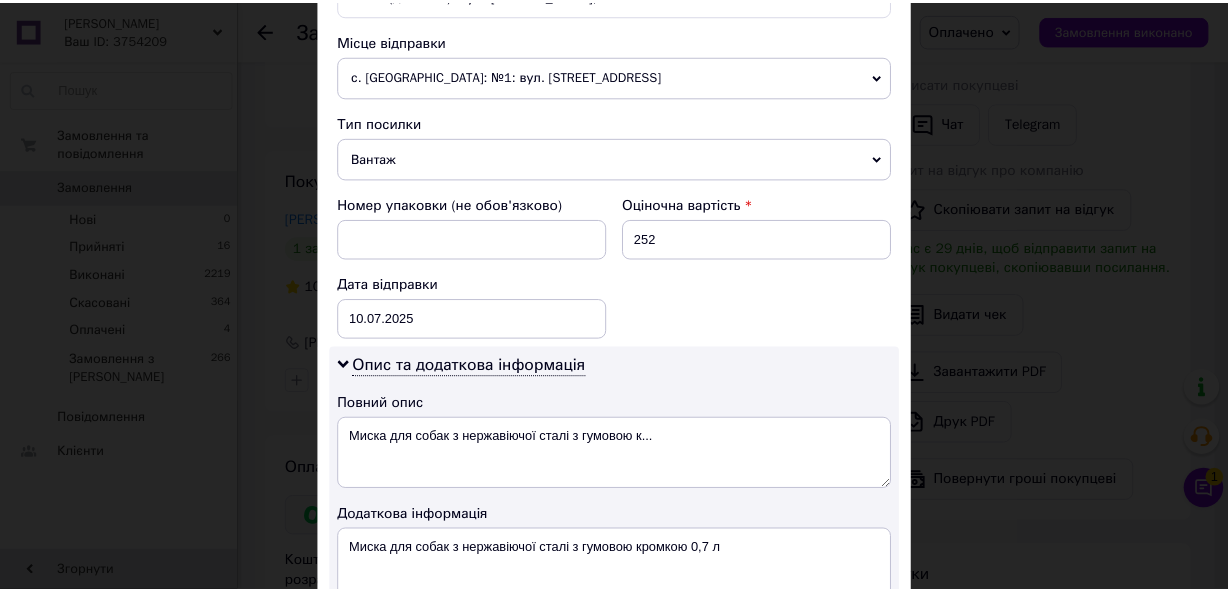 scroll, scrollTop: 866, scrollLeft: 0, axis: vertical 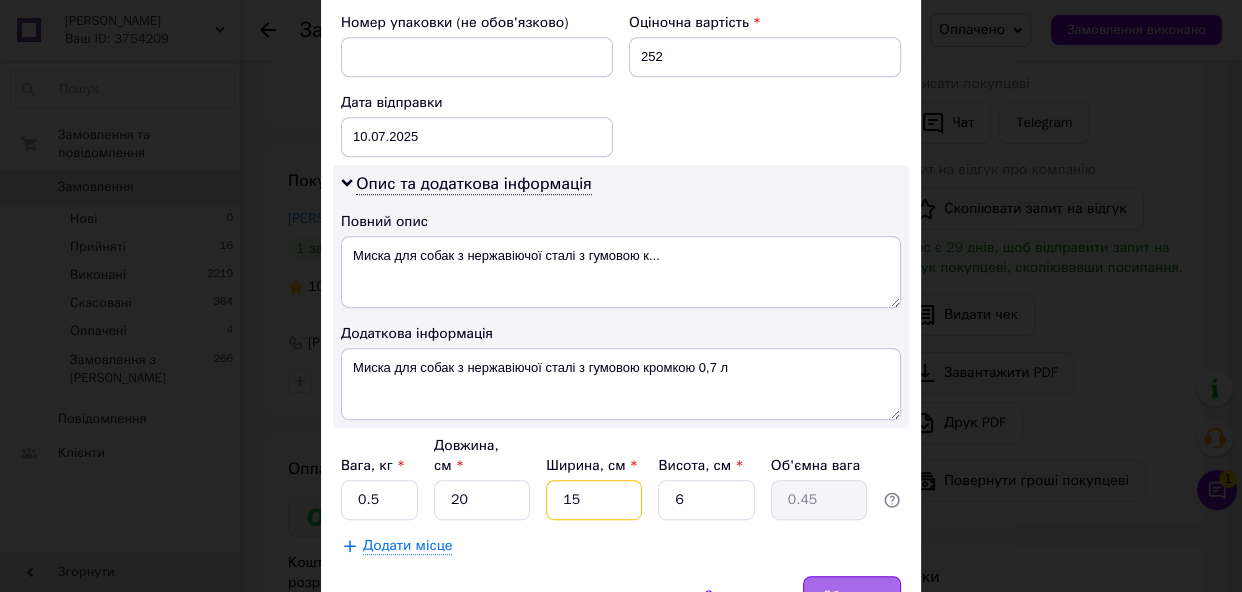 type on "15" 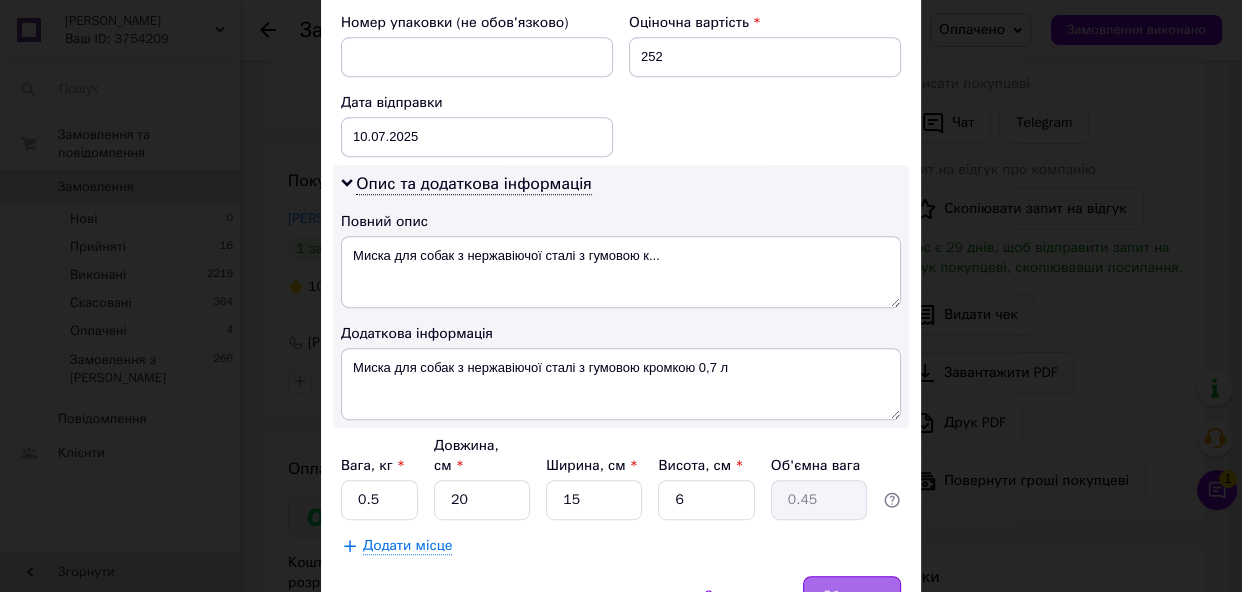click on "Зберегти" at bounding box center (852, 596) 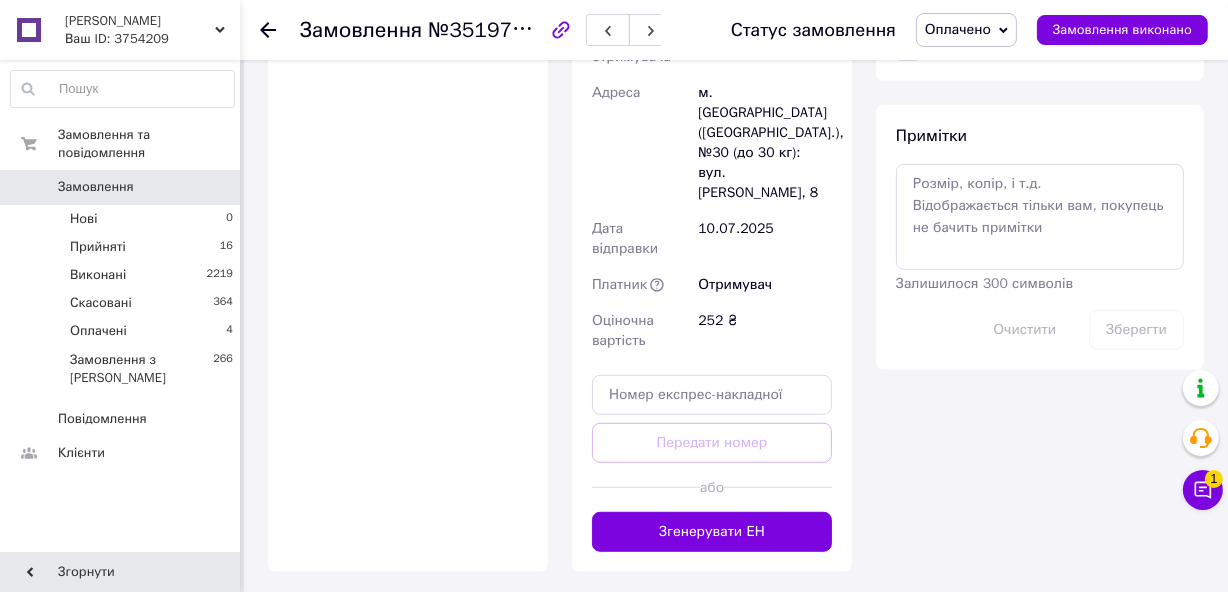 scroll, scrollTop: 1048, scrollLeft: 0, axis: vertical 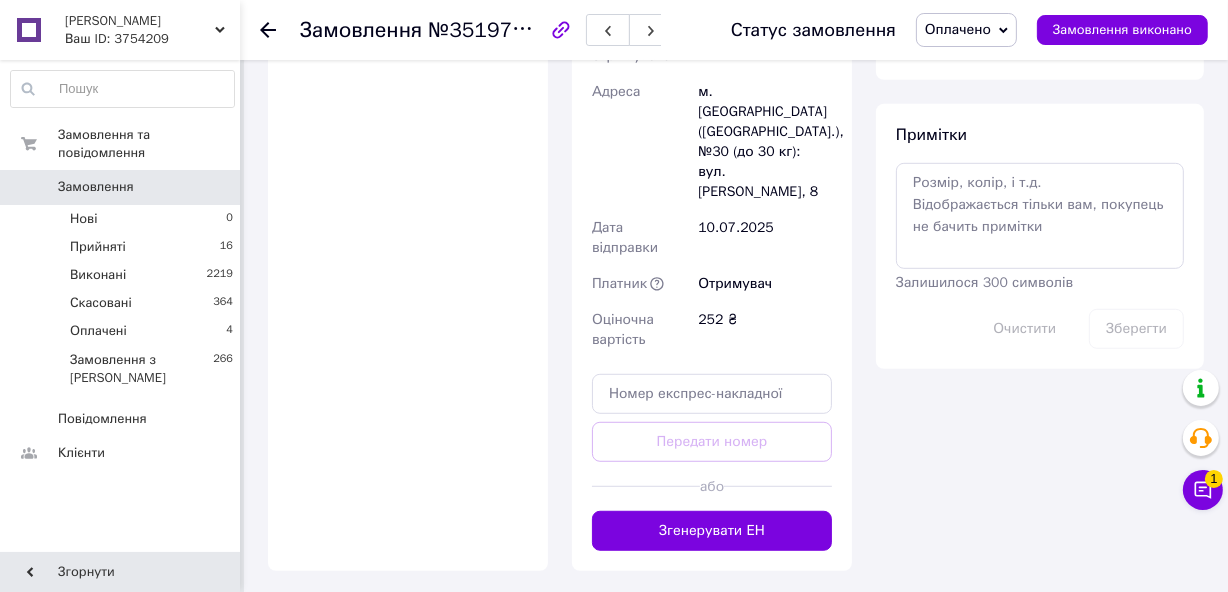 click on "Згенерувати ЕН" at bounding box center (712, 531) 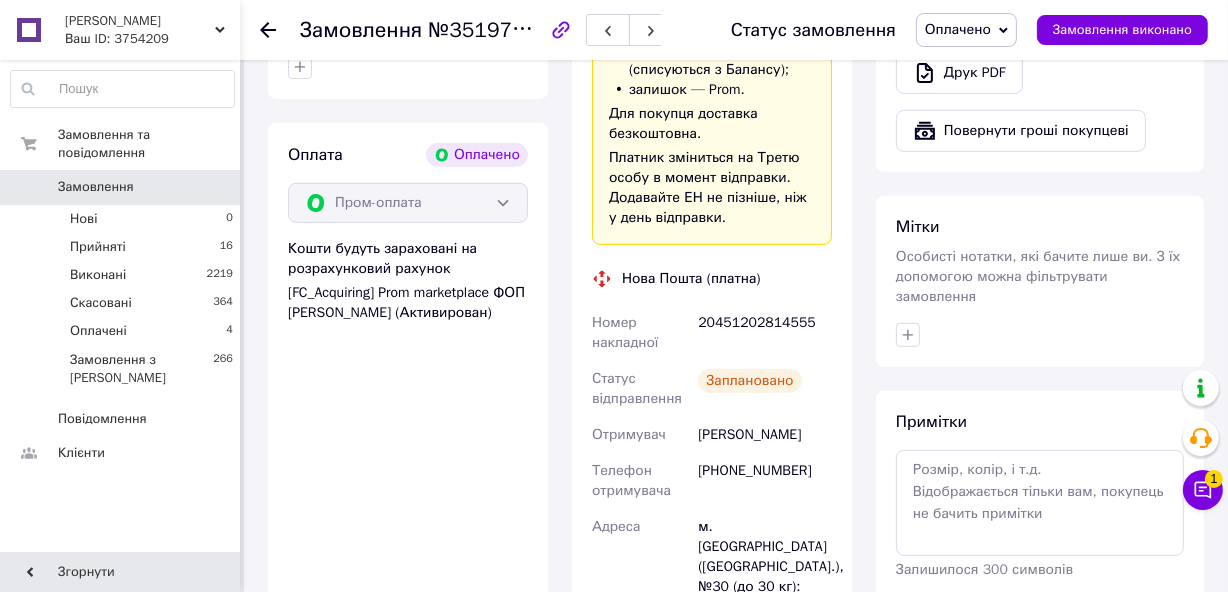 scroll, scrollTop: 727, scrollLeft: 0, axis: vertical 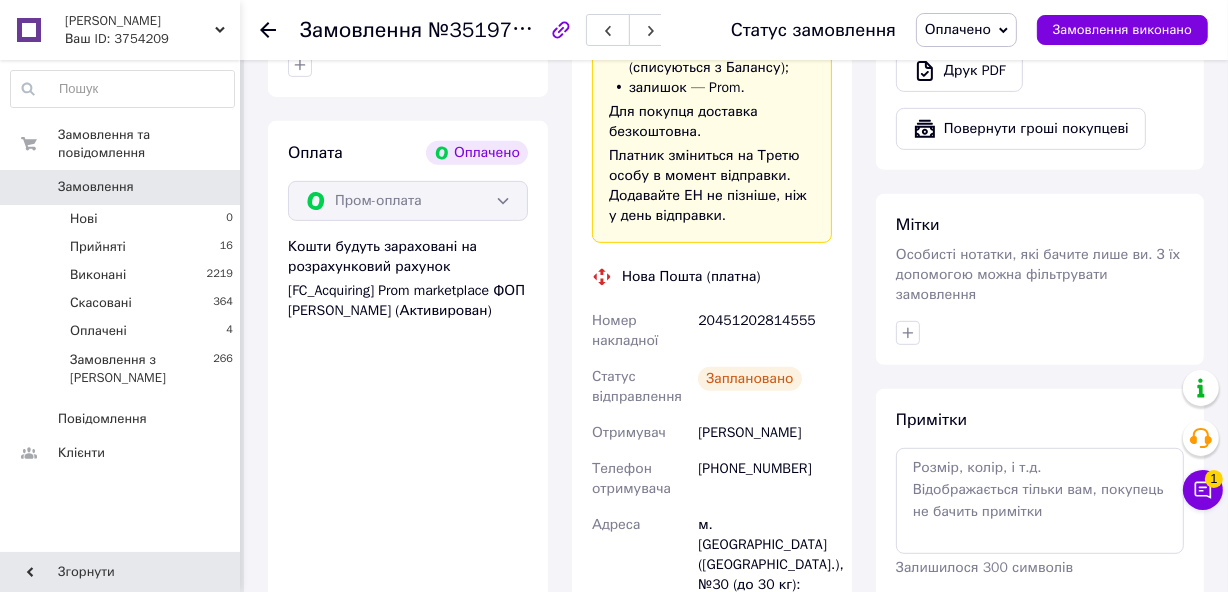 click 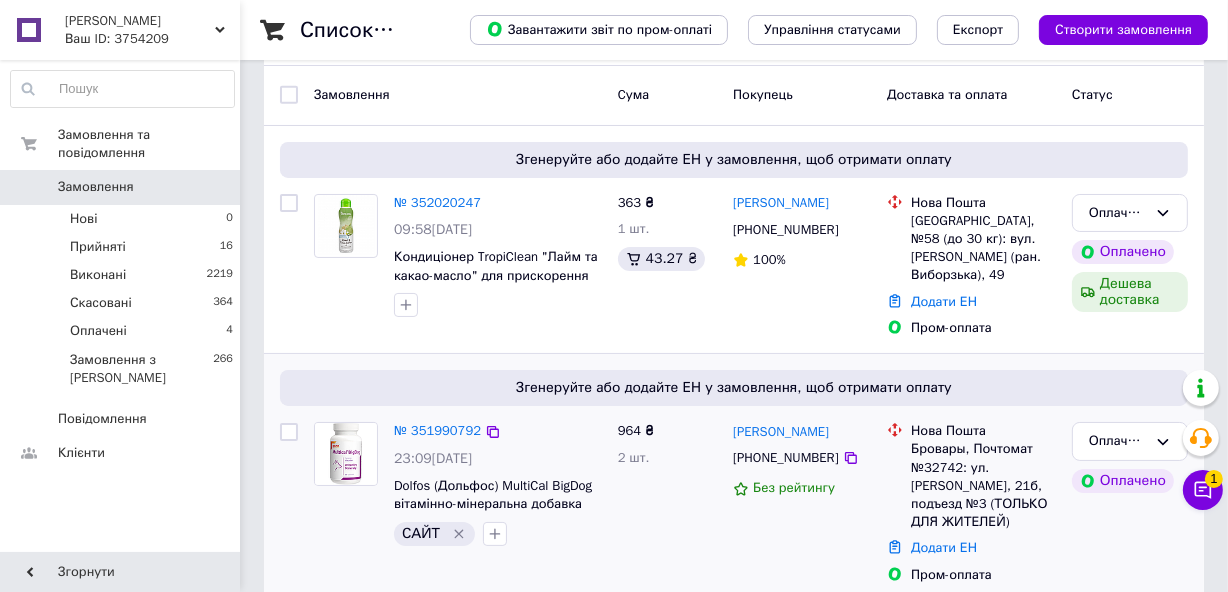 scroll, scrollTop: 181, scrollLeft: 0, axis: vertical 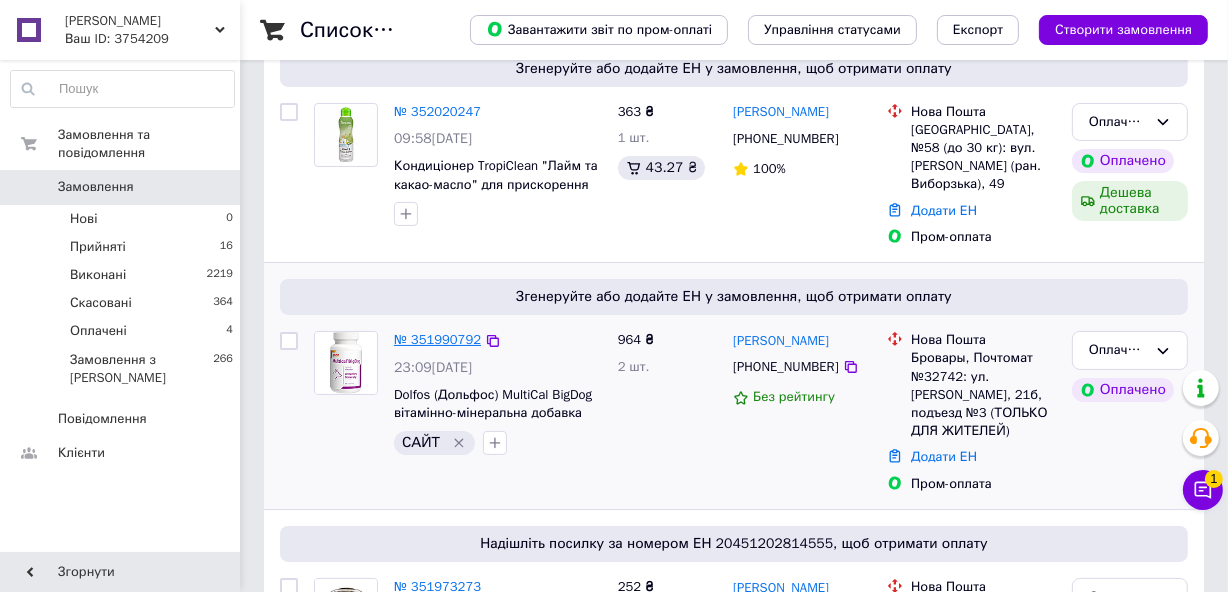 click on "№ 351990792" at bounding box center (437, 339) 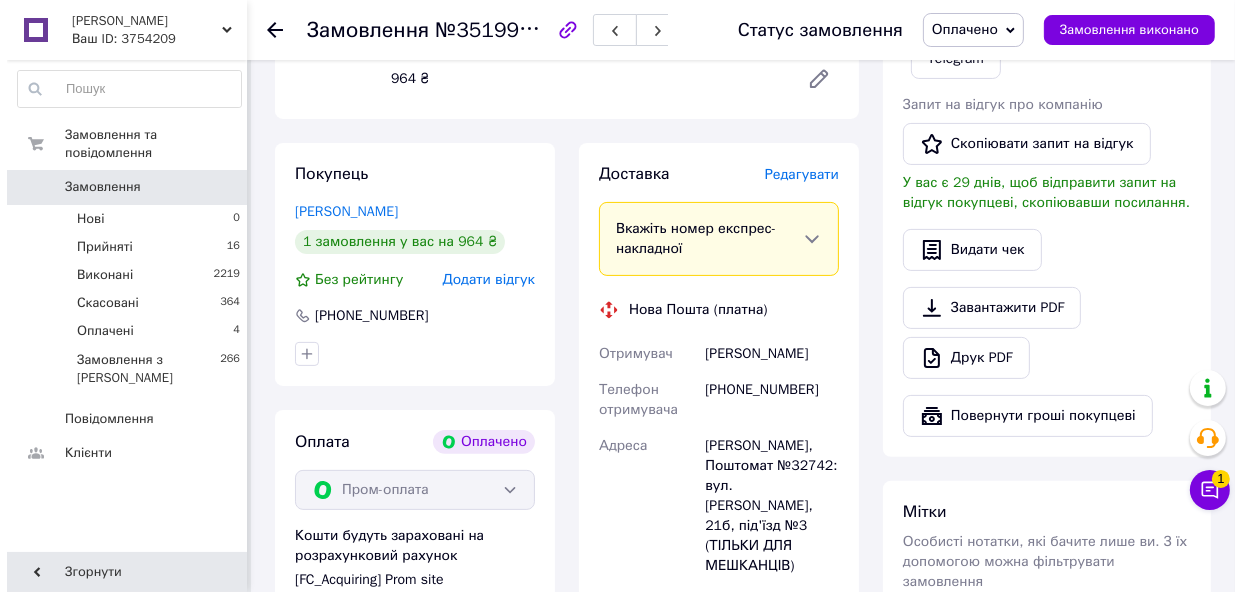 scroll, scrollTop: 363, scrollLeft: 0, axis: vertical 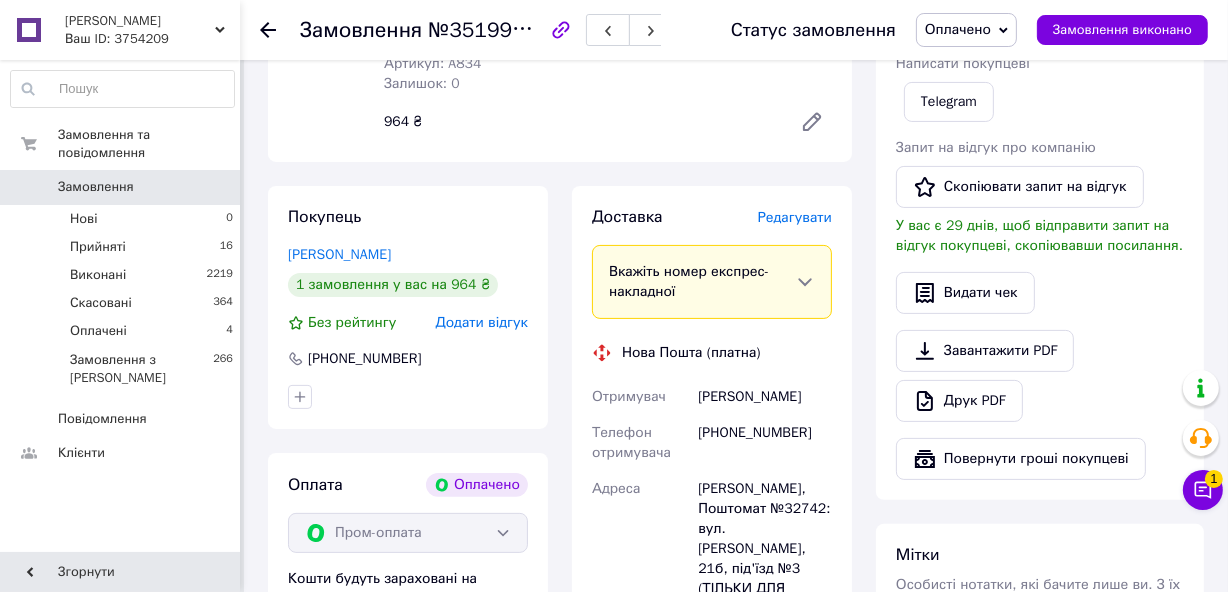 click on "Редагувати" at bounding box center (795, 217) 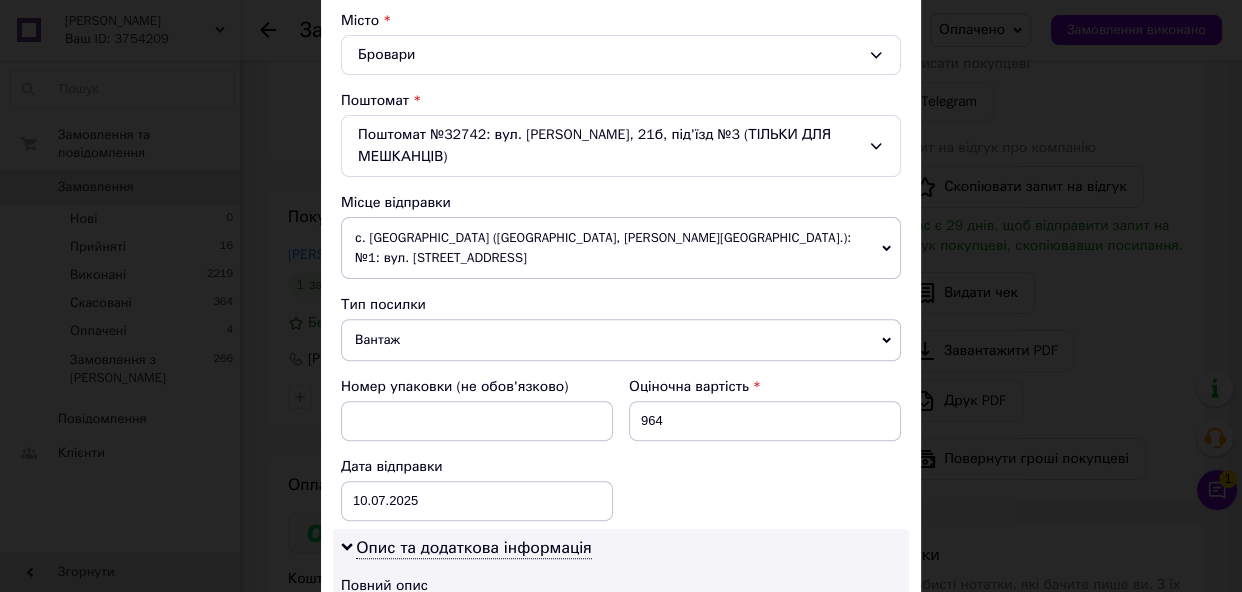 scroll, scrollTop: 545, scrollLeft: 0, axis: vertical 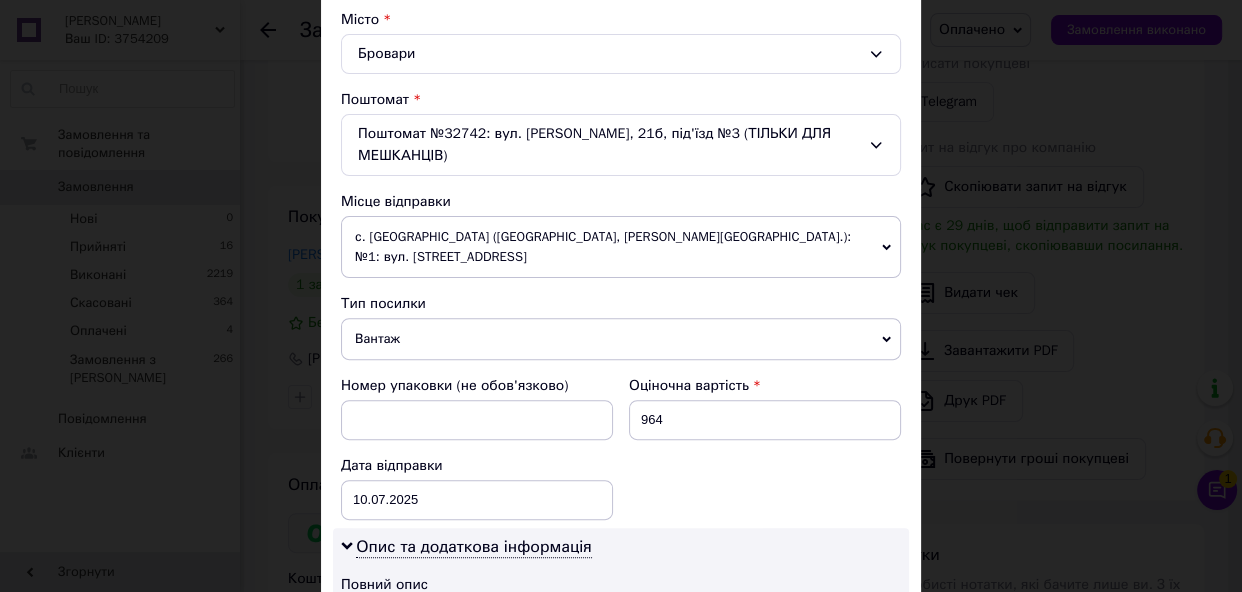 click 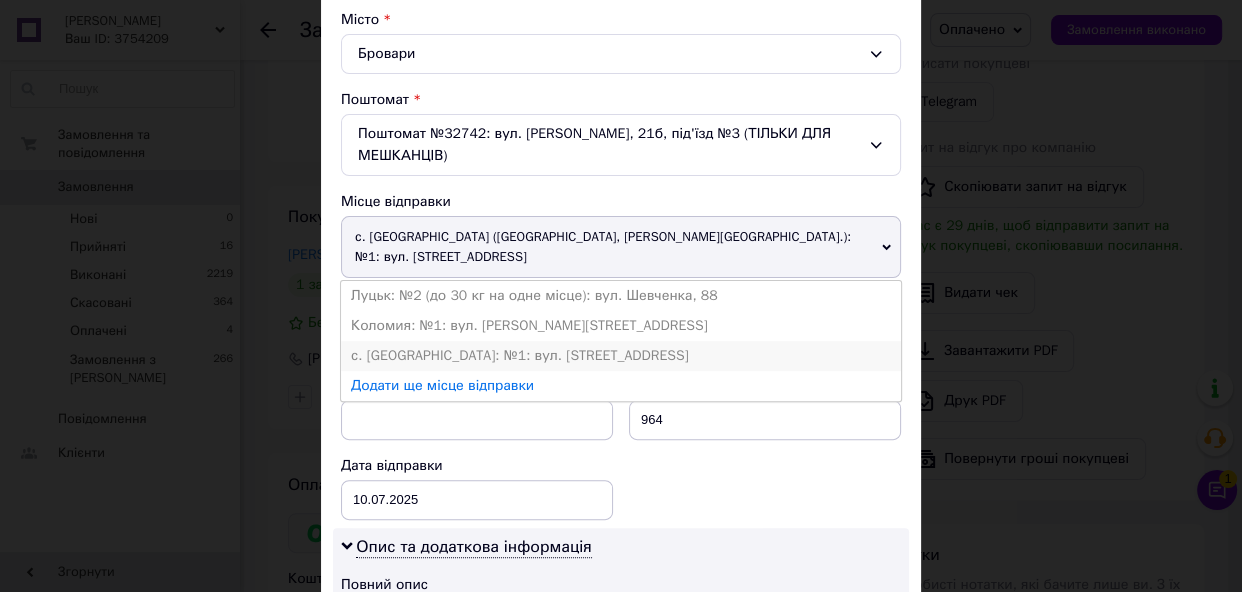 click on "с. [GEOGRAPHIC_DATA]: №1: вул. [STREET_ADDRESS]" at bounding box center [621, 356] 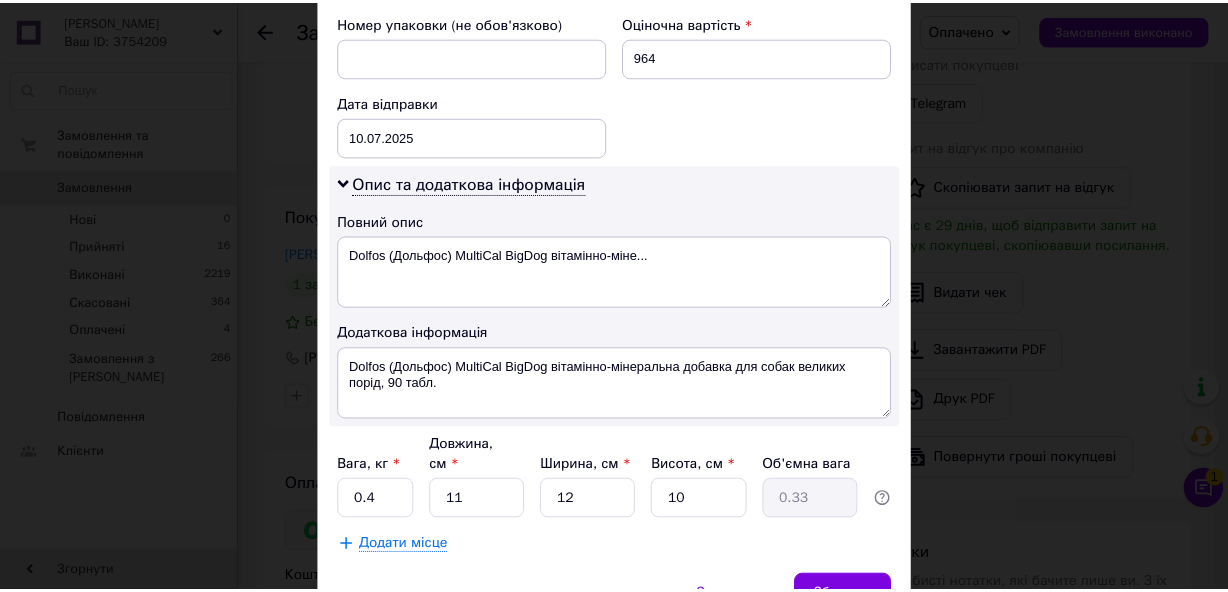 scroll, scrollTop: 979, scrollLeft: 0, axis: vertical 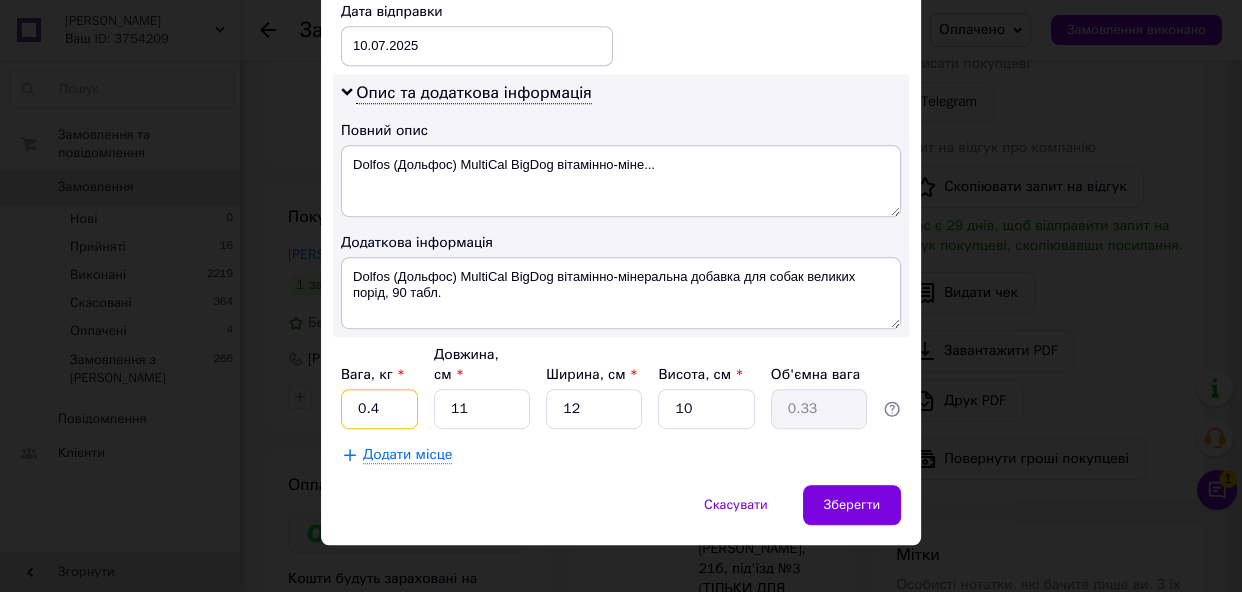 click on "0.4" at bounding box center (379, 409) 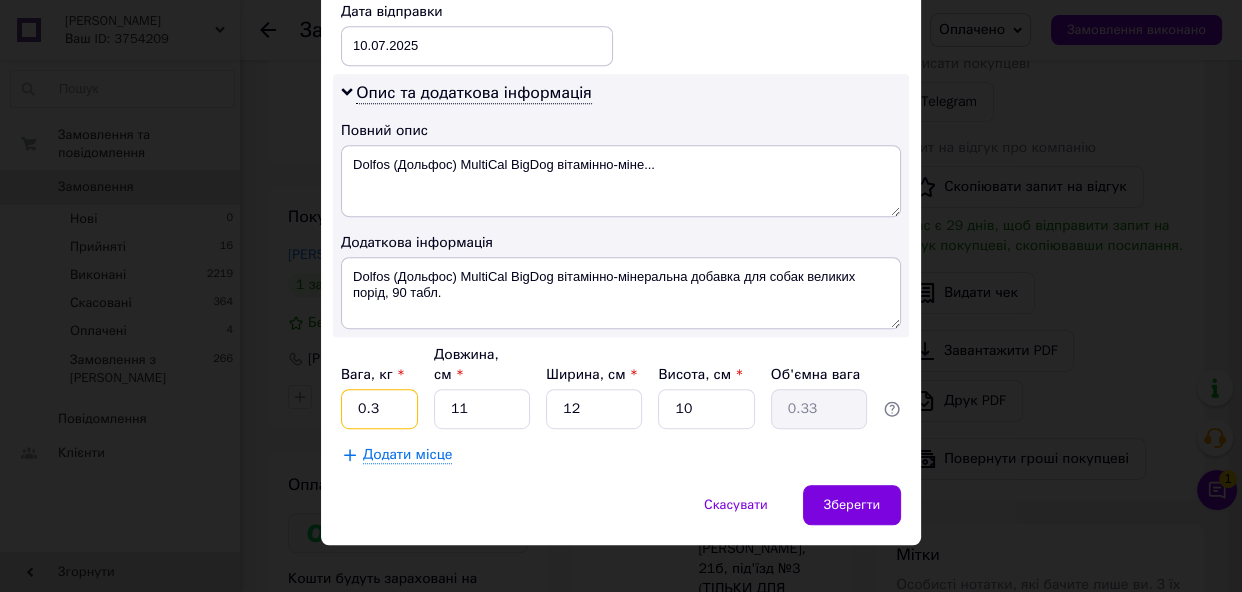 type on "0.3" 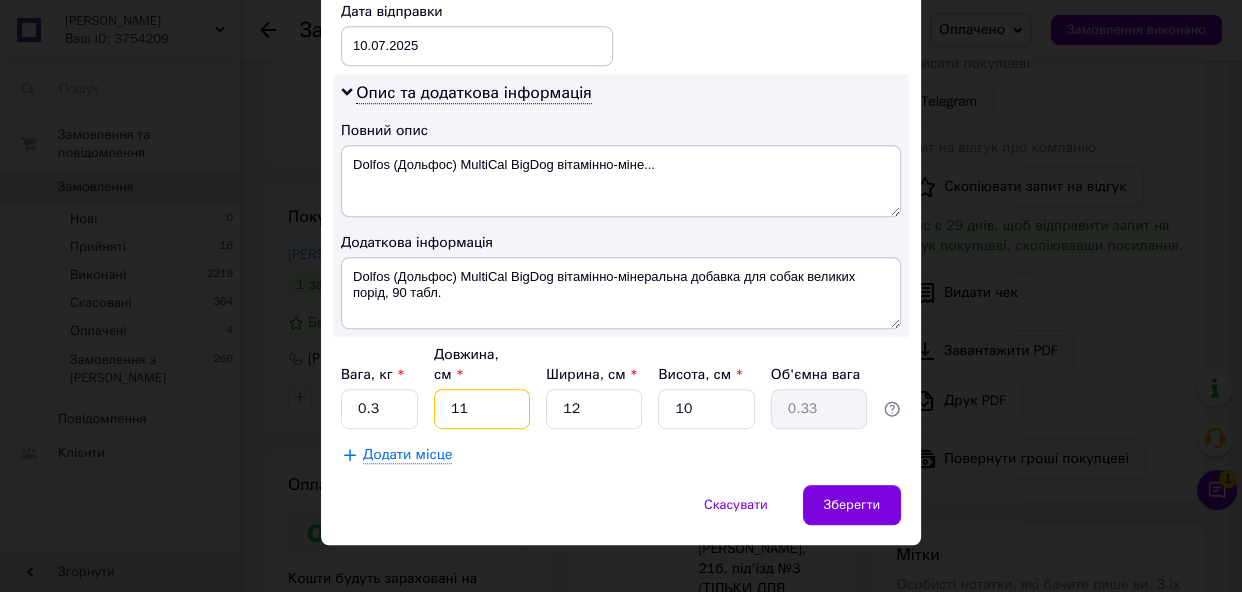 click on "11" at bounding box center [482, 409] 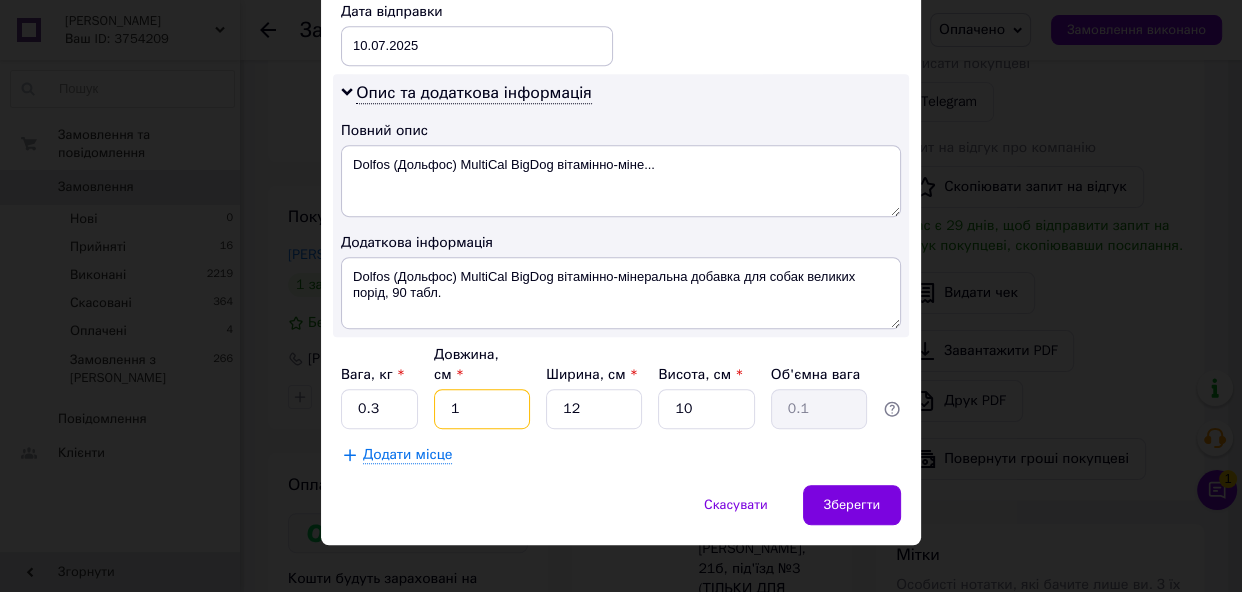 type on "11" 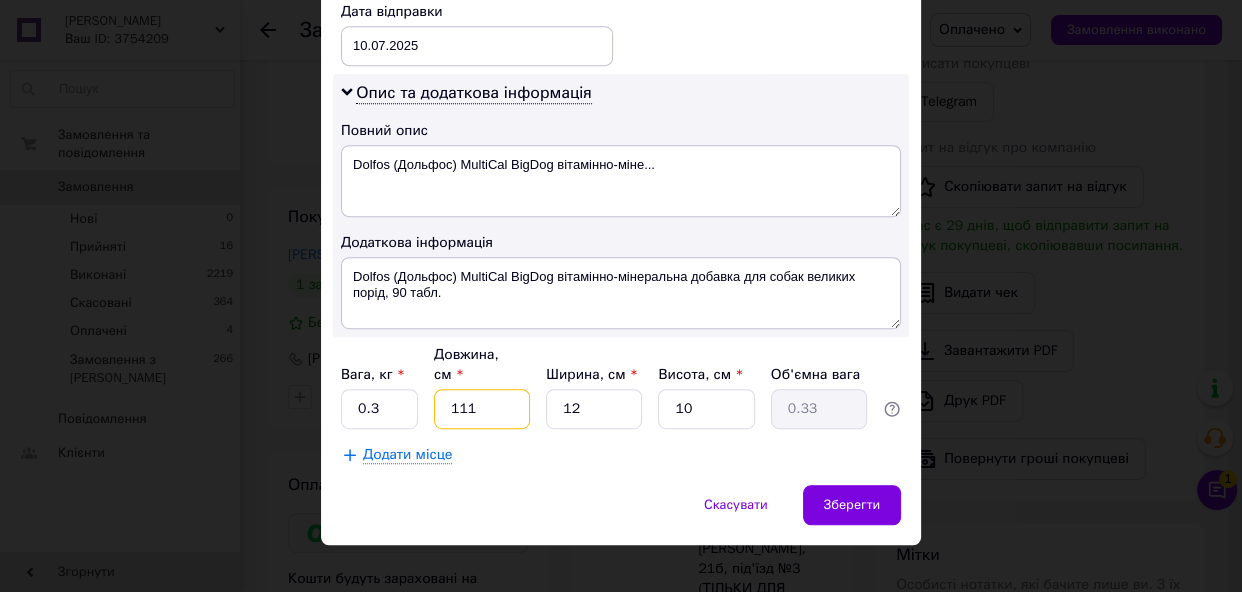 type on "1112" 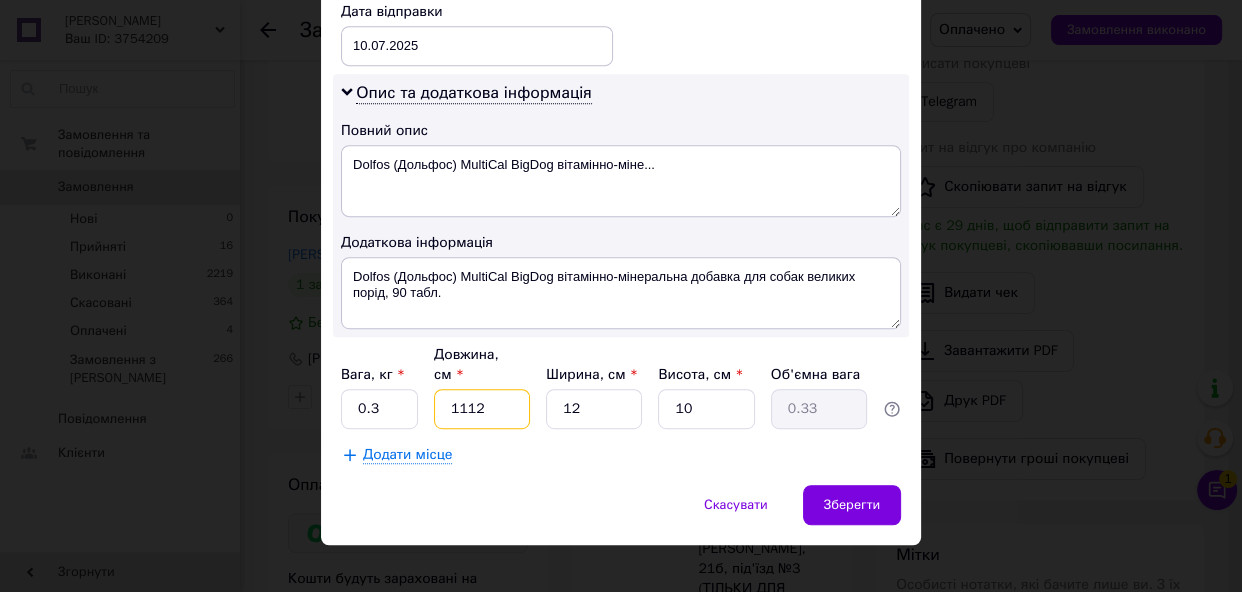 type on "33.36" 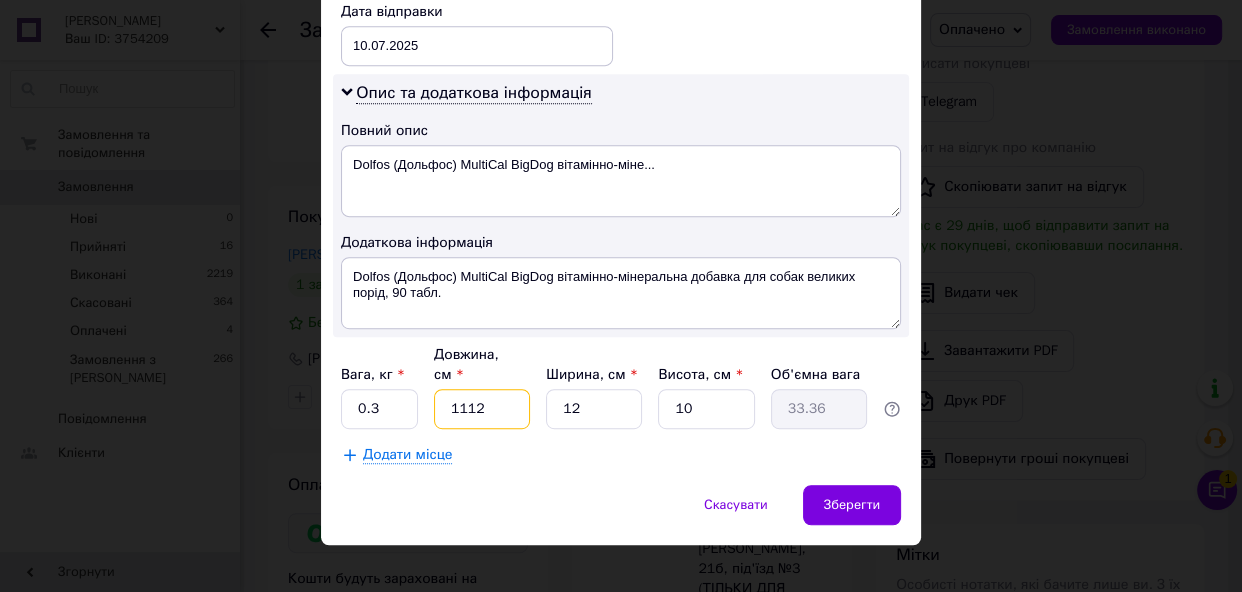 type on "111" 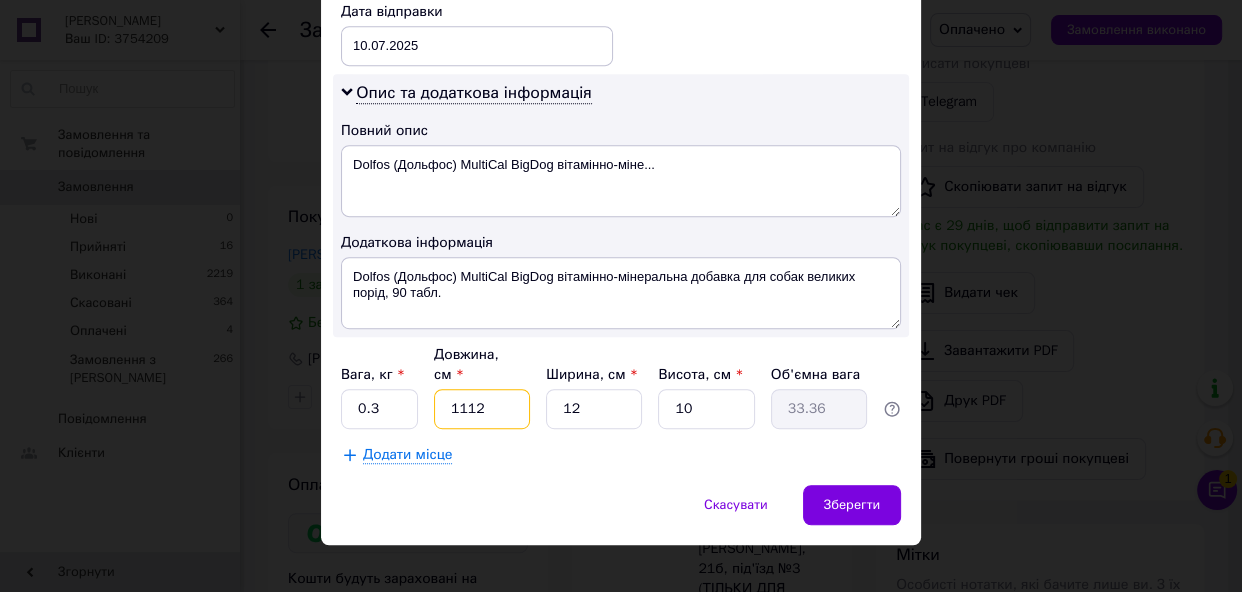 type on "3.33" 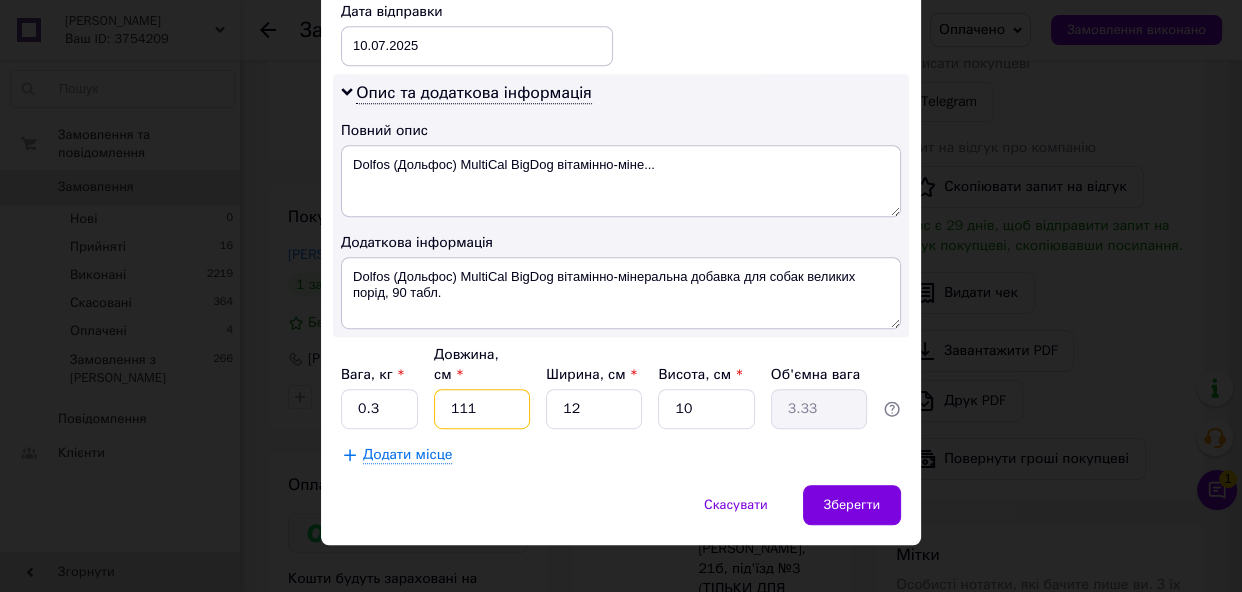 type on "11" 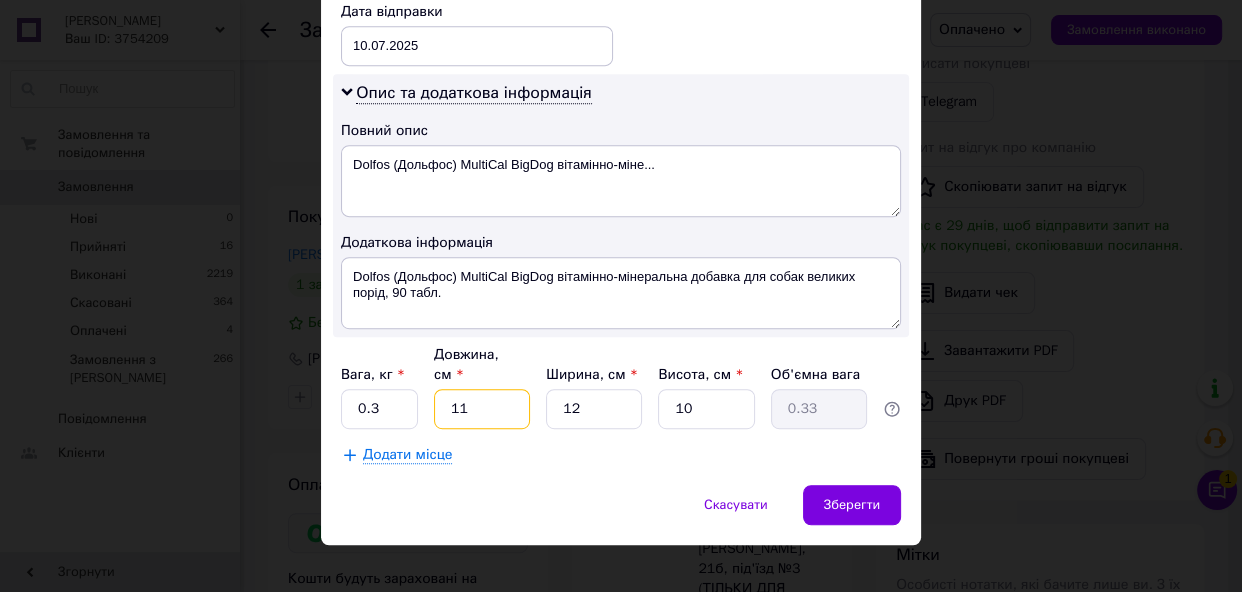 type on "1" 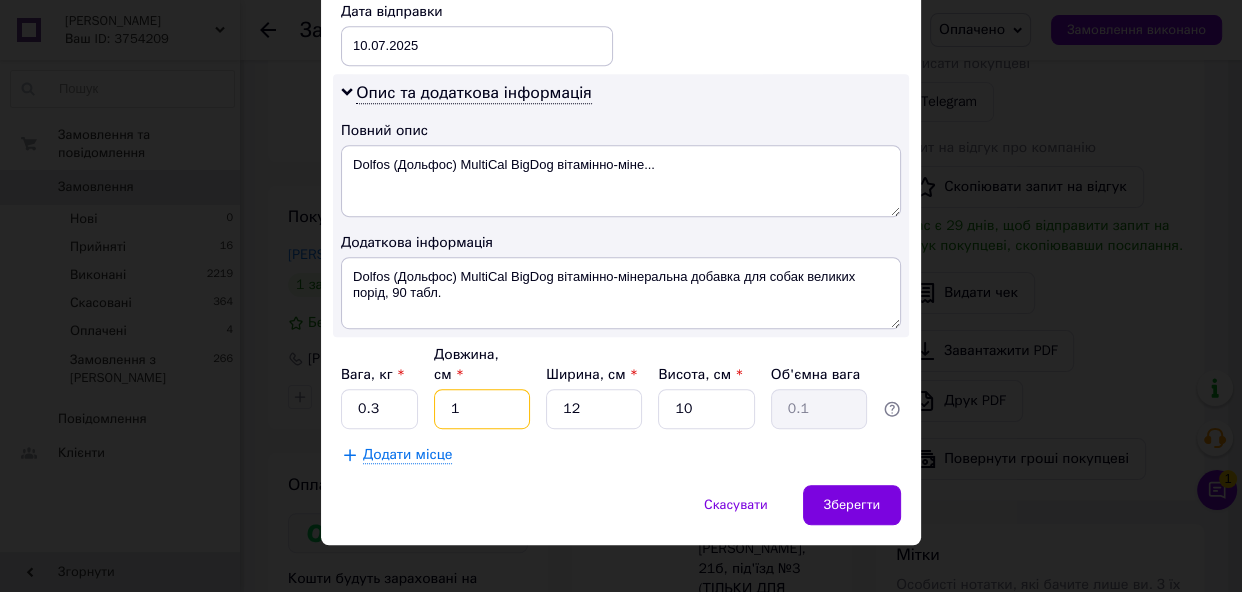 type 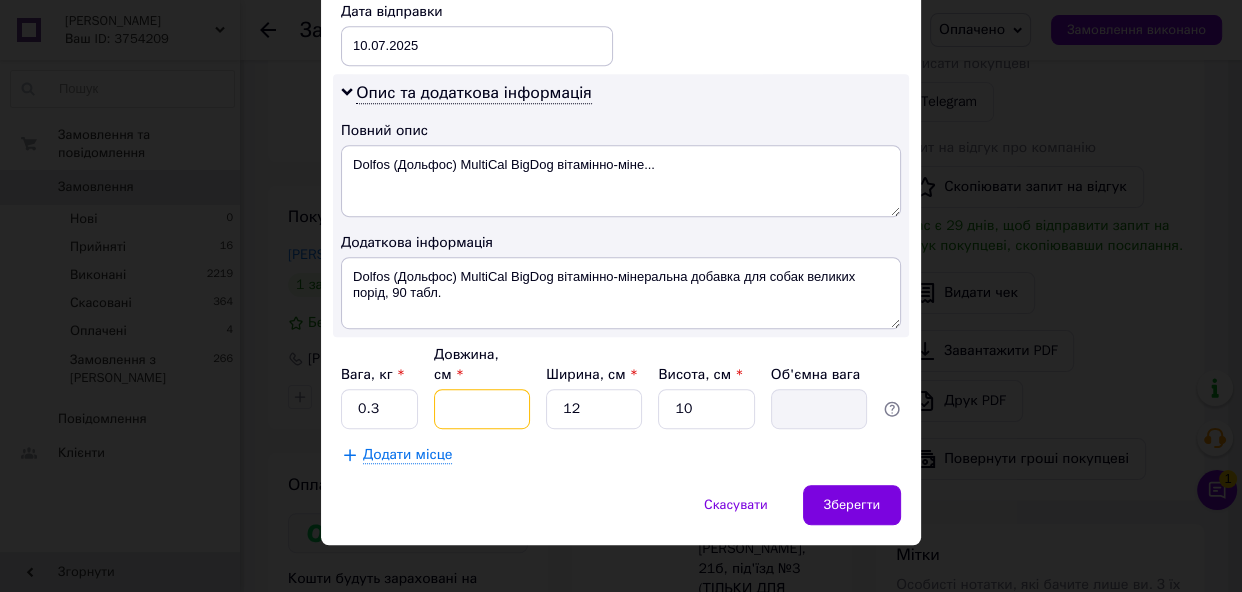 type on "1" 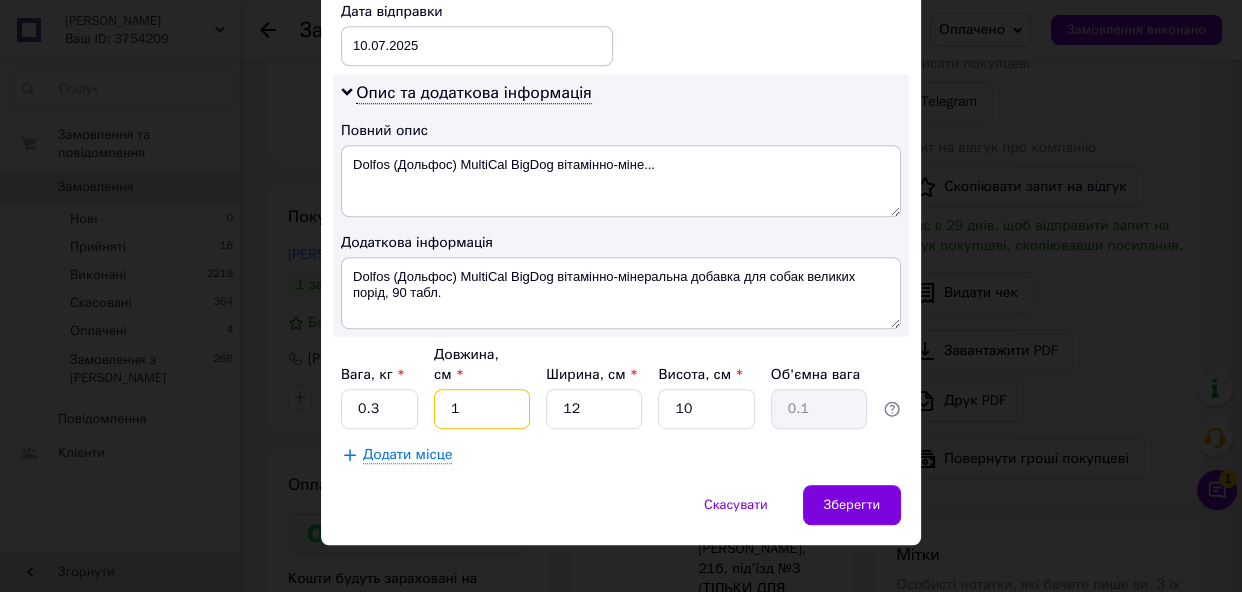 type on "12" 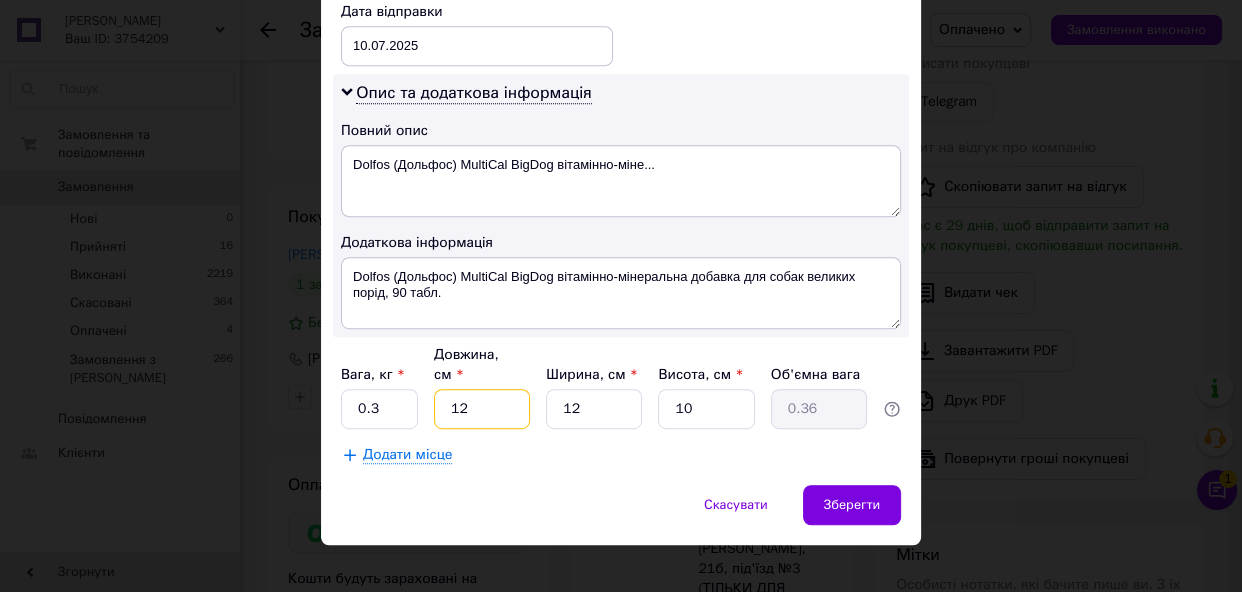type on "12" 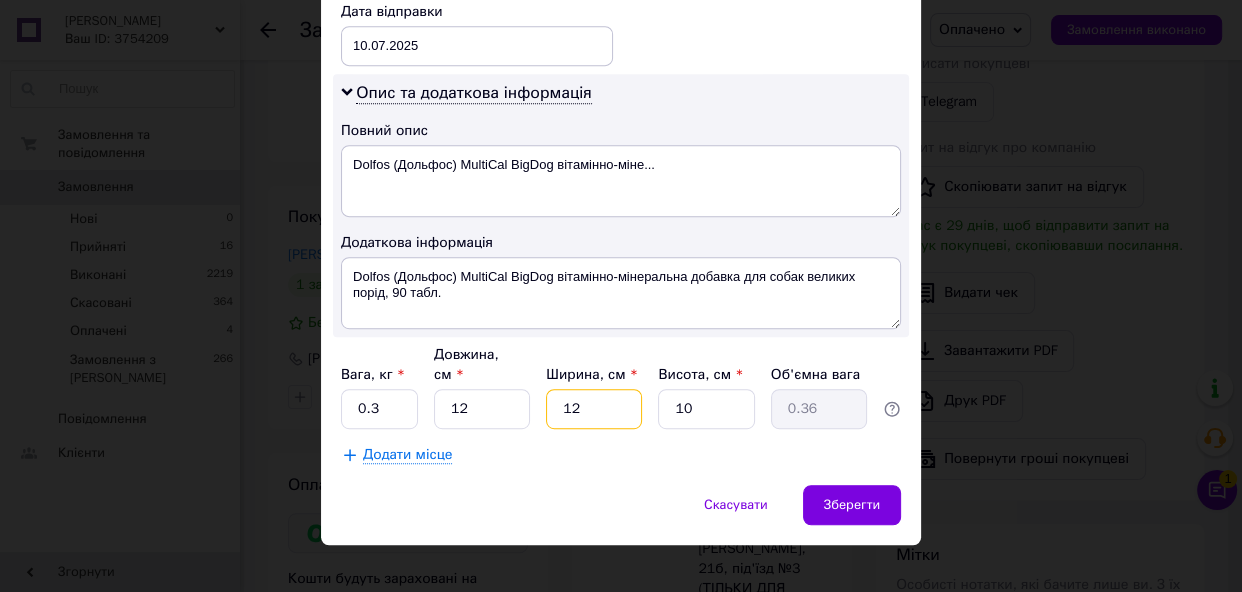click on "12" at bounding box center (594, 409) 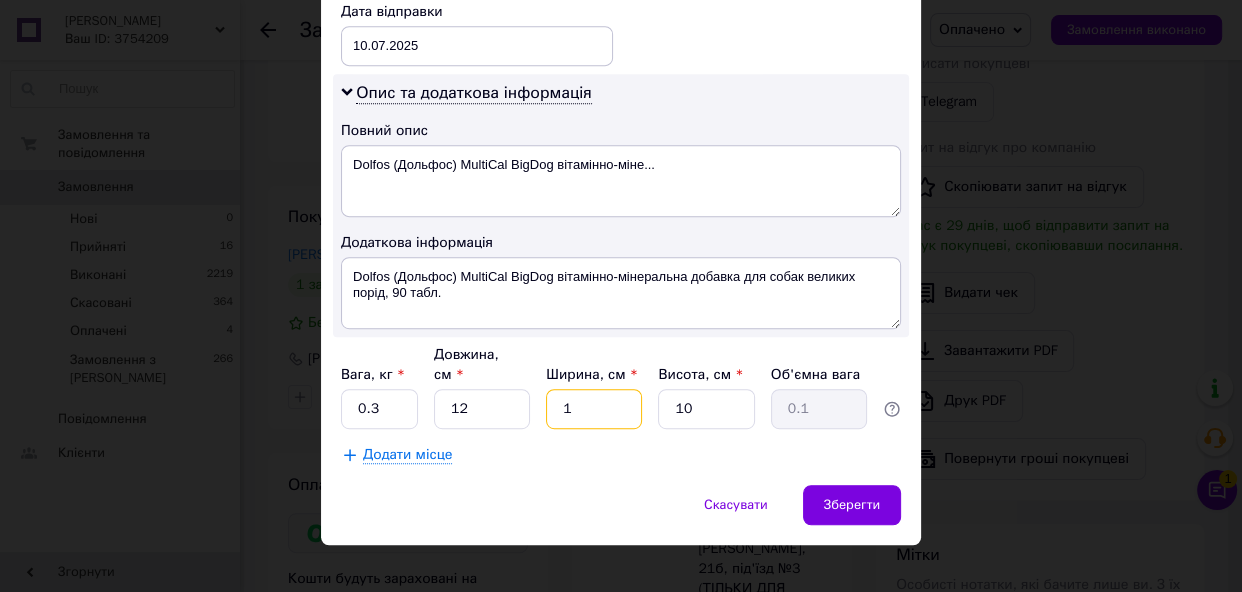 type on "10" 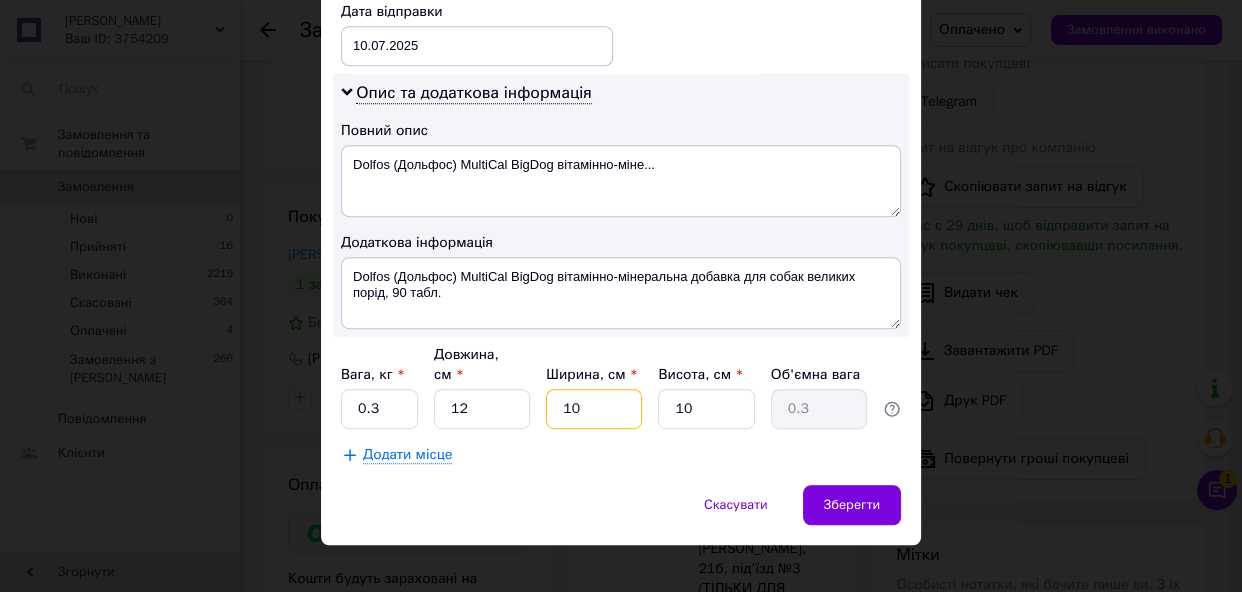 type on "10" 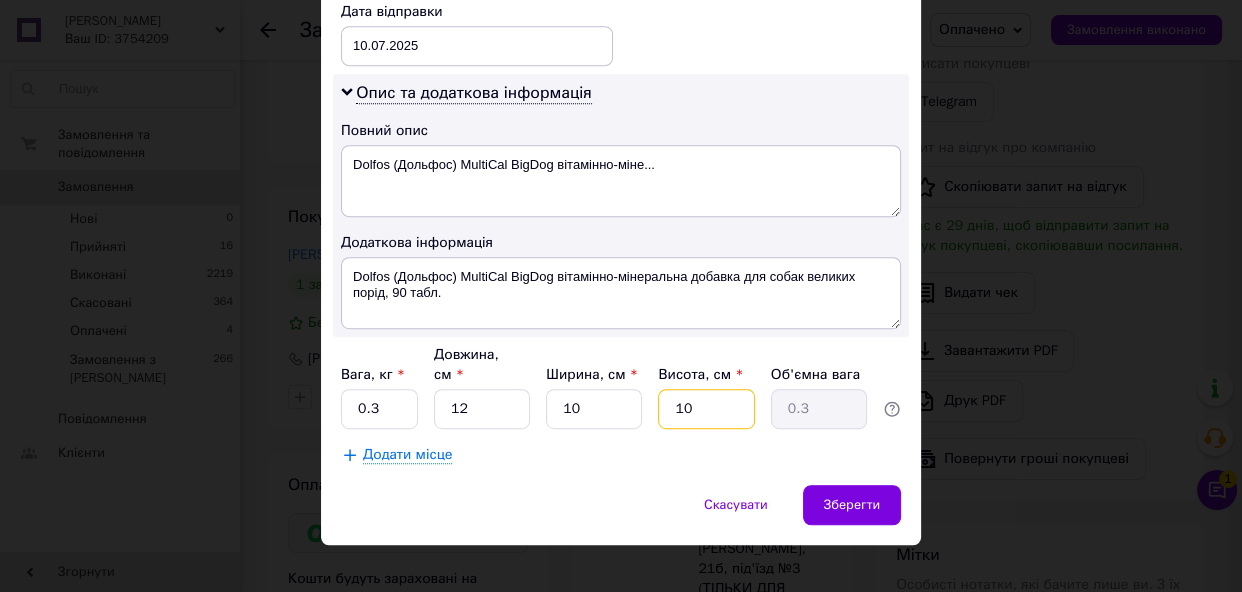 click on "10" at bounding box center (706, 409) 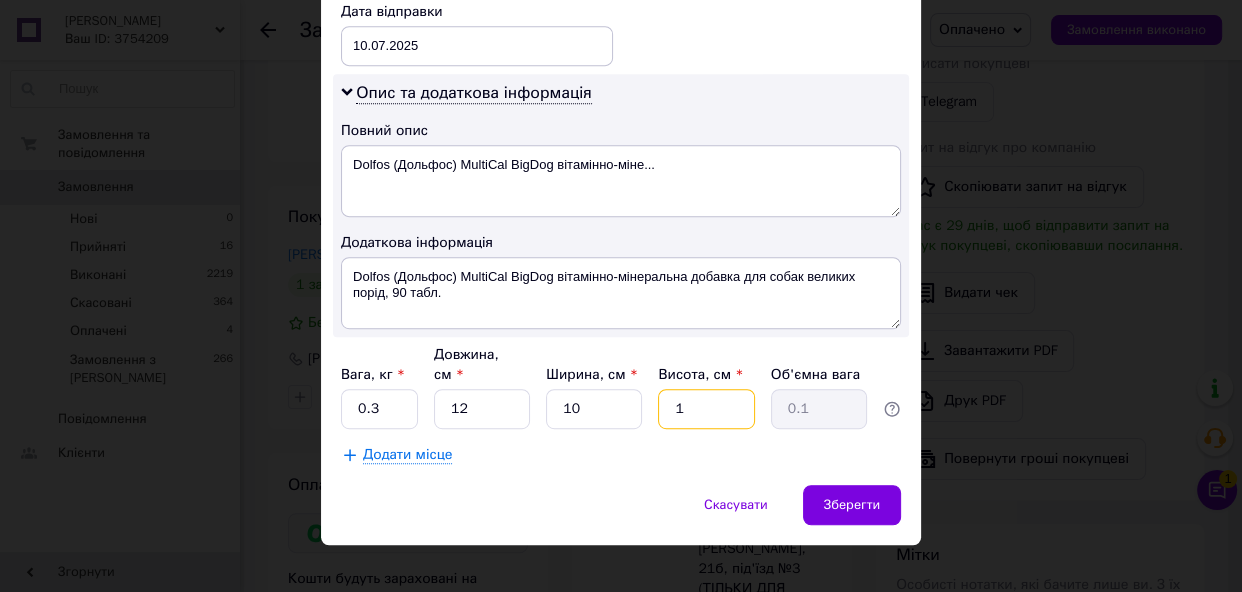 type 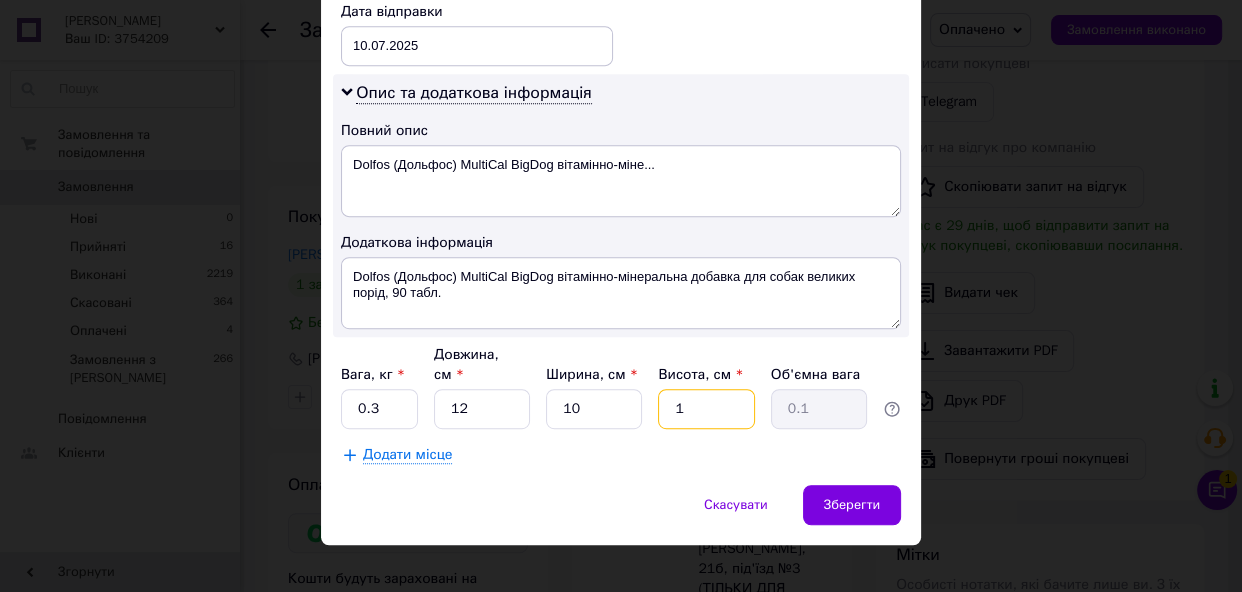 type 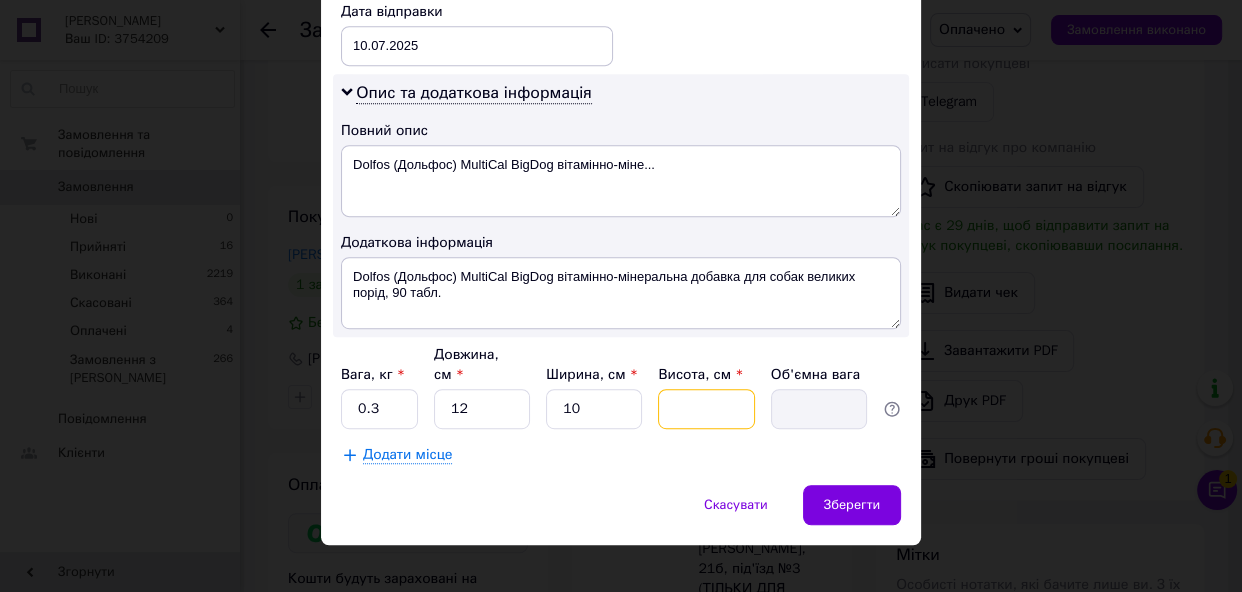 type on "6" 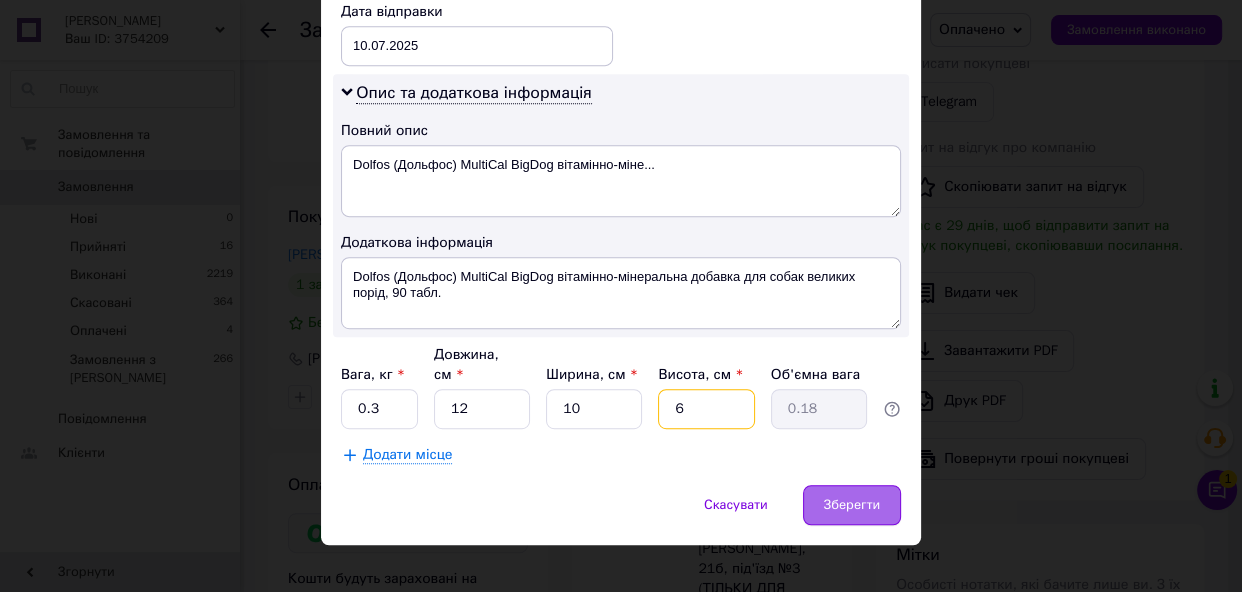 type on "6" 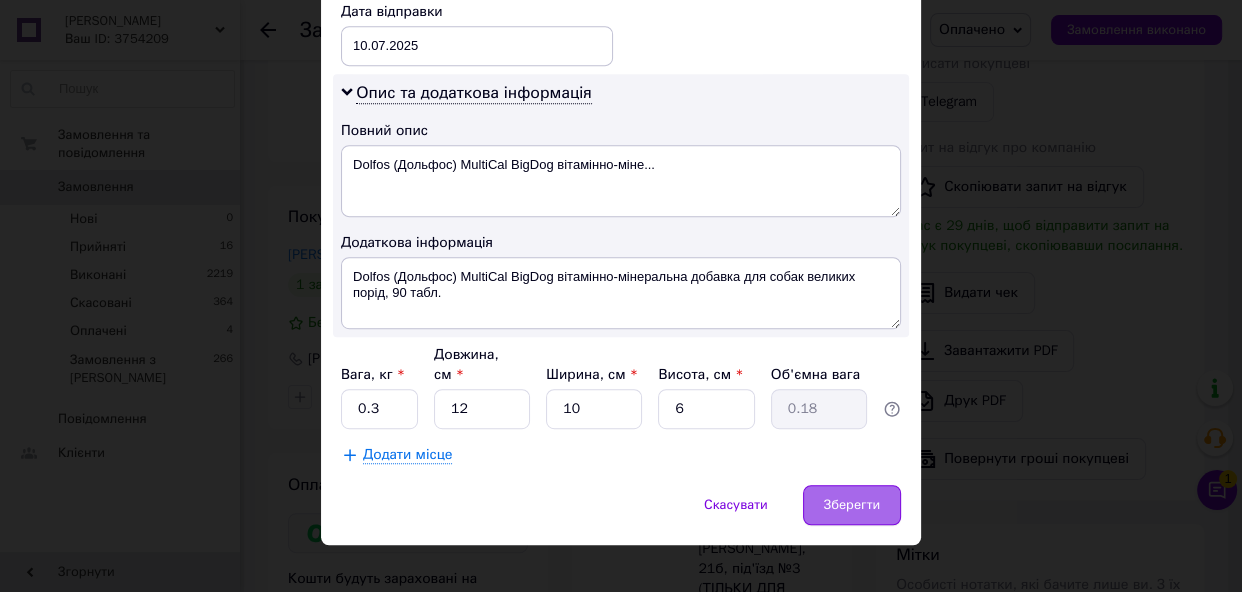 click on "Зберегти" at bounding box center (852, 505) 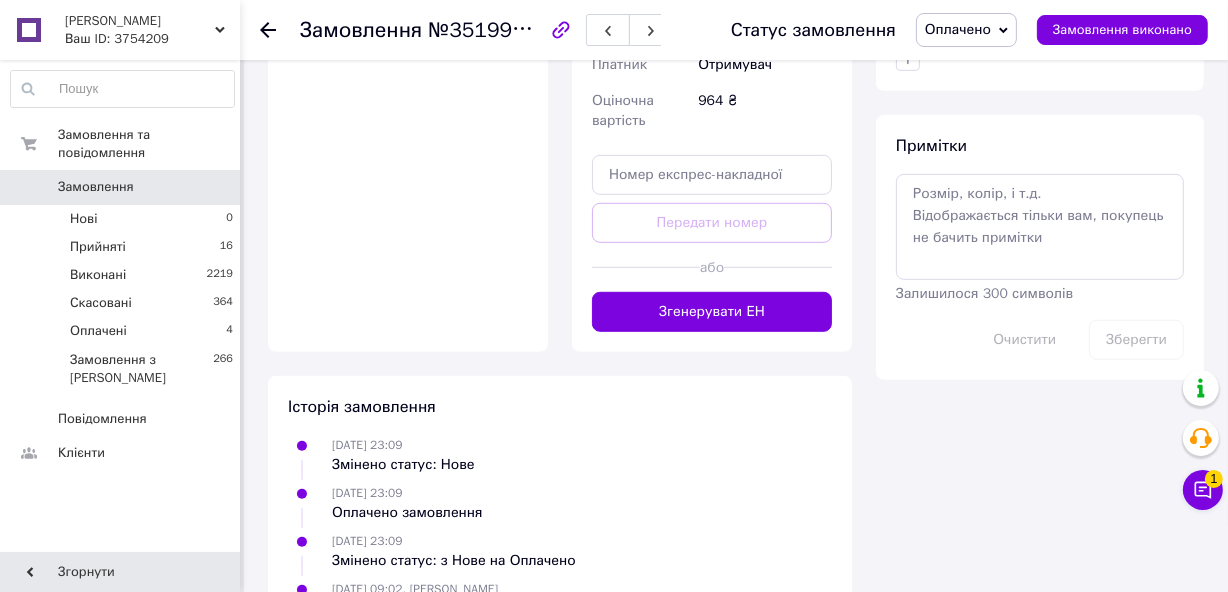 scroll, scrollTop: 1000, scrollLeft: 0, axis: vertical 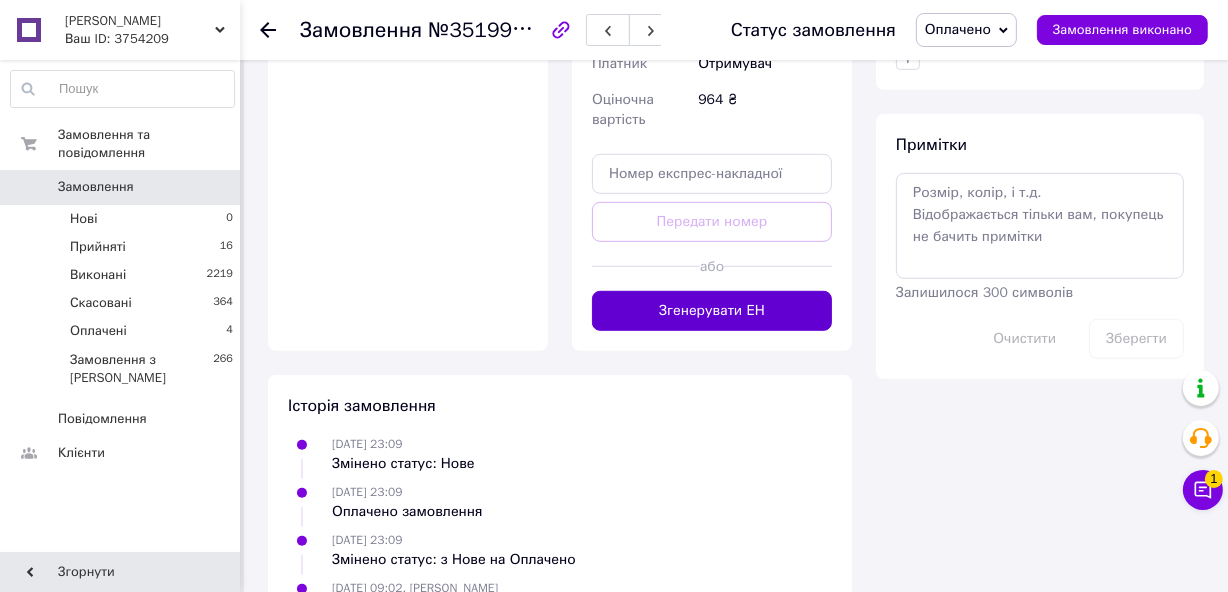 click on "Згенерувати ЕН" at bounding box center (712, 311) 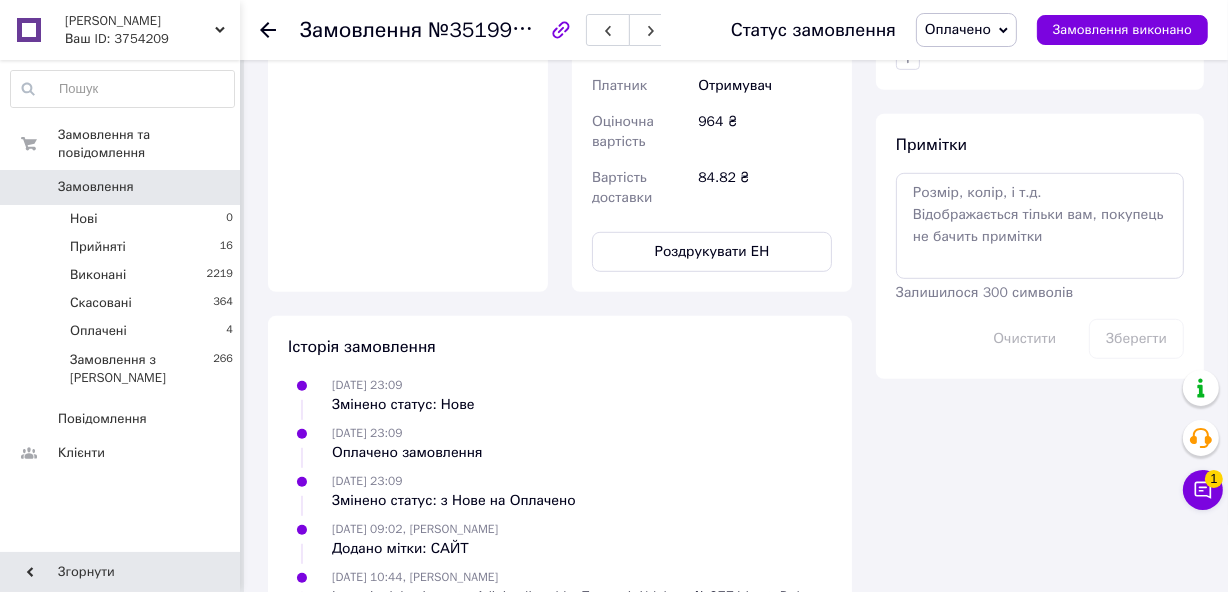 click 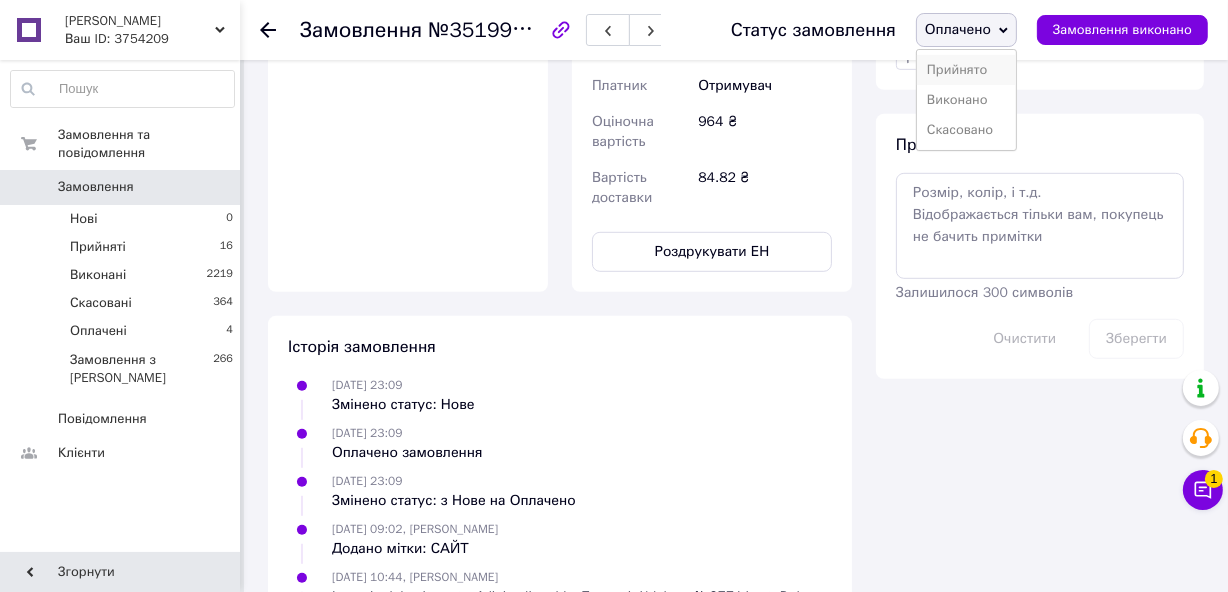 click on "Прийнято" at bounding box center (966, 70) 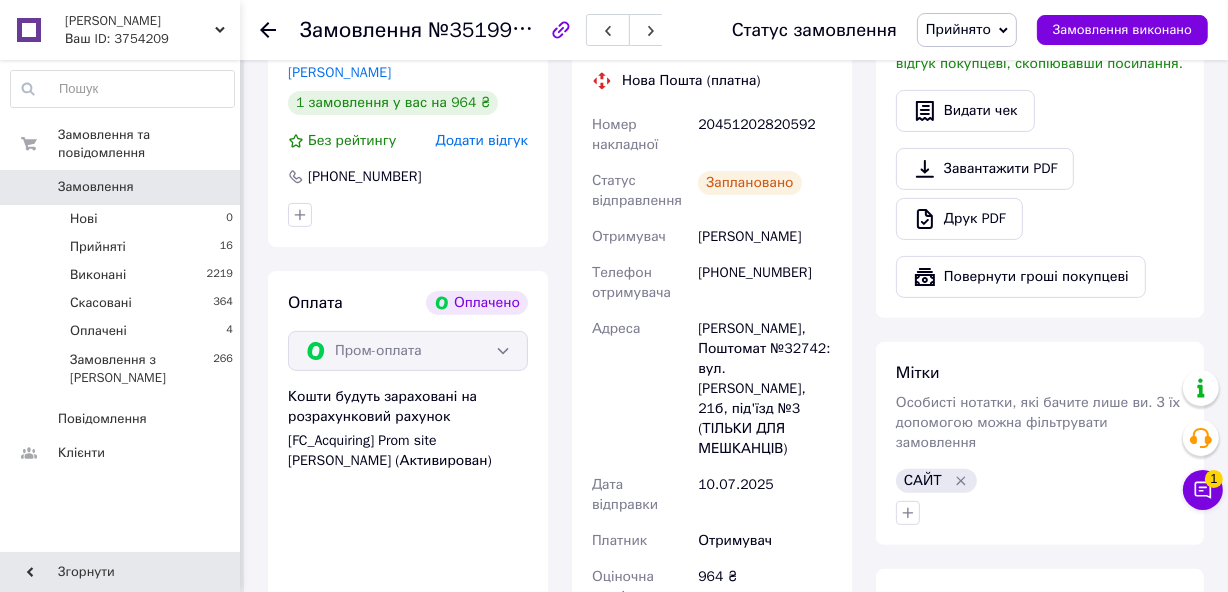 scroll, scrollTop: 90, scrollLeft: 0, axis: vertical 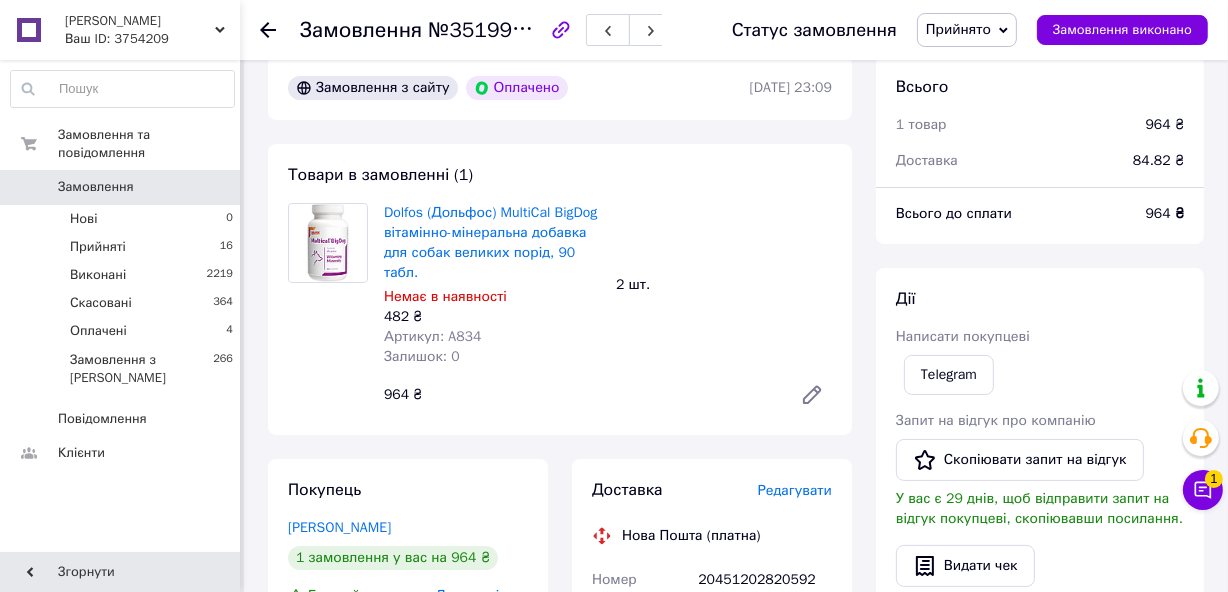 click 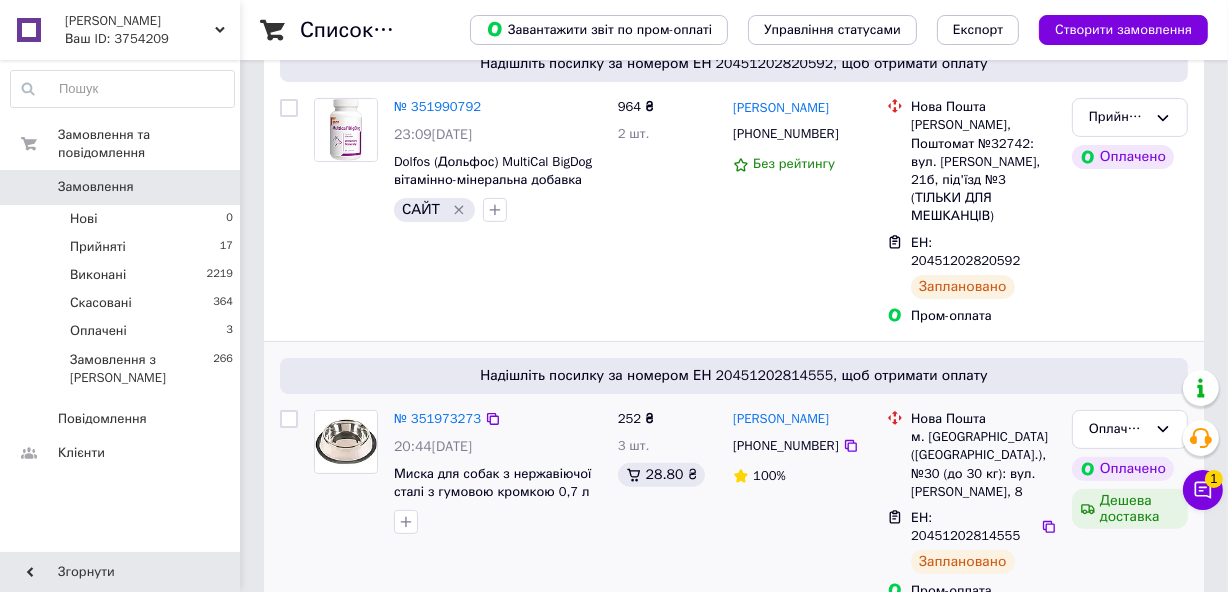 scroll, scrollTop: 454, scrollLeft: 0, axis: vertical 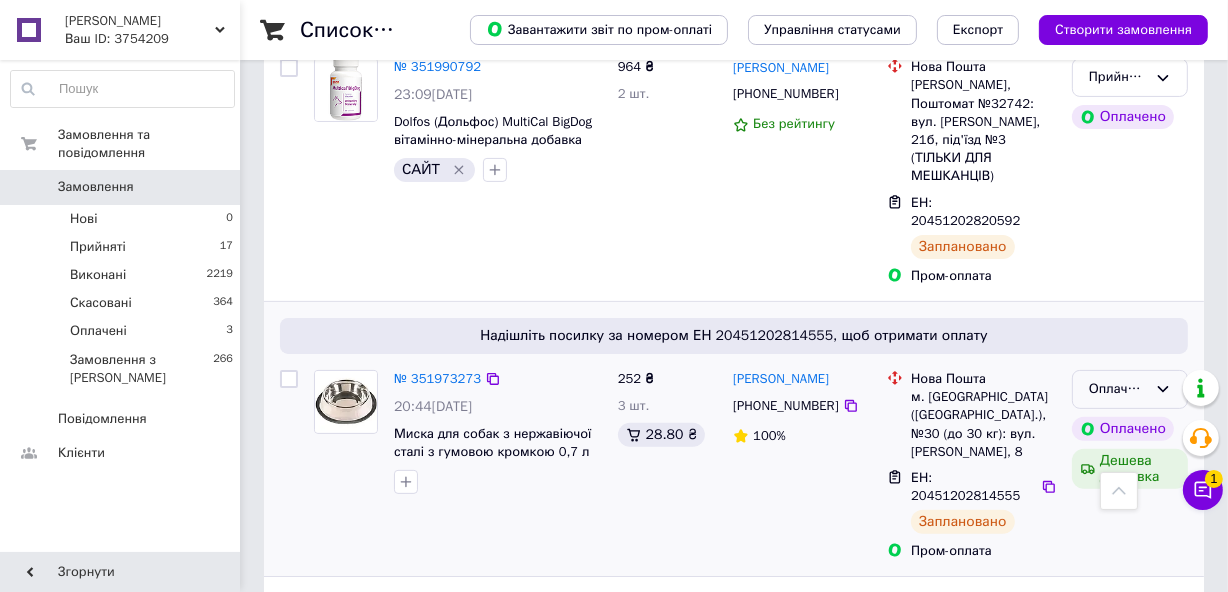 click 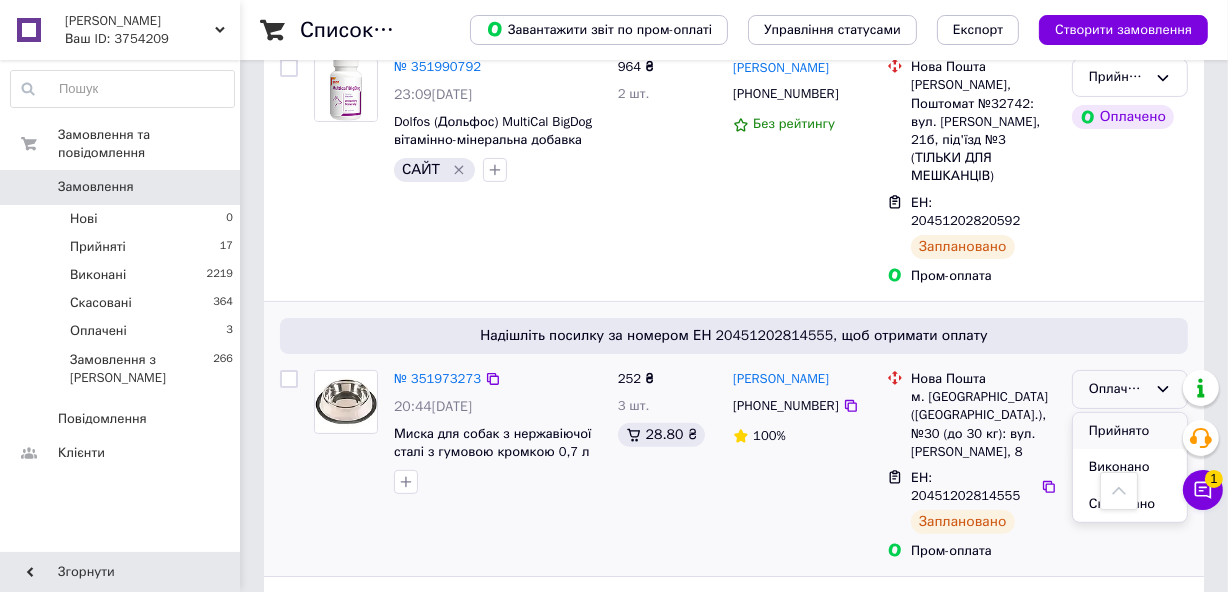 click on "Прийнято" at bounding box center [1130, 431] 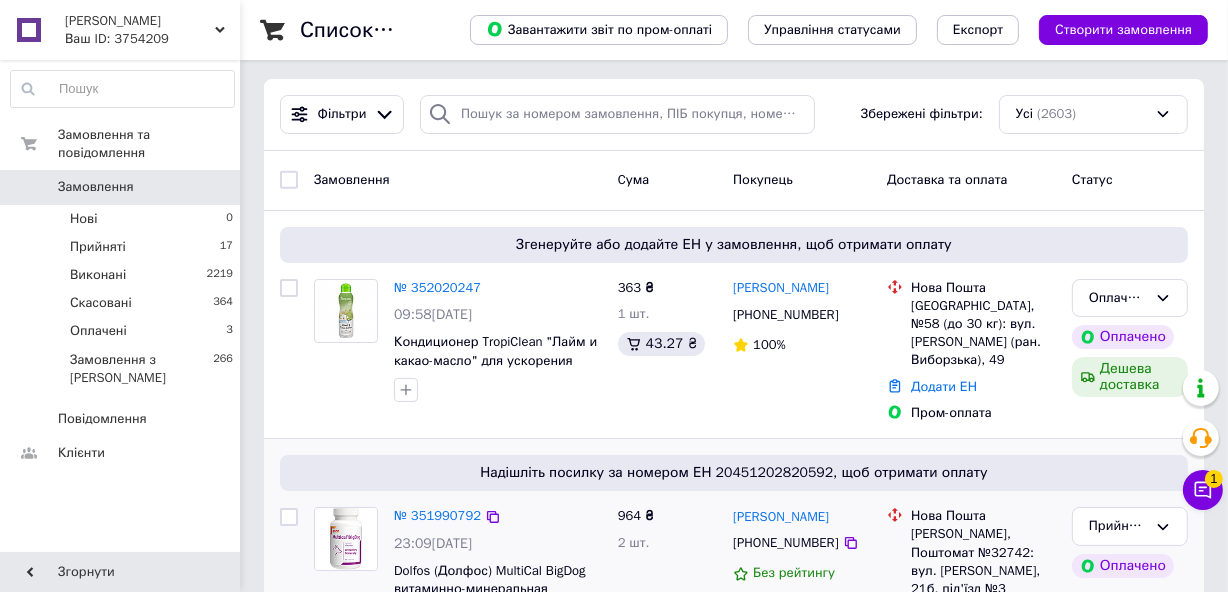 scroll, scrollTop: 0, scrollLeft: 0, axis: both 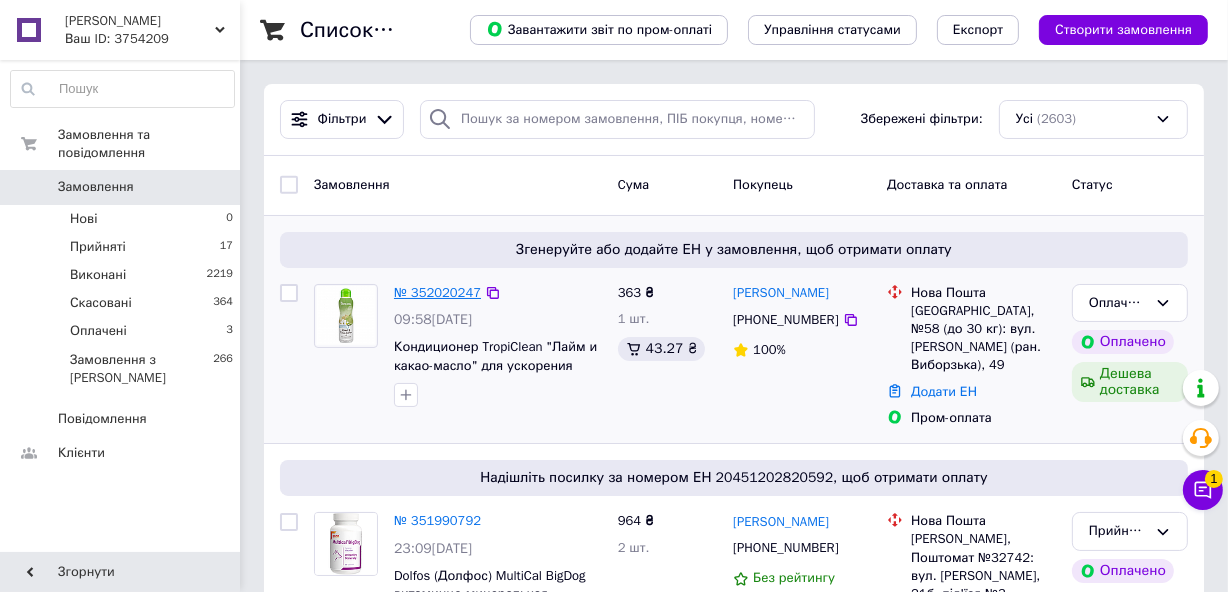 click on "№ 352020247" at bounding box center [437, 292] 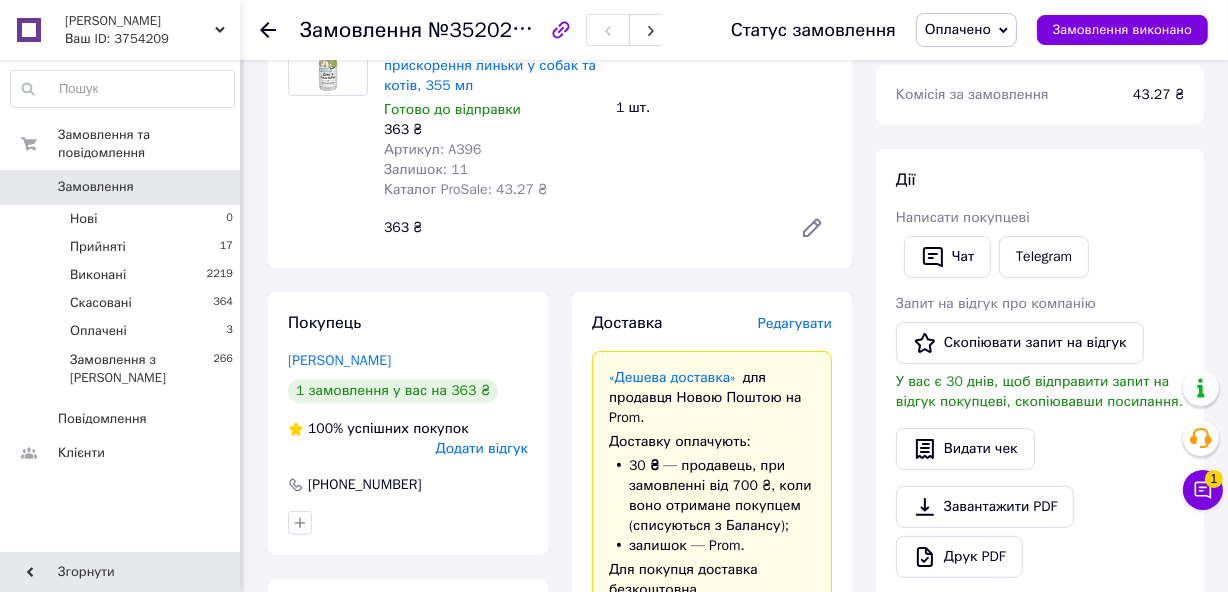 scroll, scrollTop: 454, scrollLeft: 0, axis: vertical 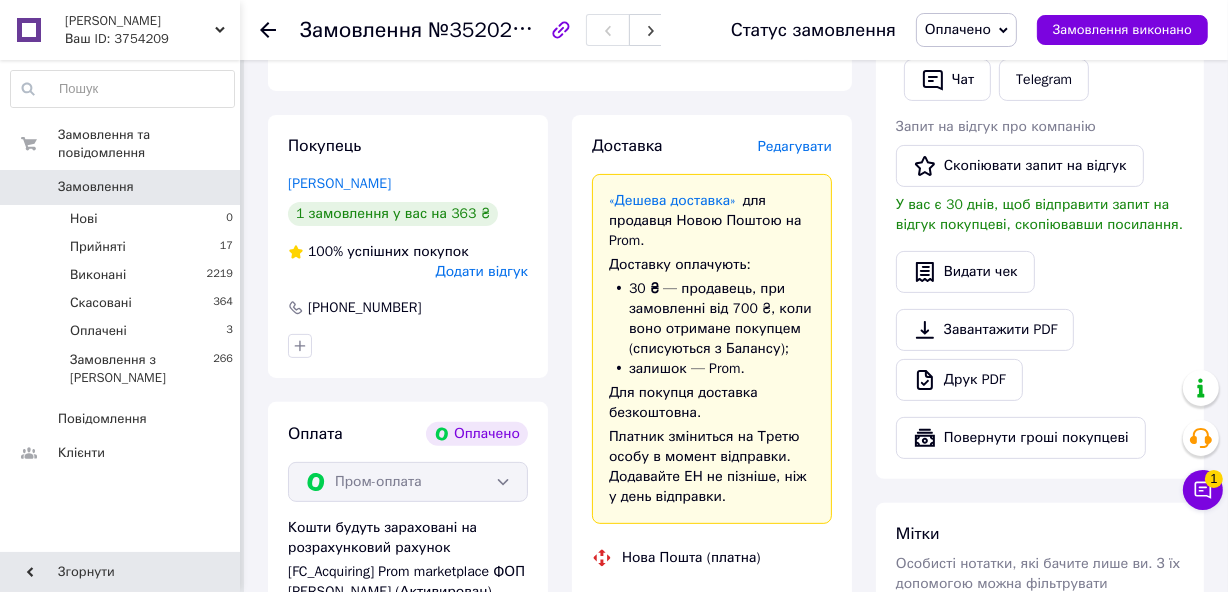 click 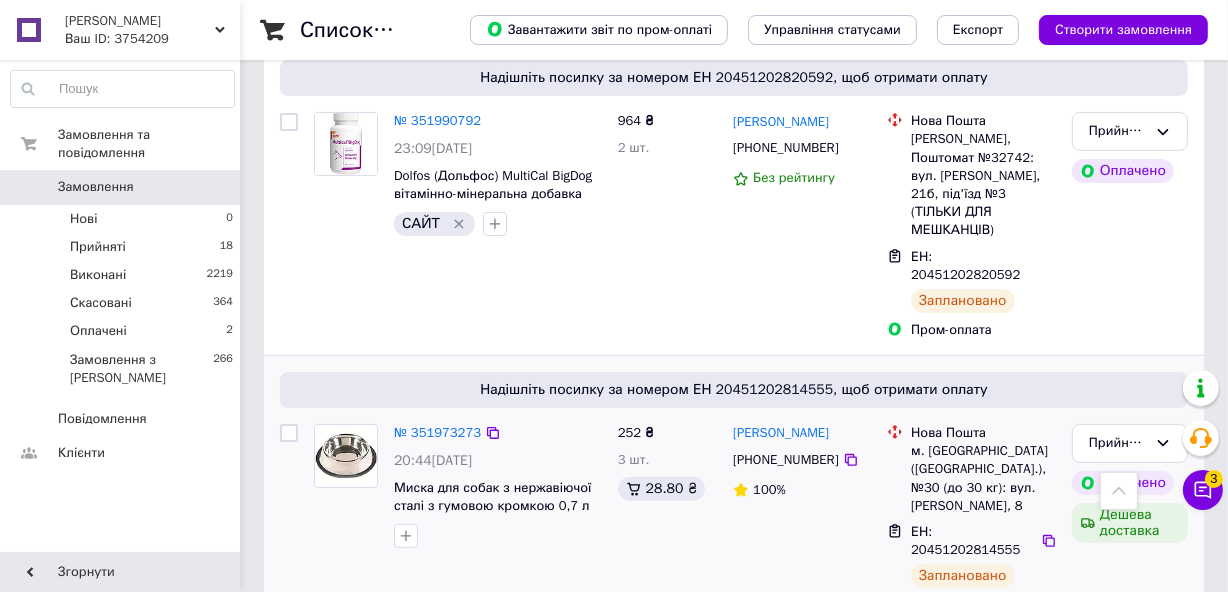 scroll, scrollTop: 0, scrollLeft: 0, axis: both 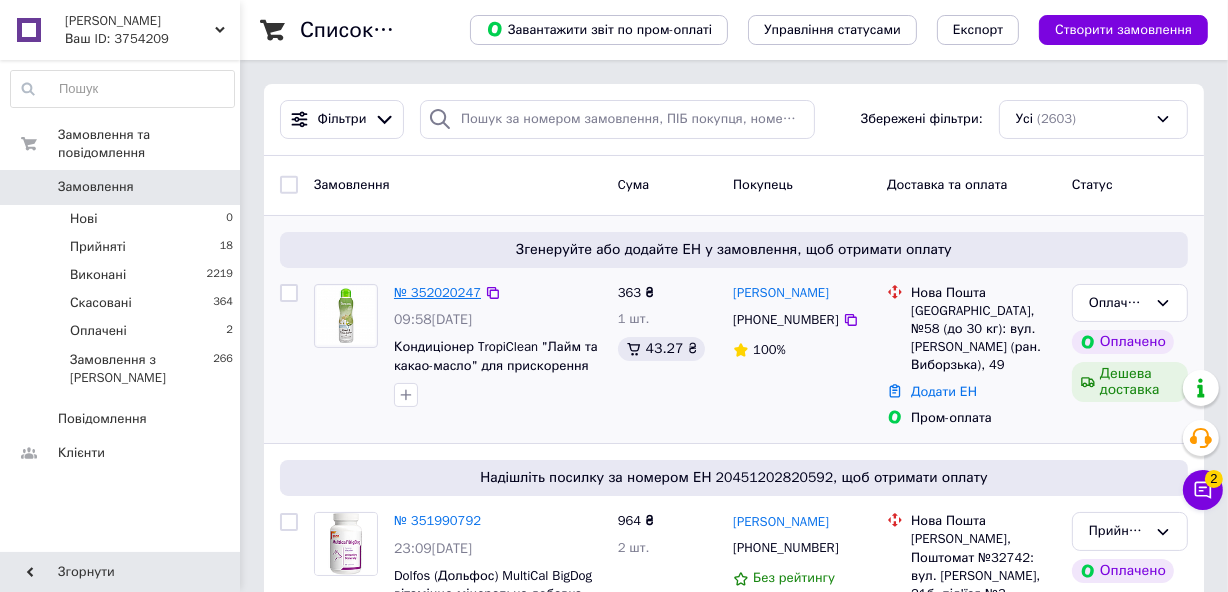 click on "№ 352020247" at bounding box center [437, 292] 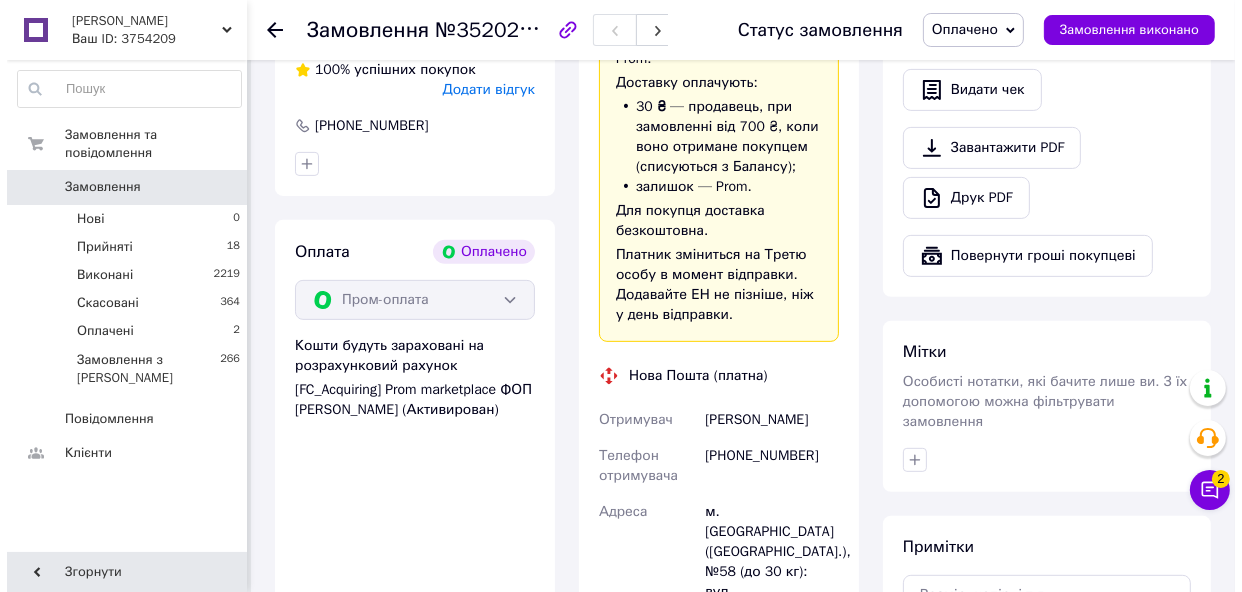 scroll, scrollTop: 181, scrollLeft: 0, axis: vertical 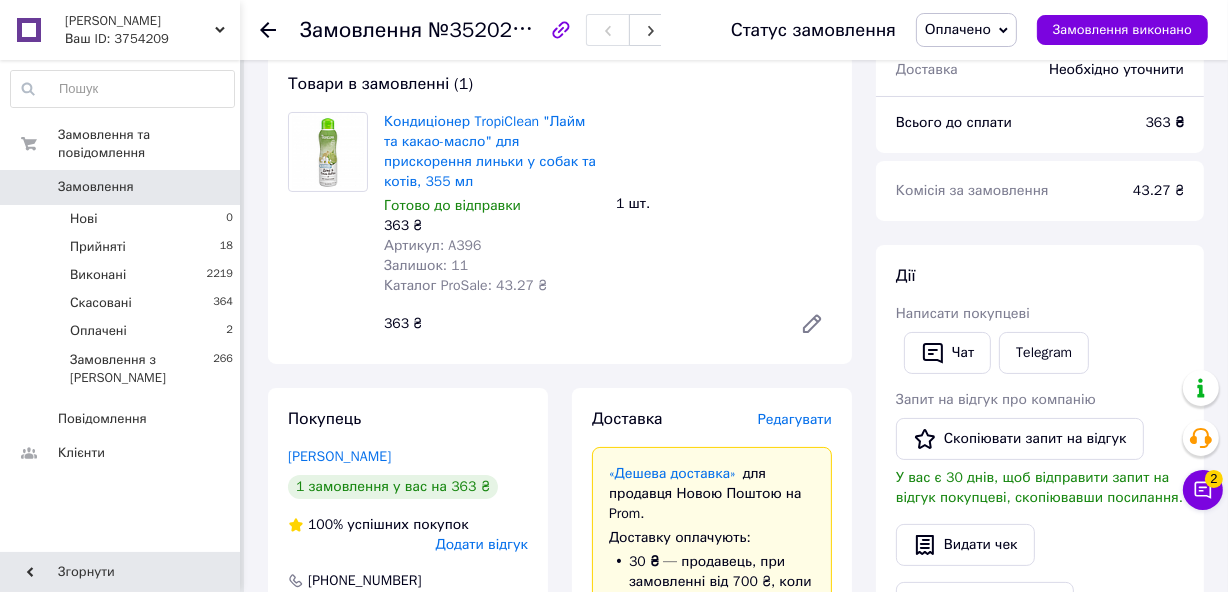 click on "Редагувати" at bounding box center (795, 419) 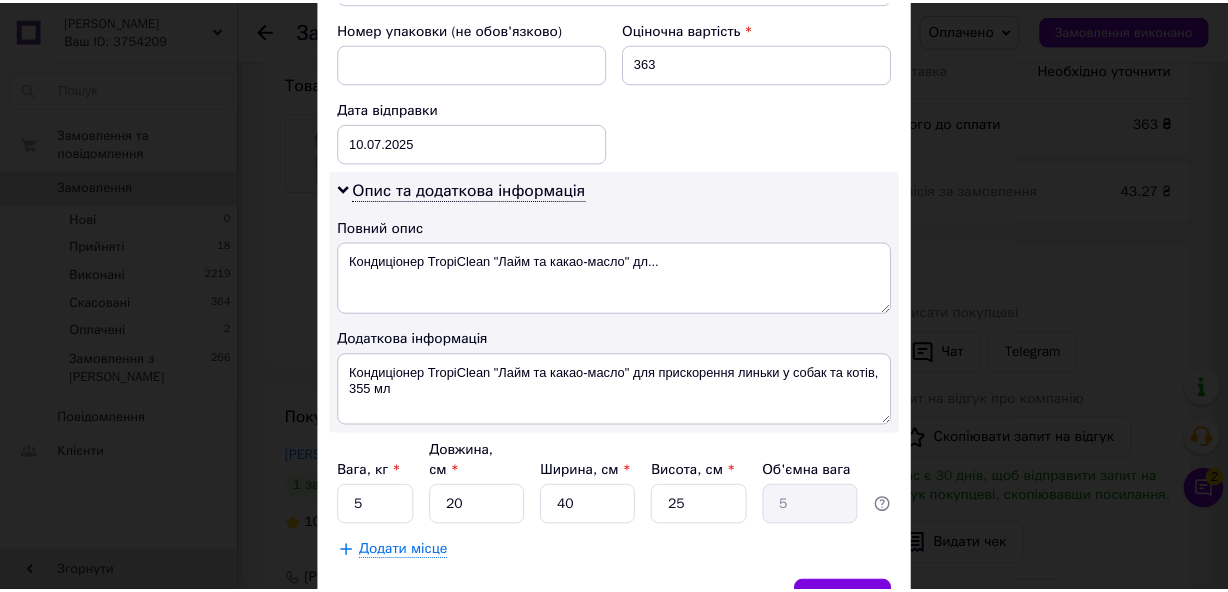 scroll, scrollTop: 909, scrollLeft: 0, axis: vertical 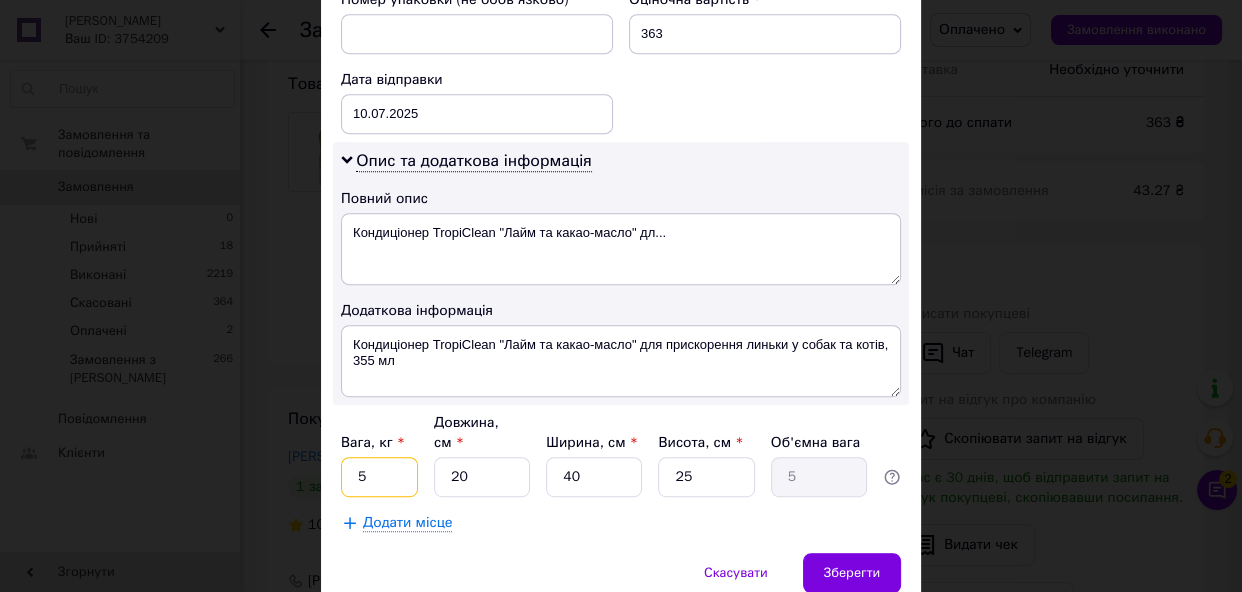 click on "5" at bounding box center [379, 477] 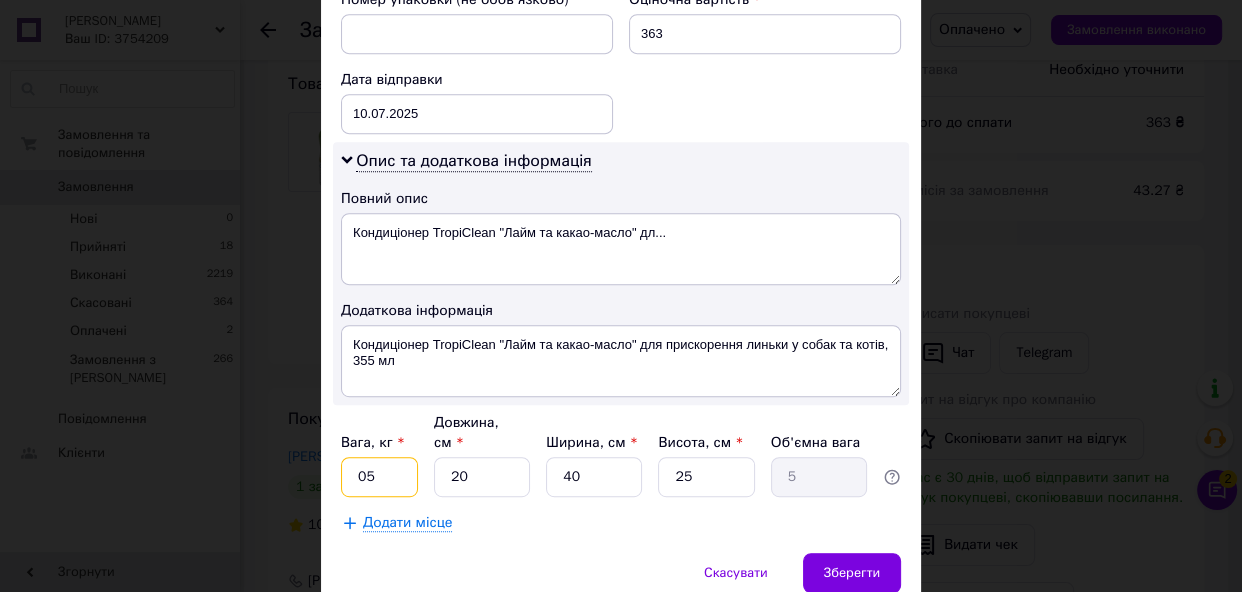 type on "0" 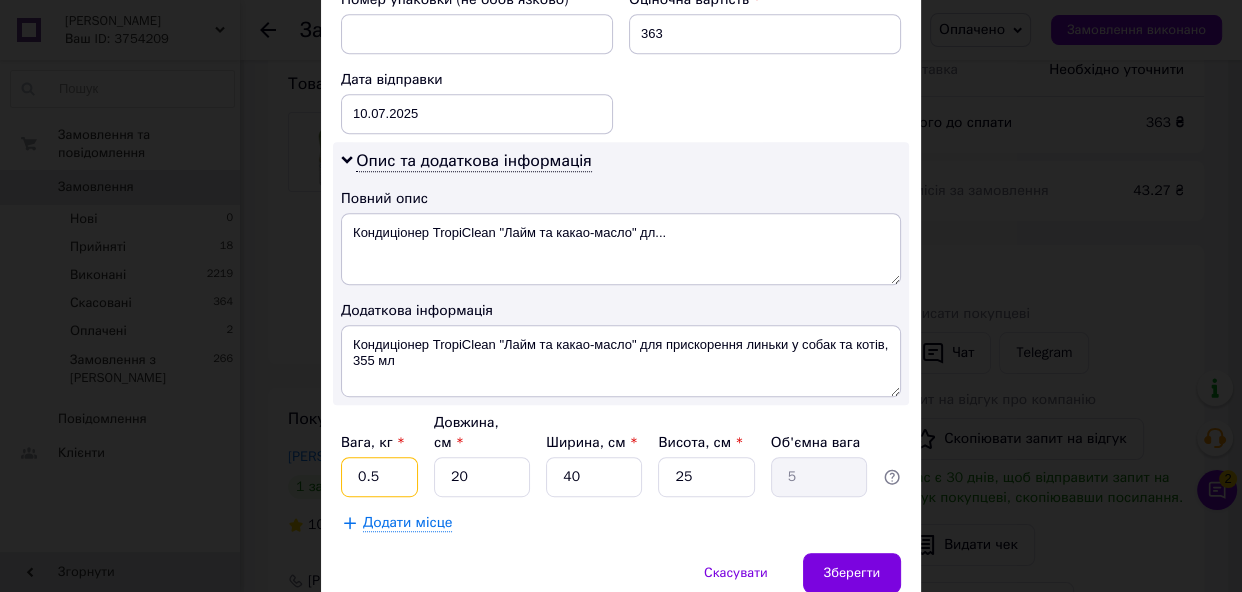 type on "0.5" 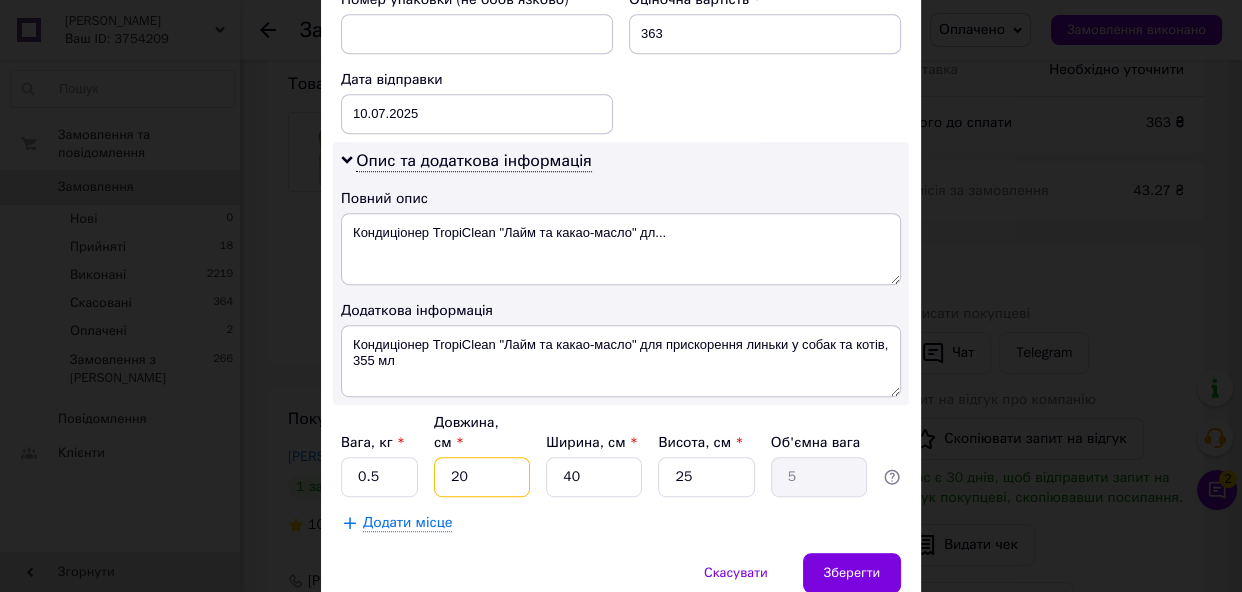 click on "20" at bounding box center (482, 477) 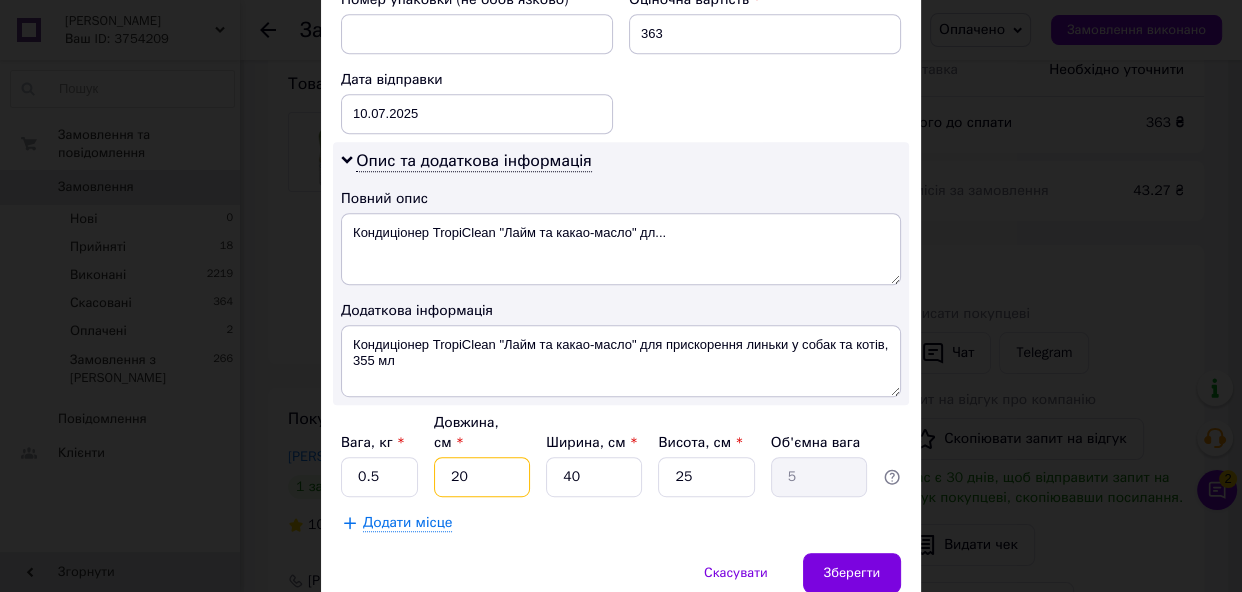 type on "2" 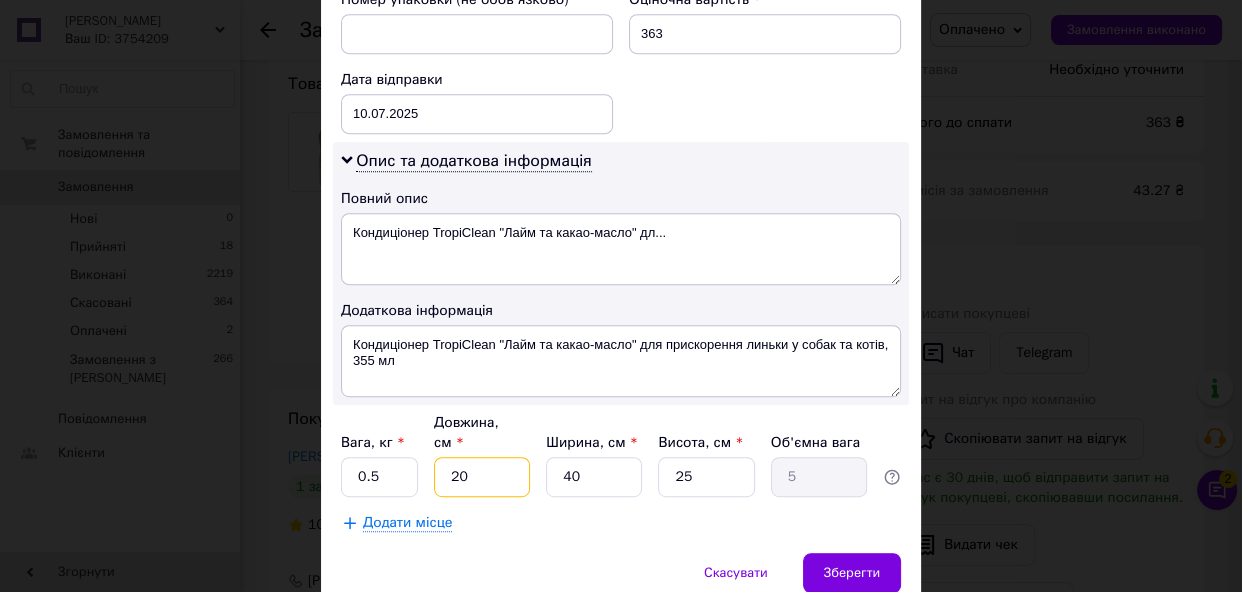 type on "0.5" 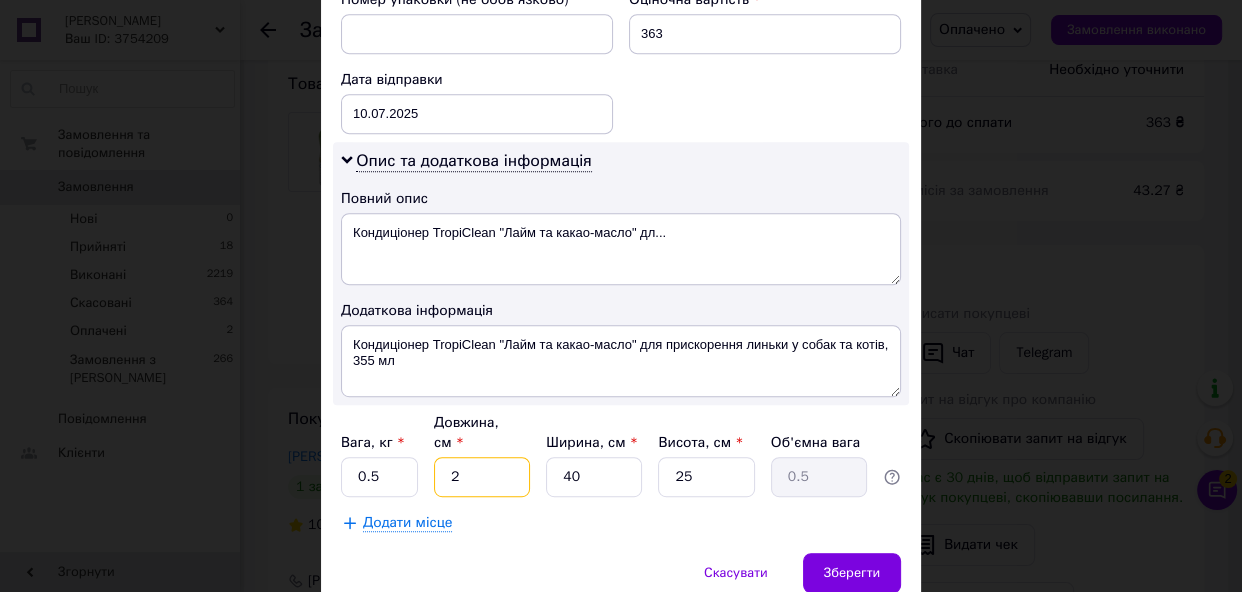 type 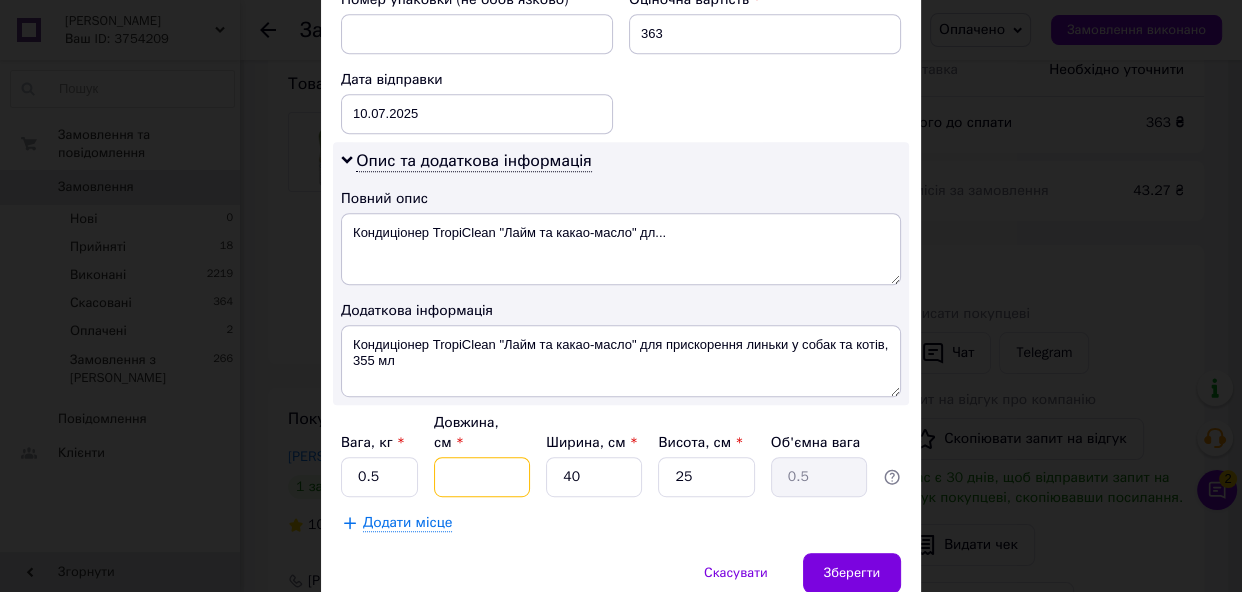 type 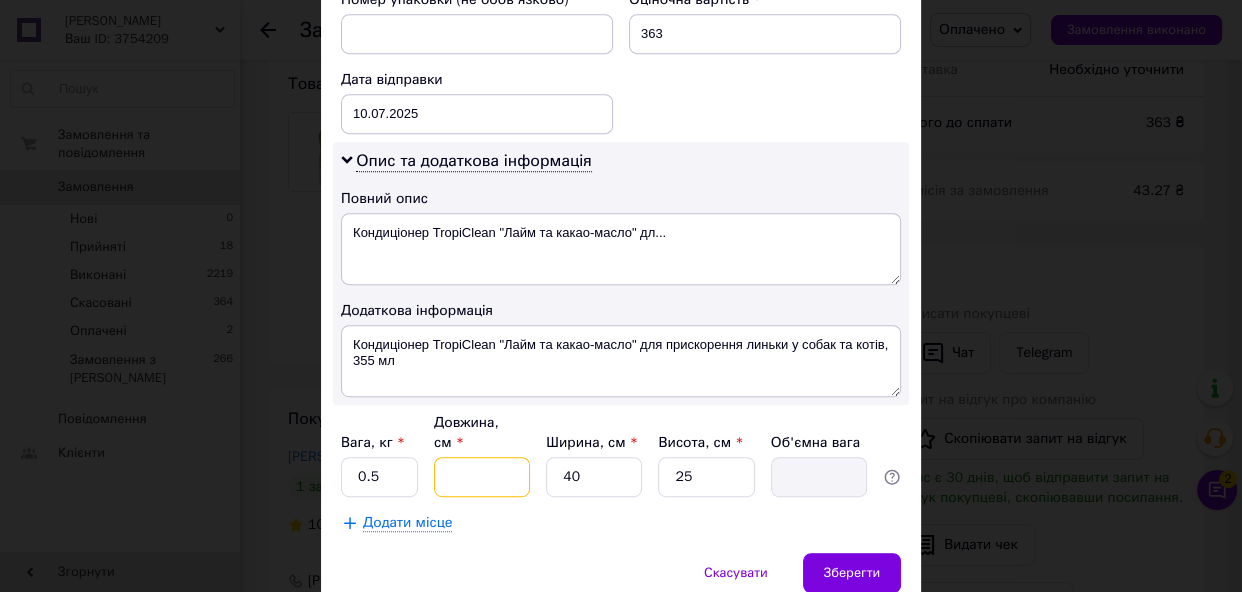 type on "1" 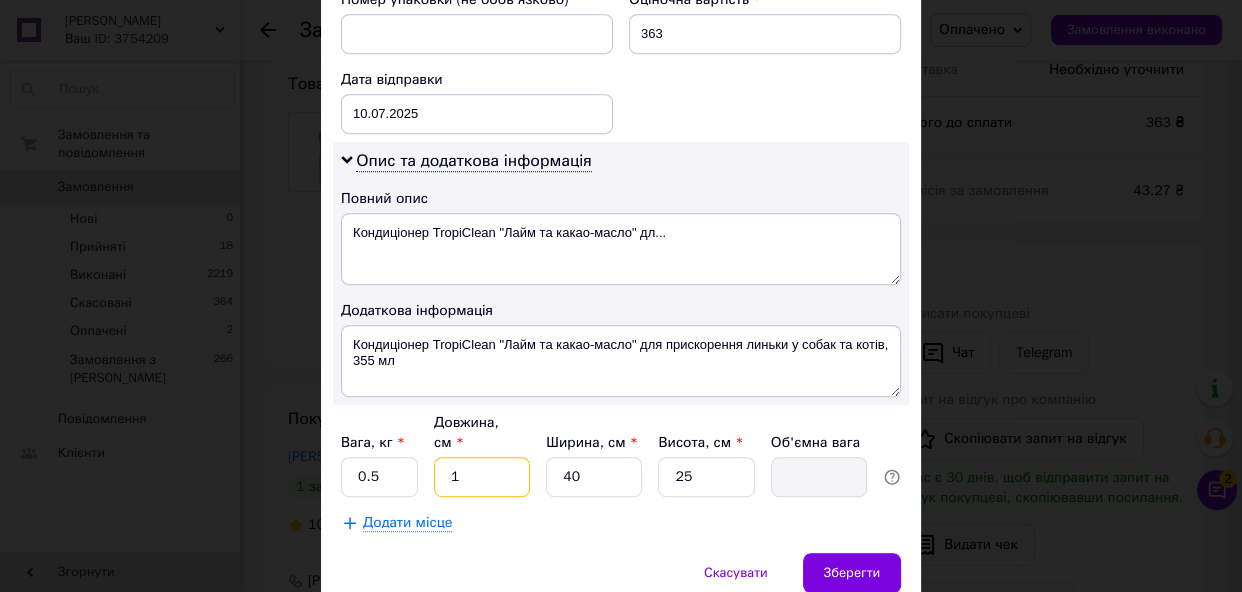 type on "0.25" 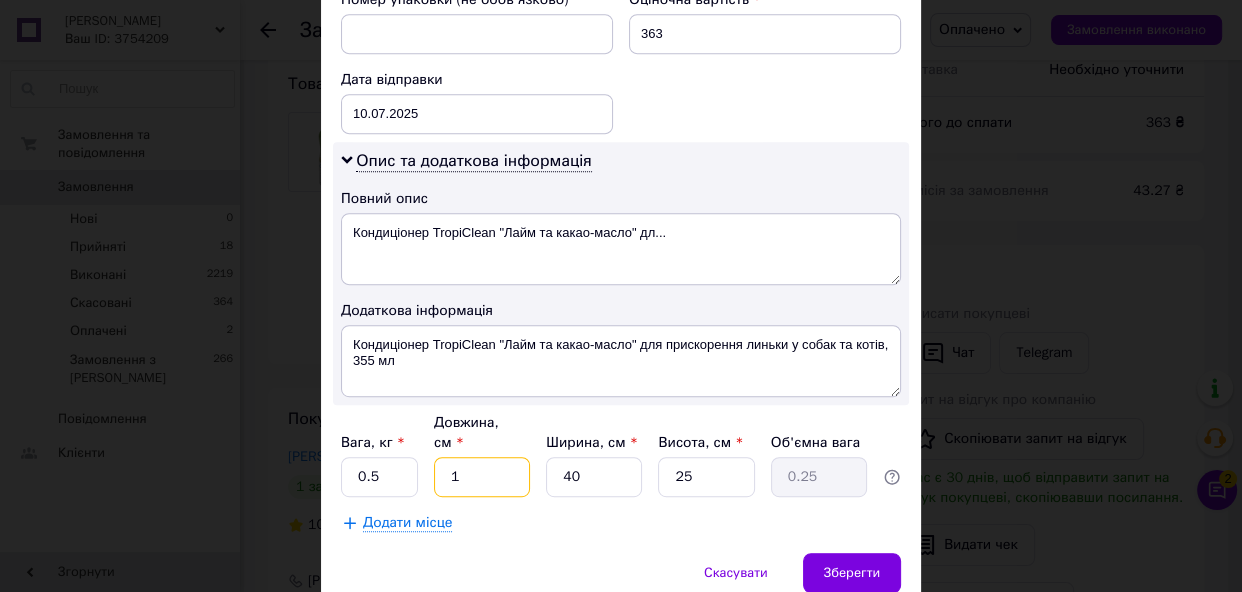 type on "15" 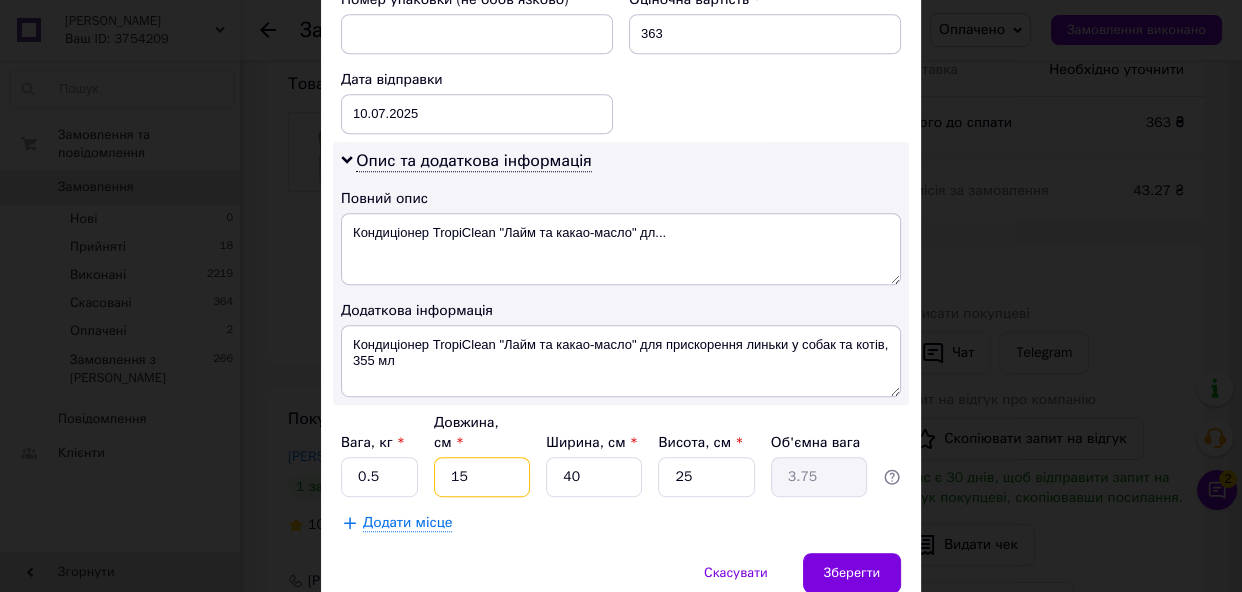 type on "15" 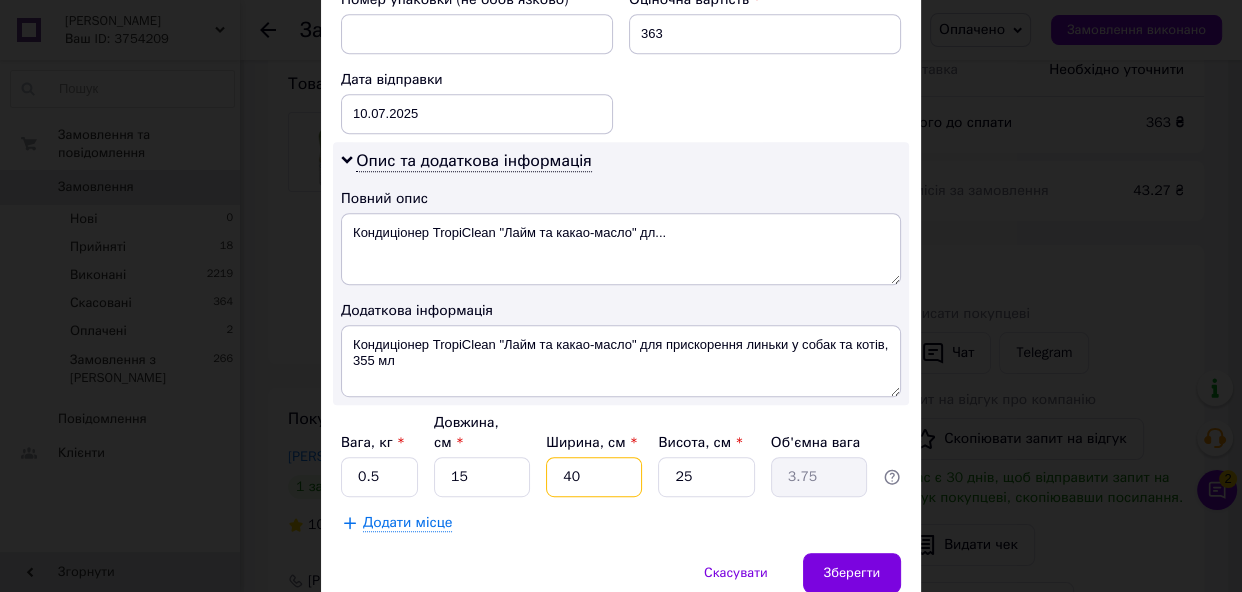 click on "40" at bounding box center [594, 477] 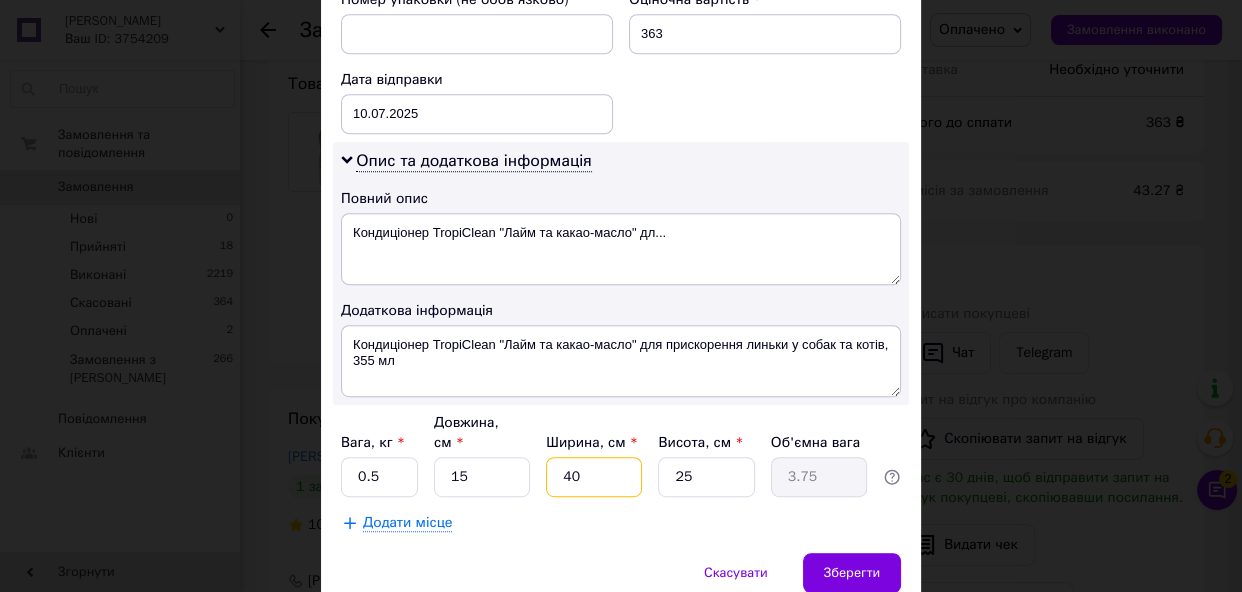 type on "4" 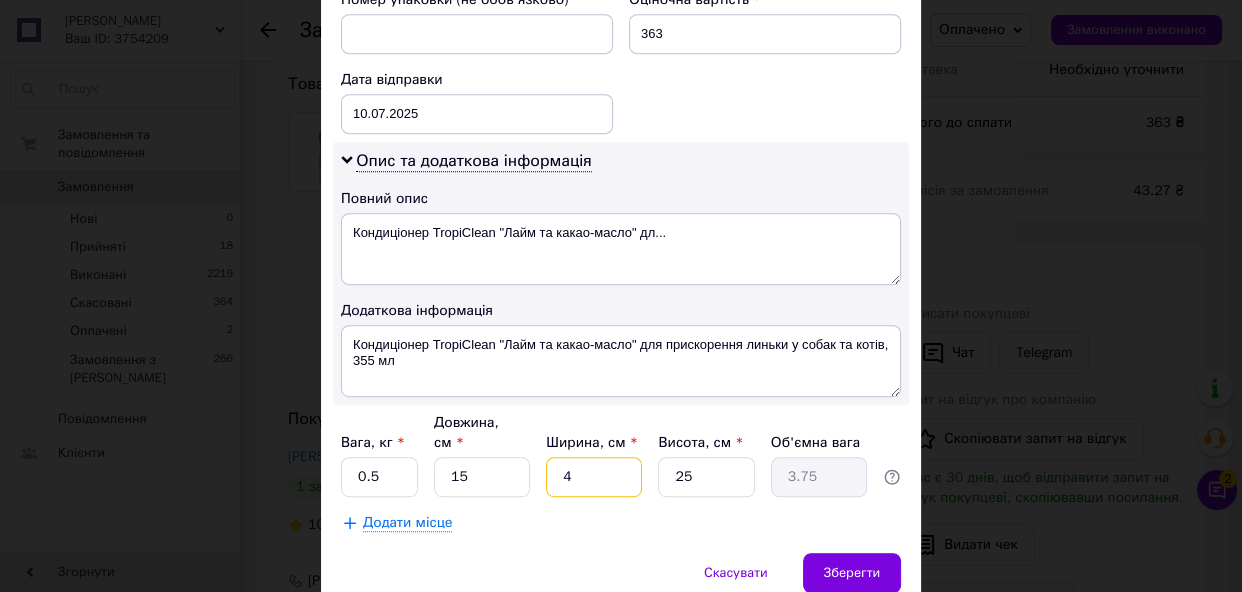 type on "0.38" 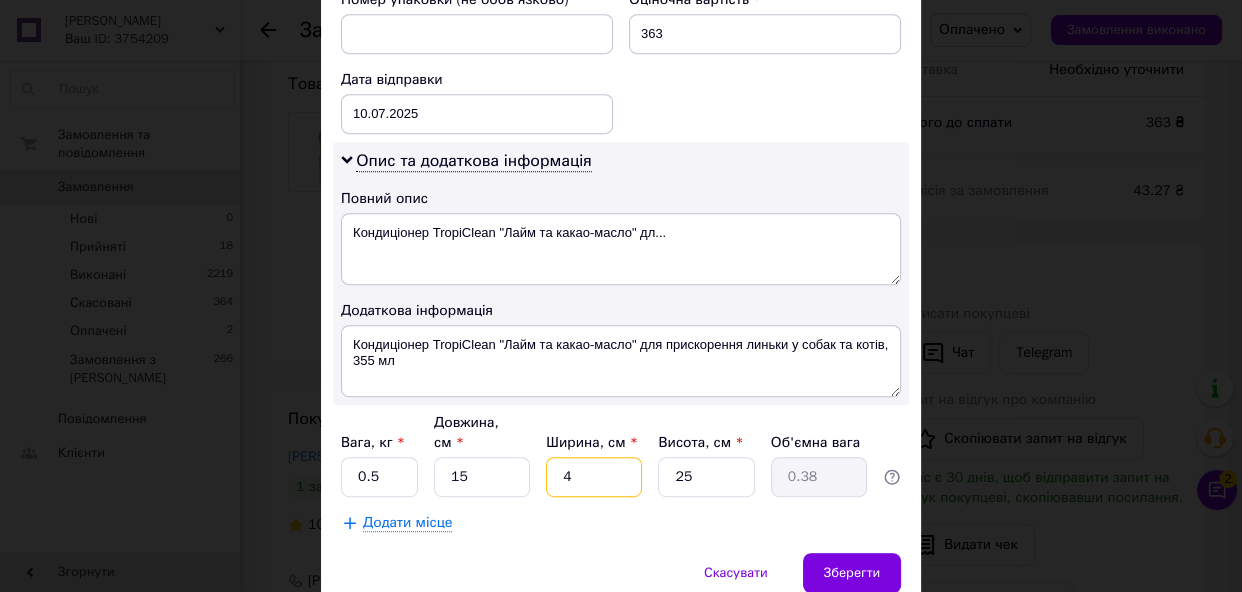 type 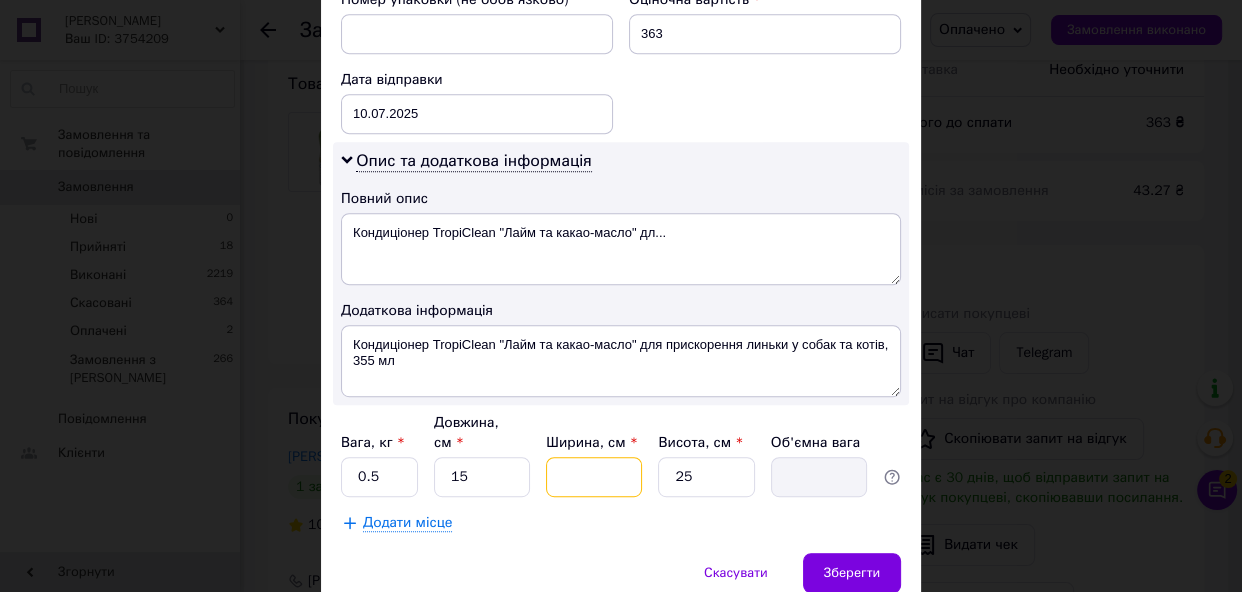 type on "2" 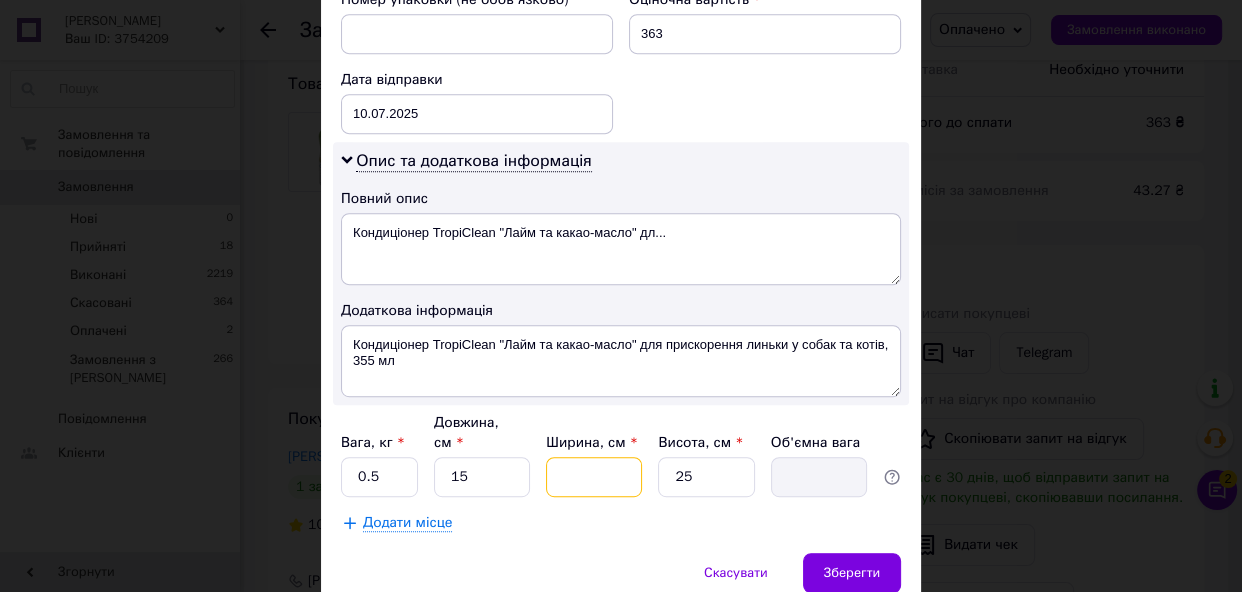 type on "0.19" 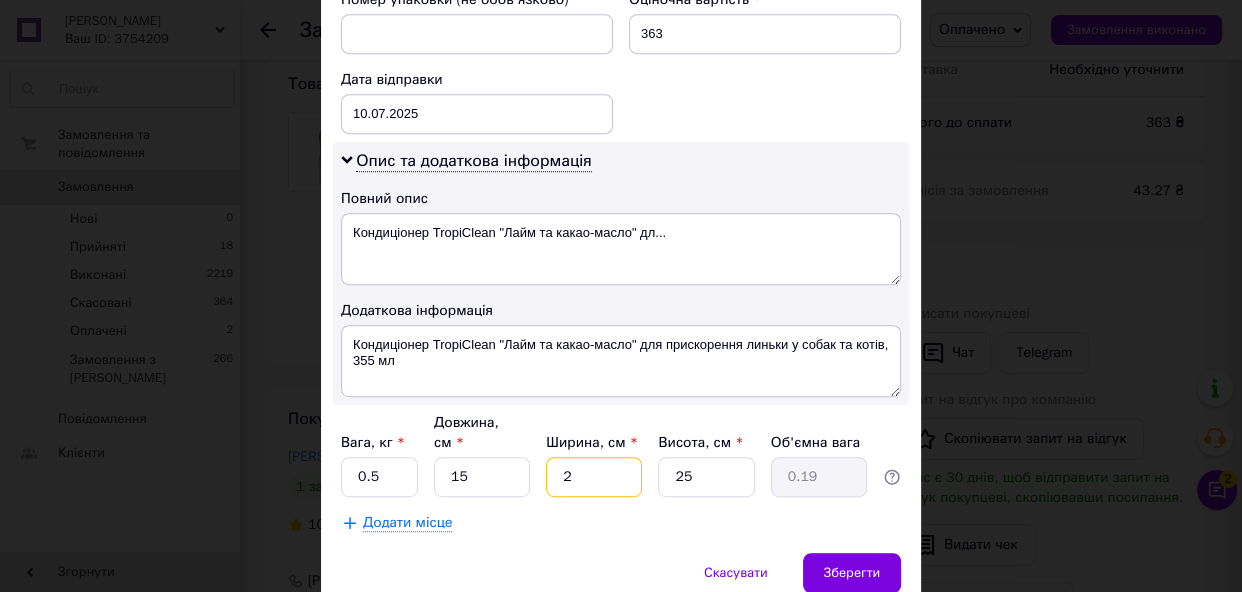 type on "20" 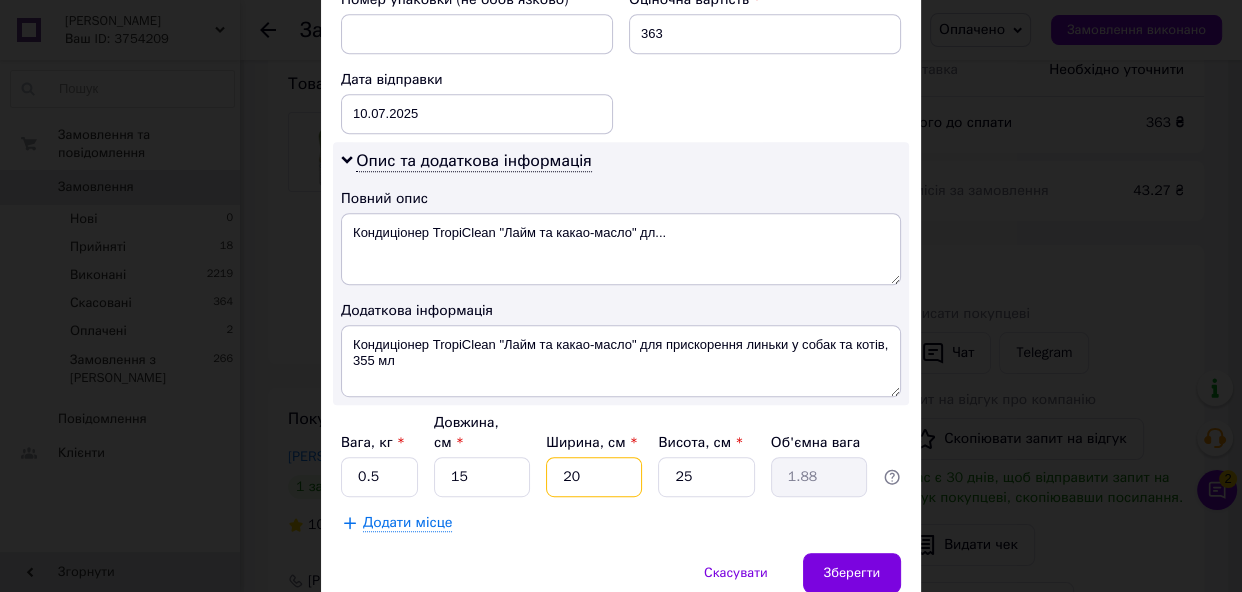 type on "20" 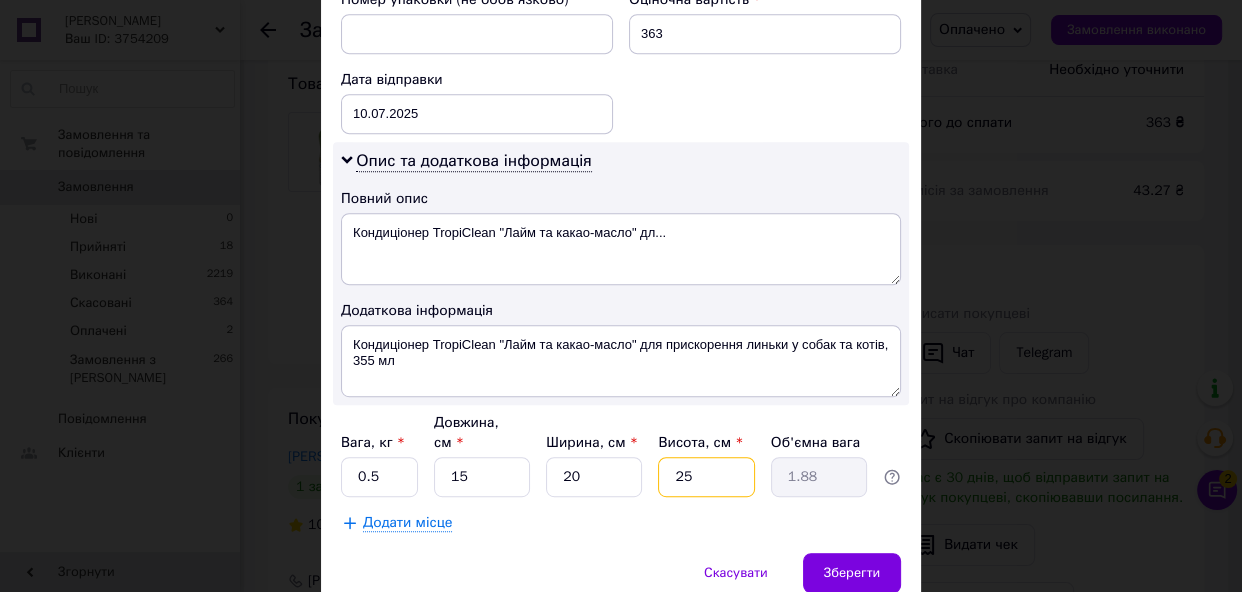 drag, startPoint x: 696, startPoint y: 430, endPoint x: 710, endPoint y: 422, distance: 16.124516 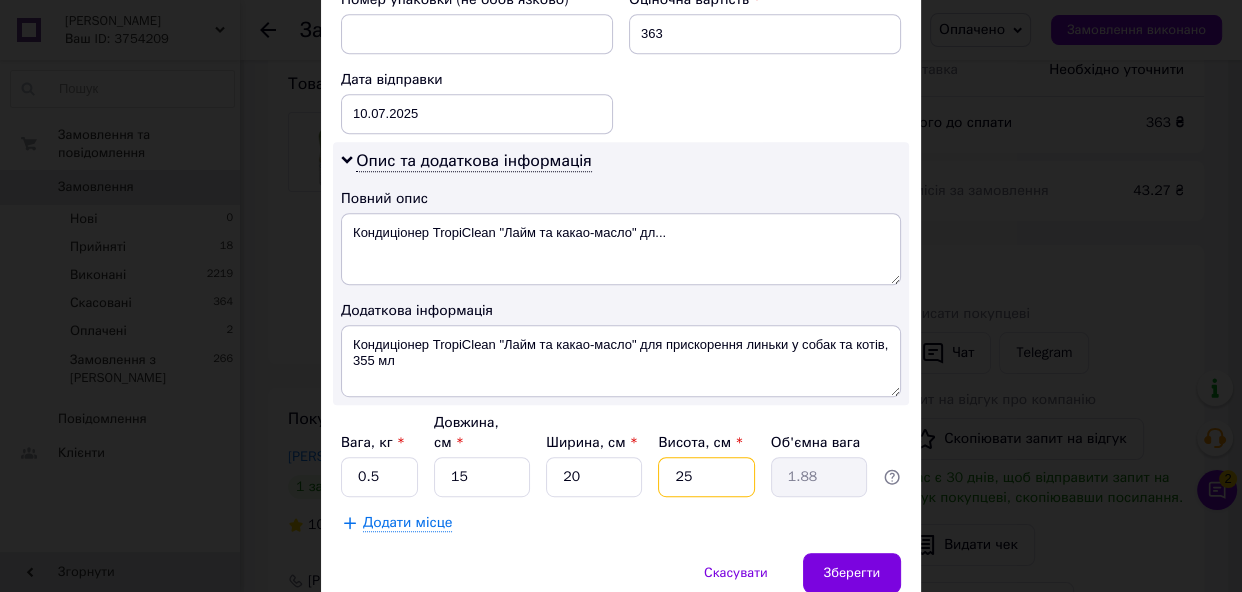 type on "2" 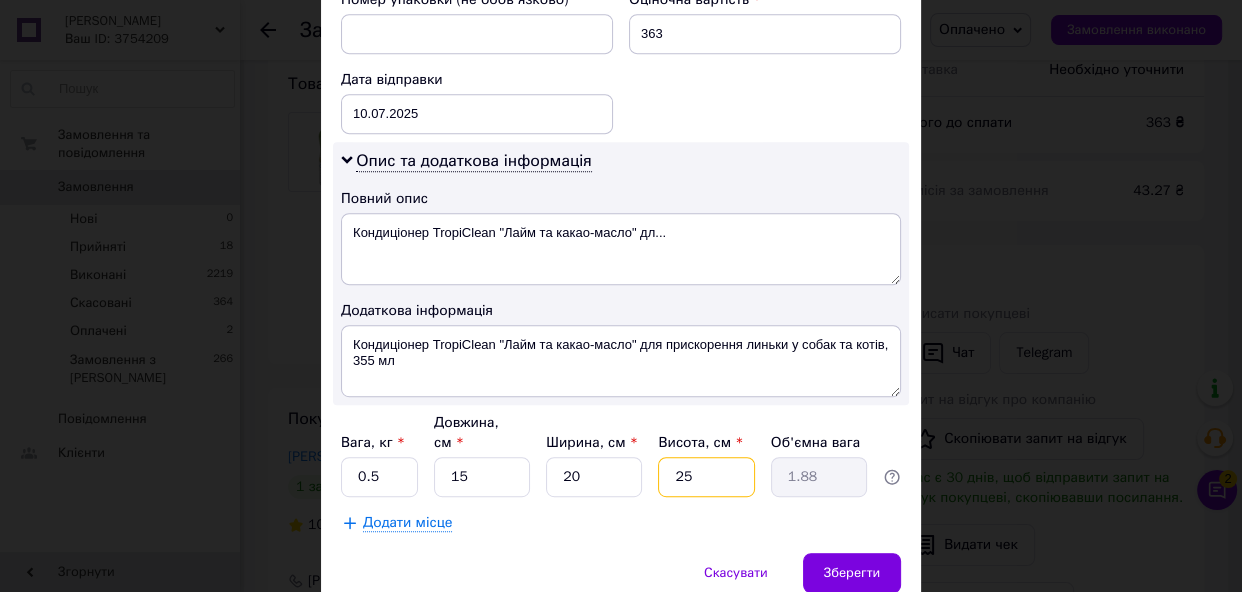 type on "0.15" 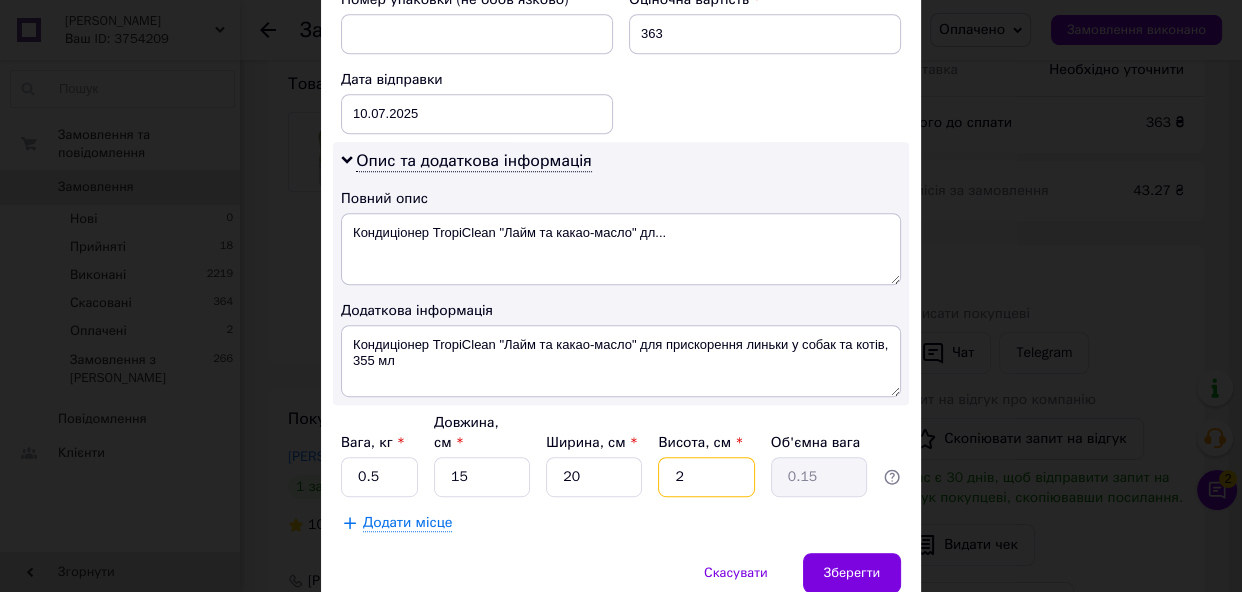 type 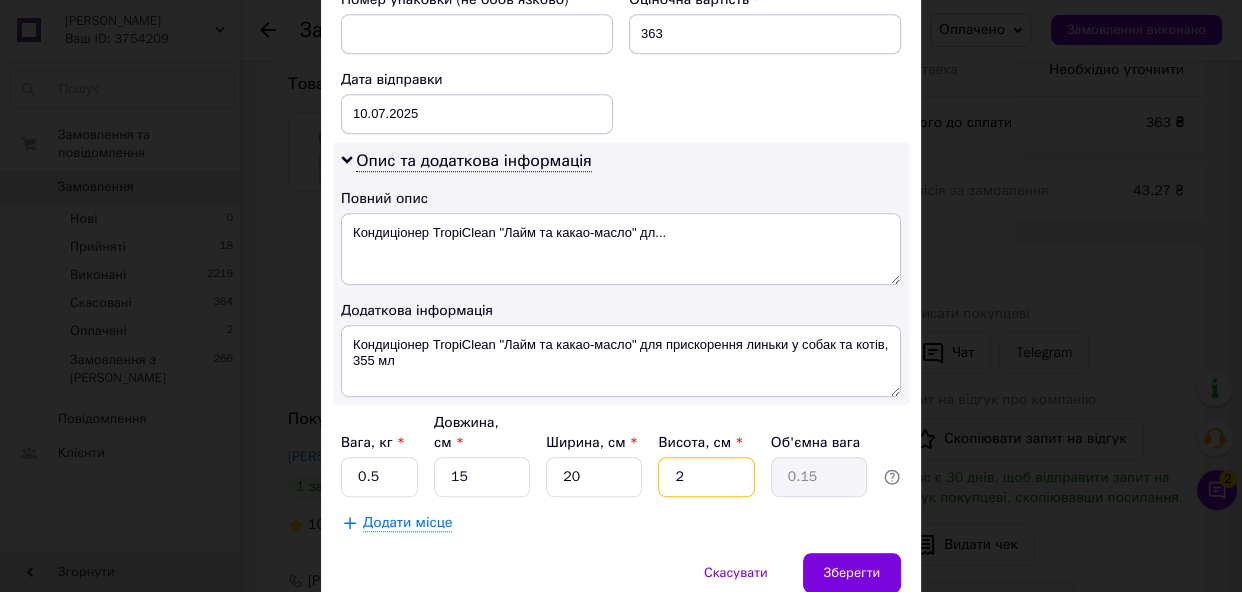 type 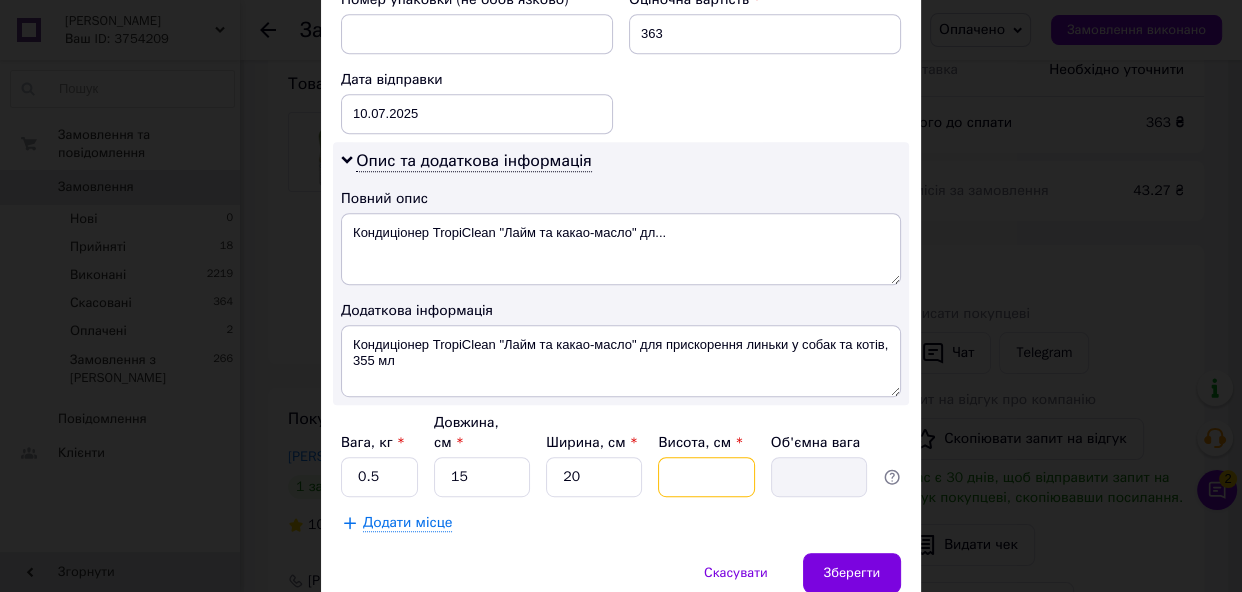 type 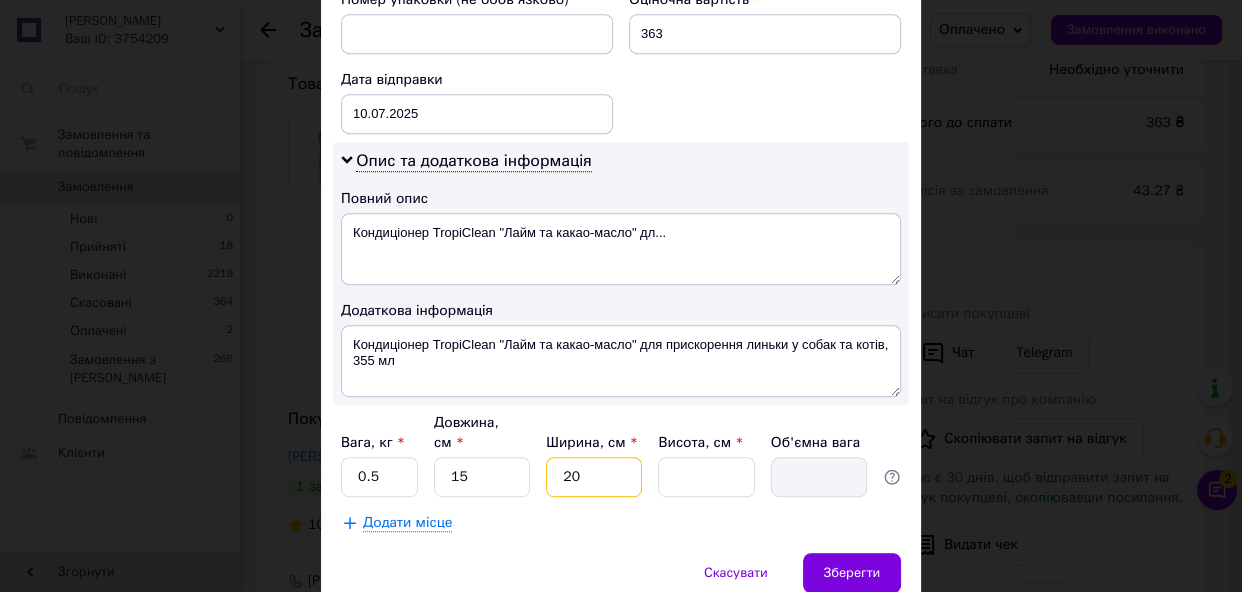 click on "20" at bounding box center [594, 477] 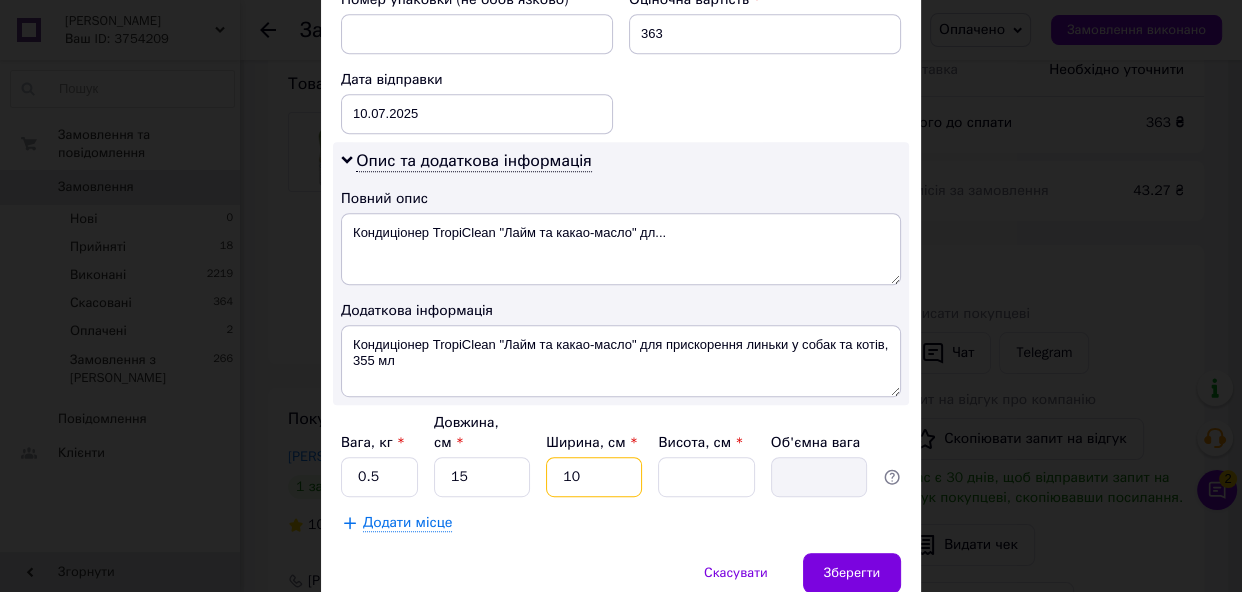 type on "10" 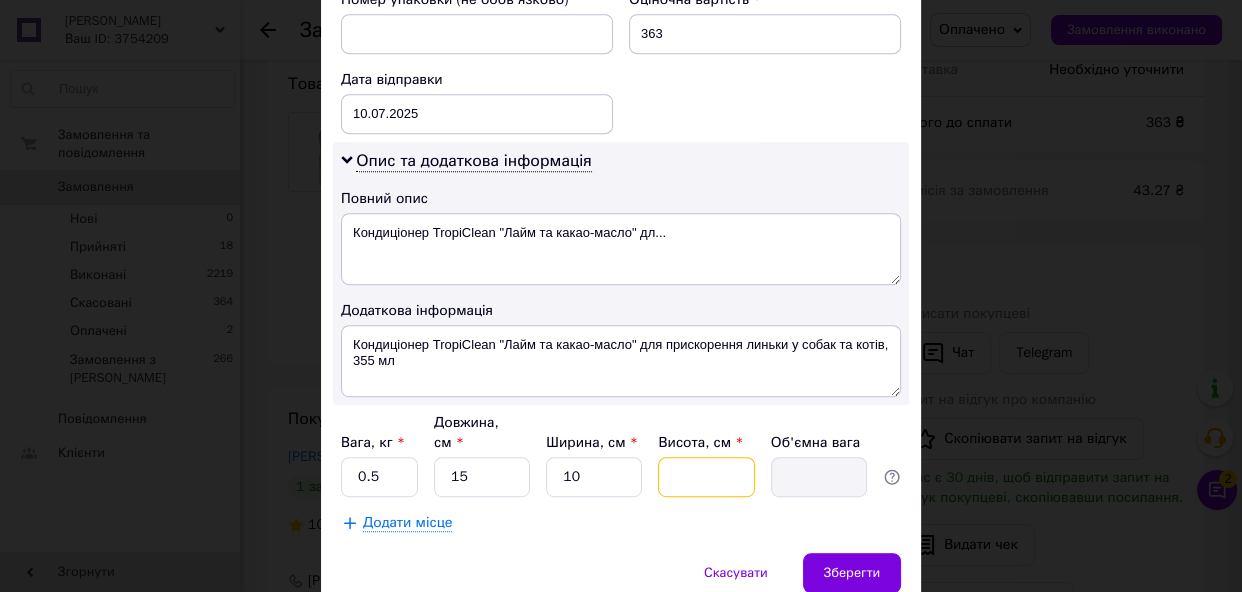 click on "Висота, см   *" at bounding box center [706, 477] 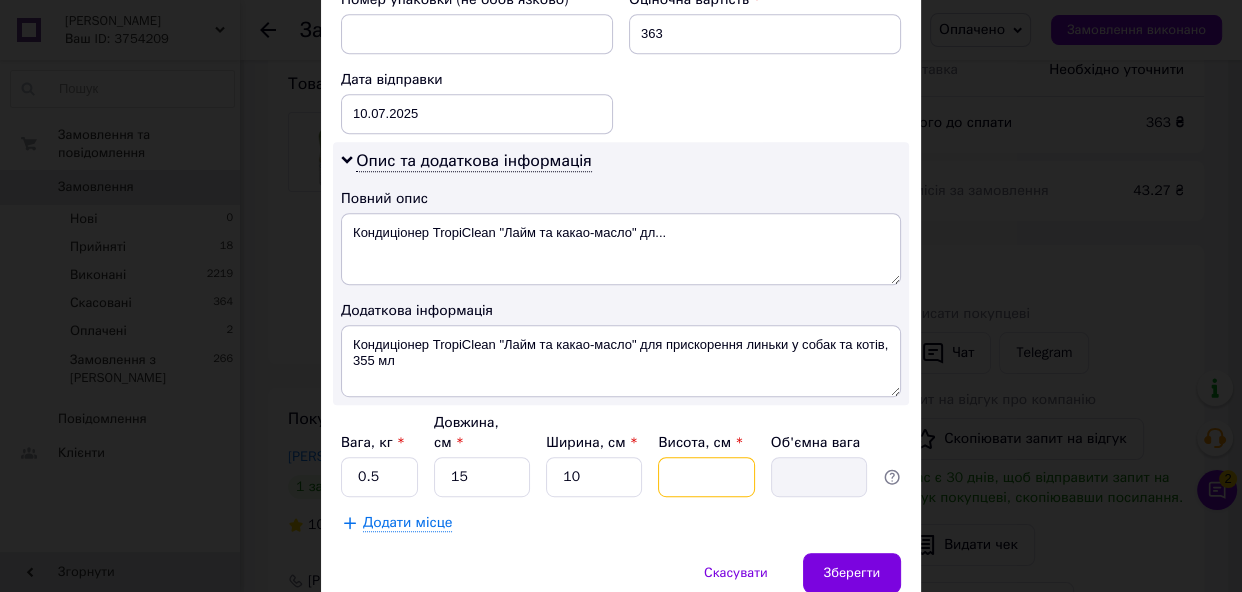 type on "1" 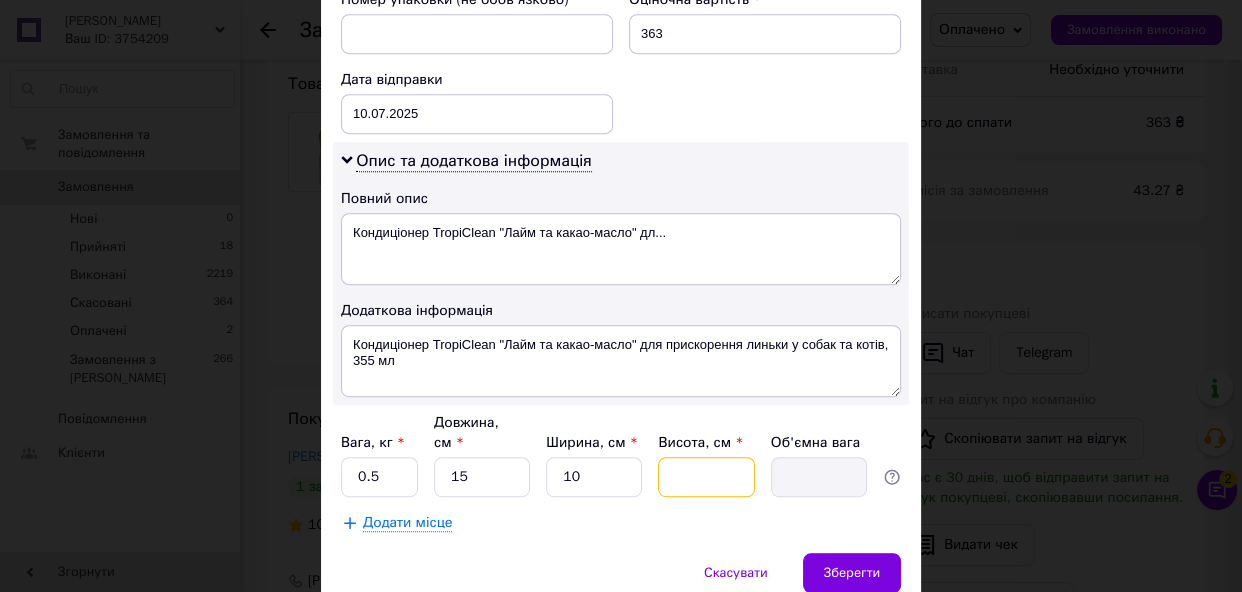 type on "0.1" 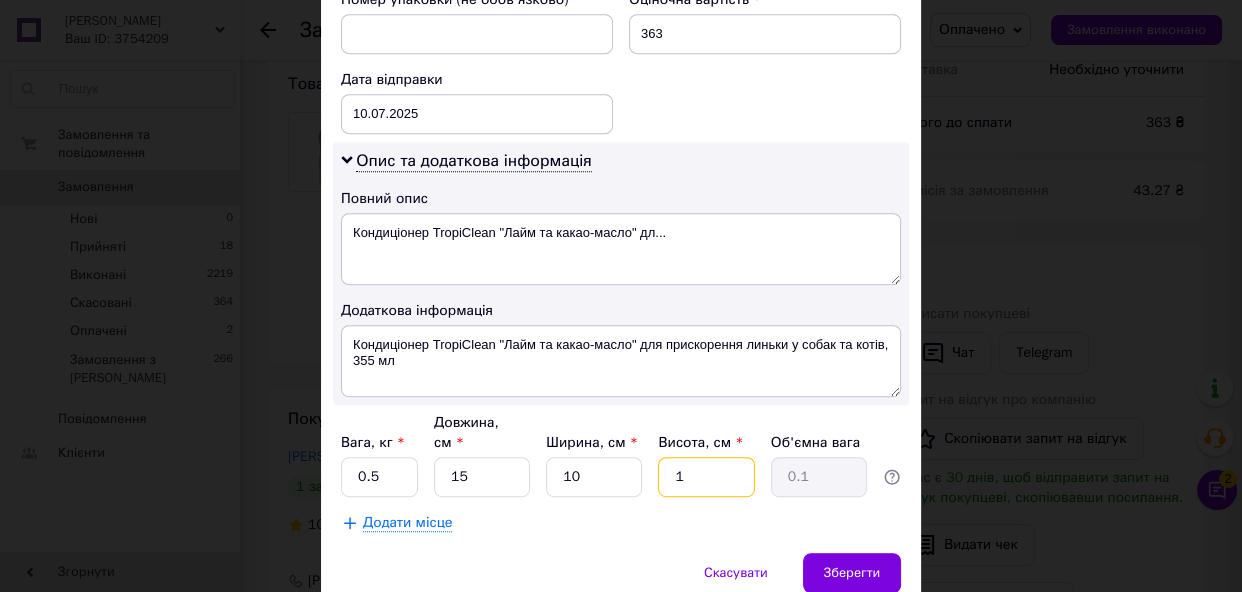 type on "15" 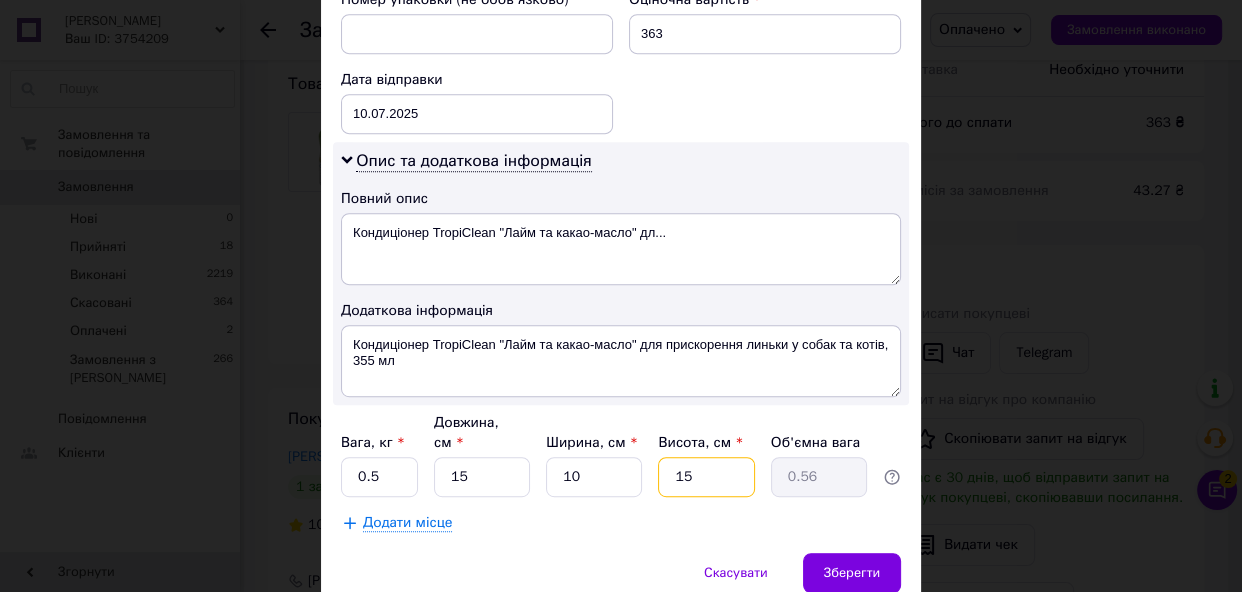 type on "15" 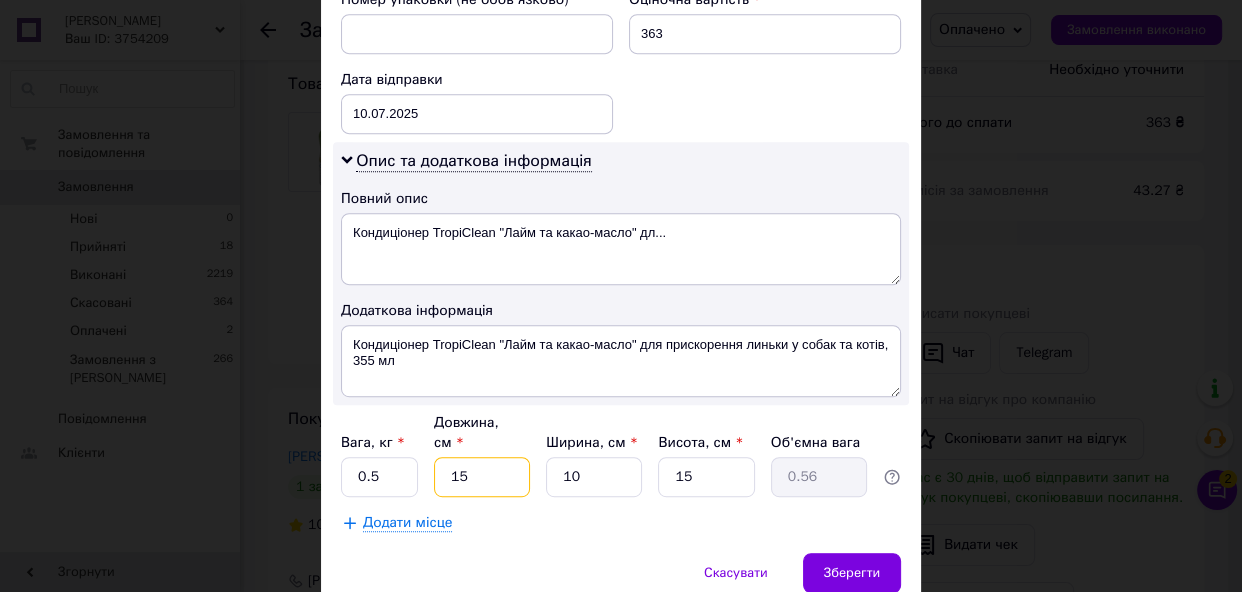 click on "15" at bounding box center (482, 477) 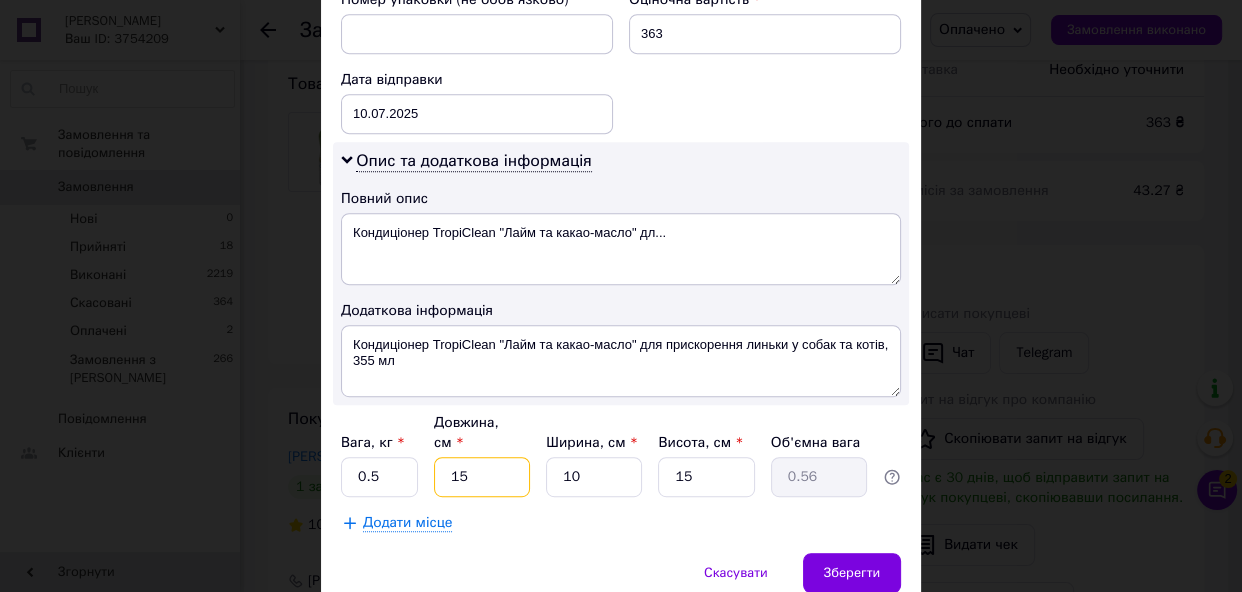 type on "1" 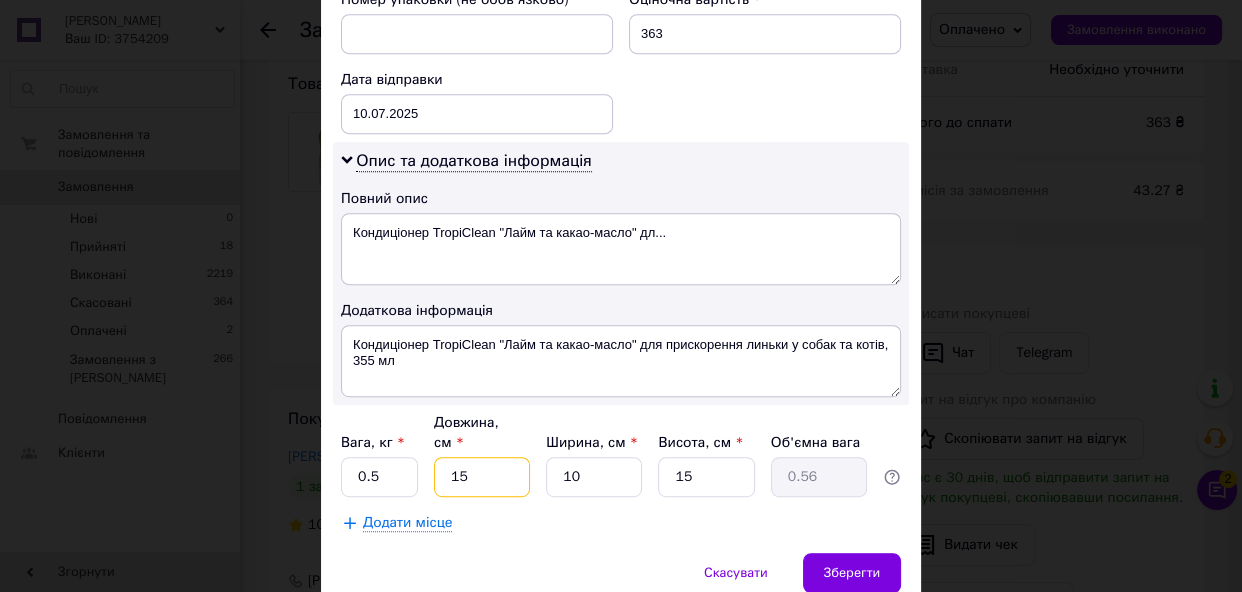 type on "0.1" 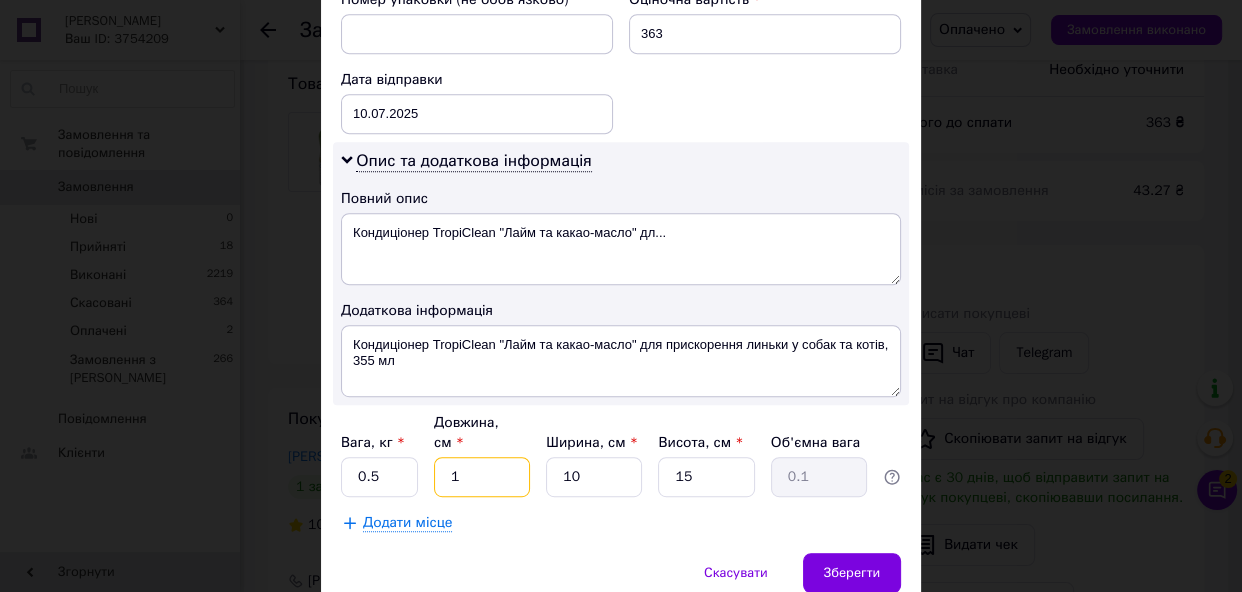 type on "10" 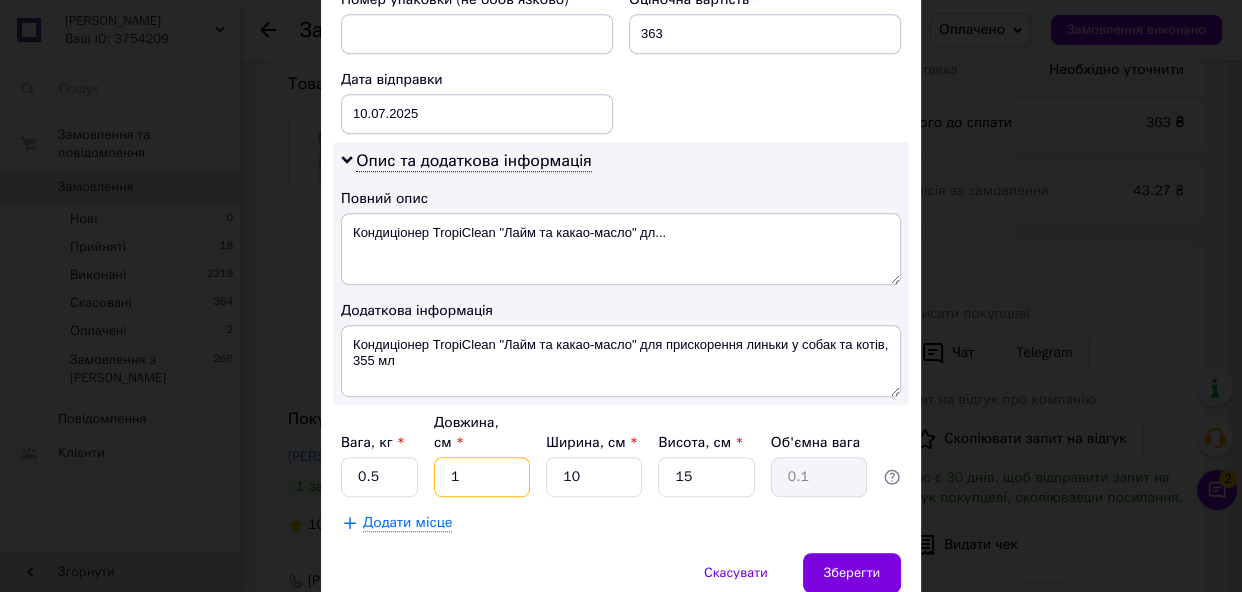 type on "0.38" 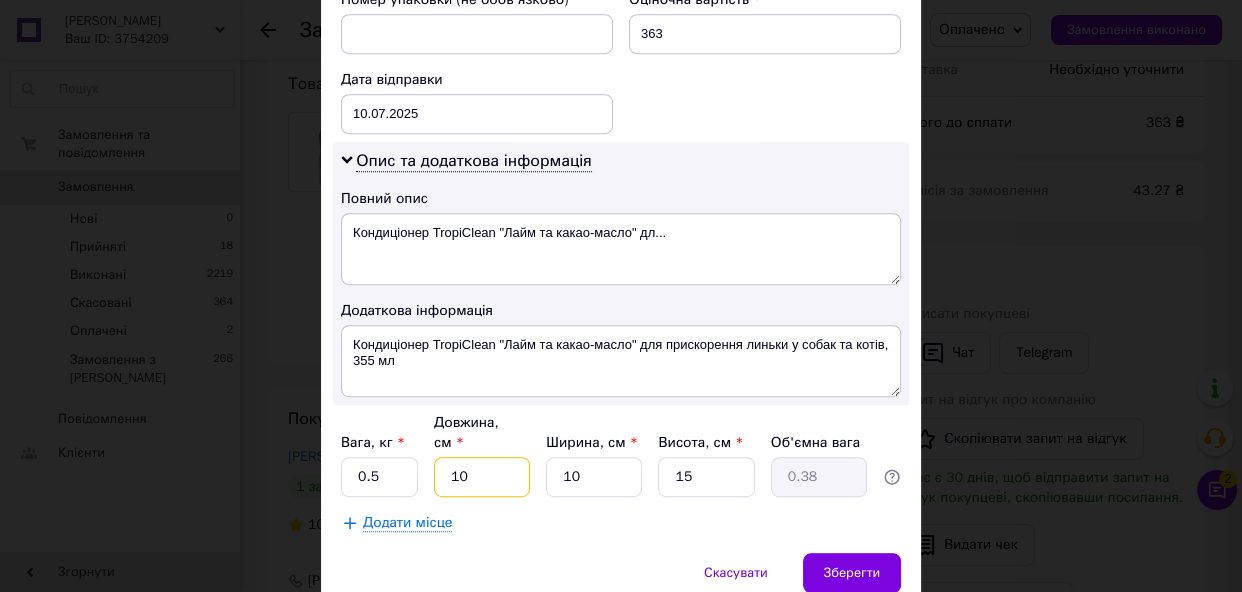 type on "1" 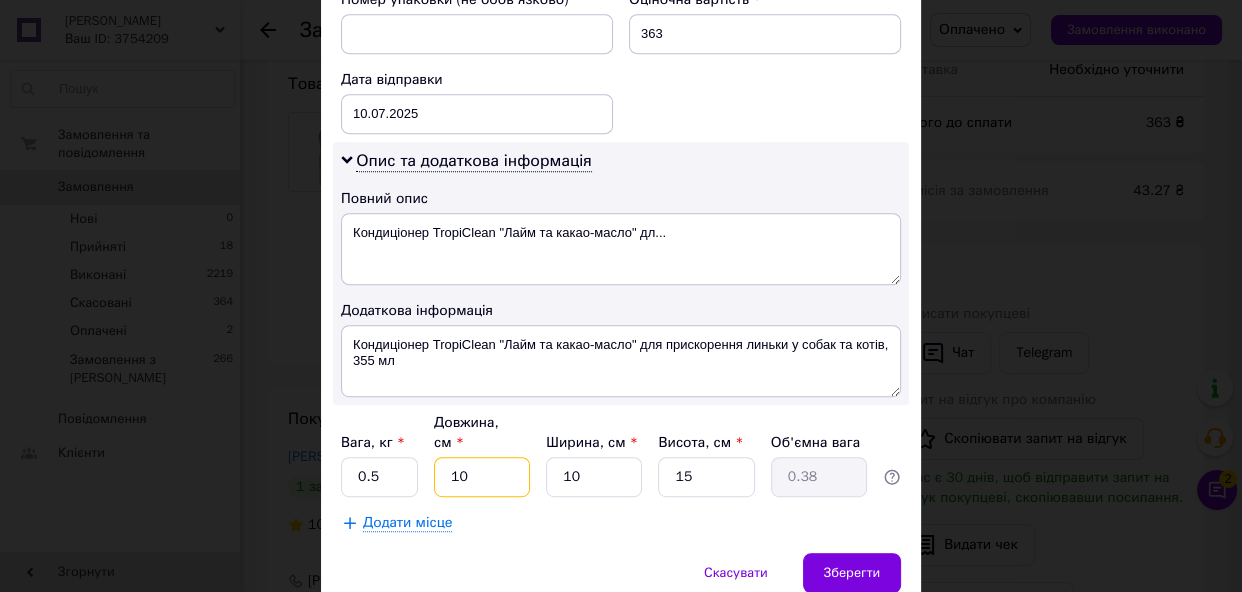 type on "0.1" 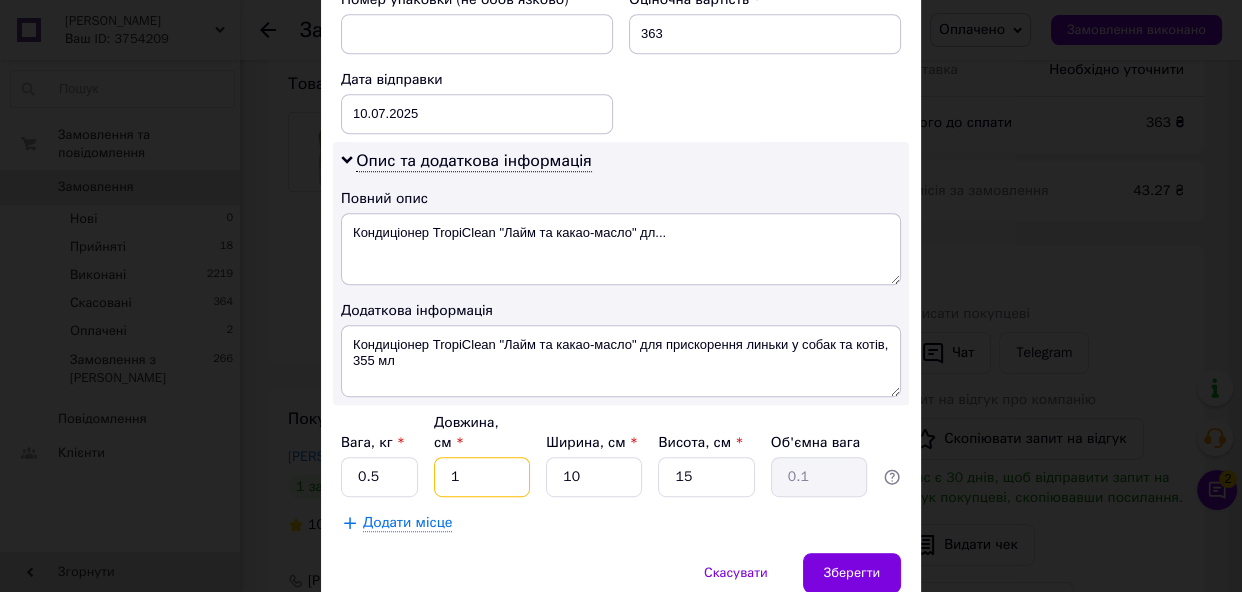 type on "14" 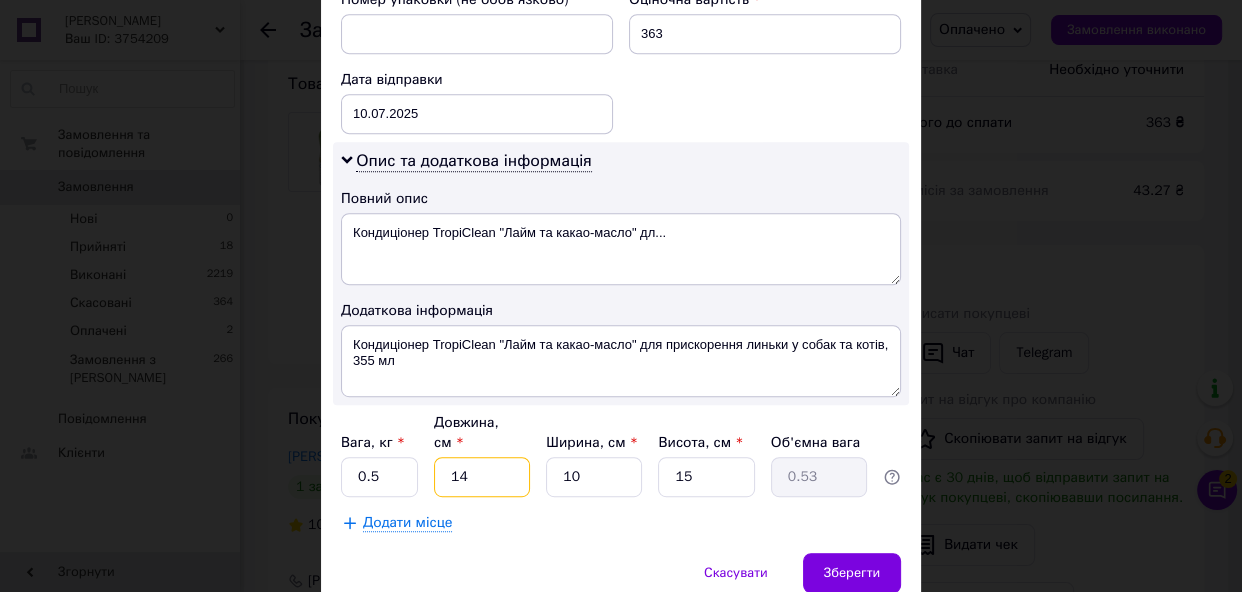 type on "1" 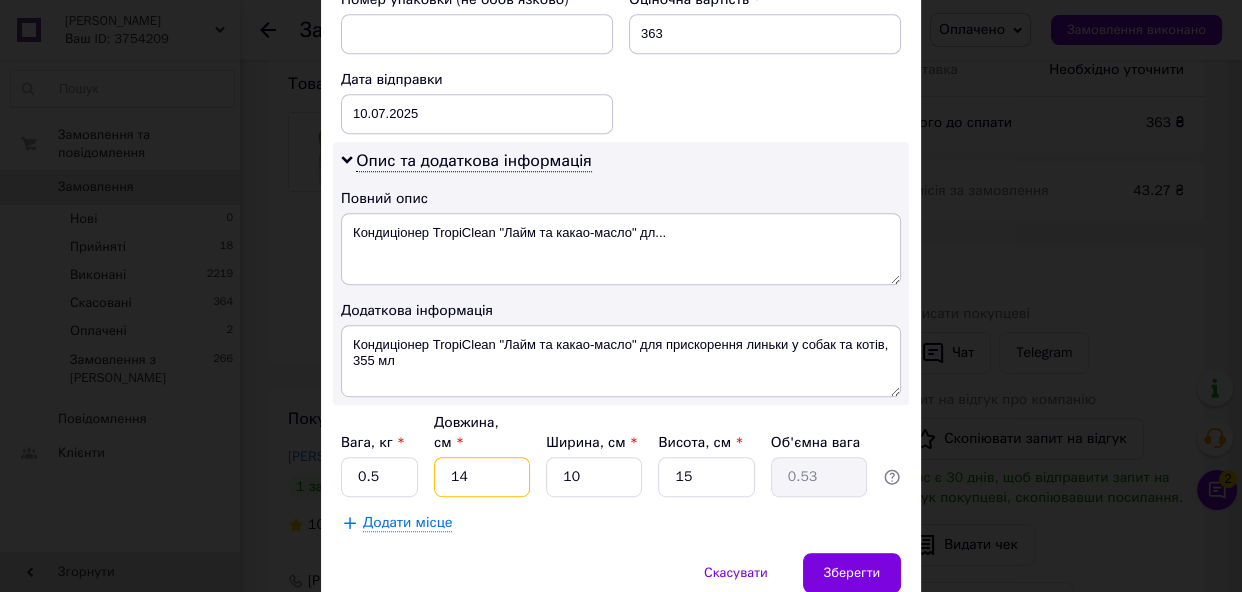 type on "0.1" 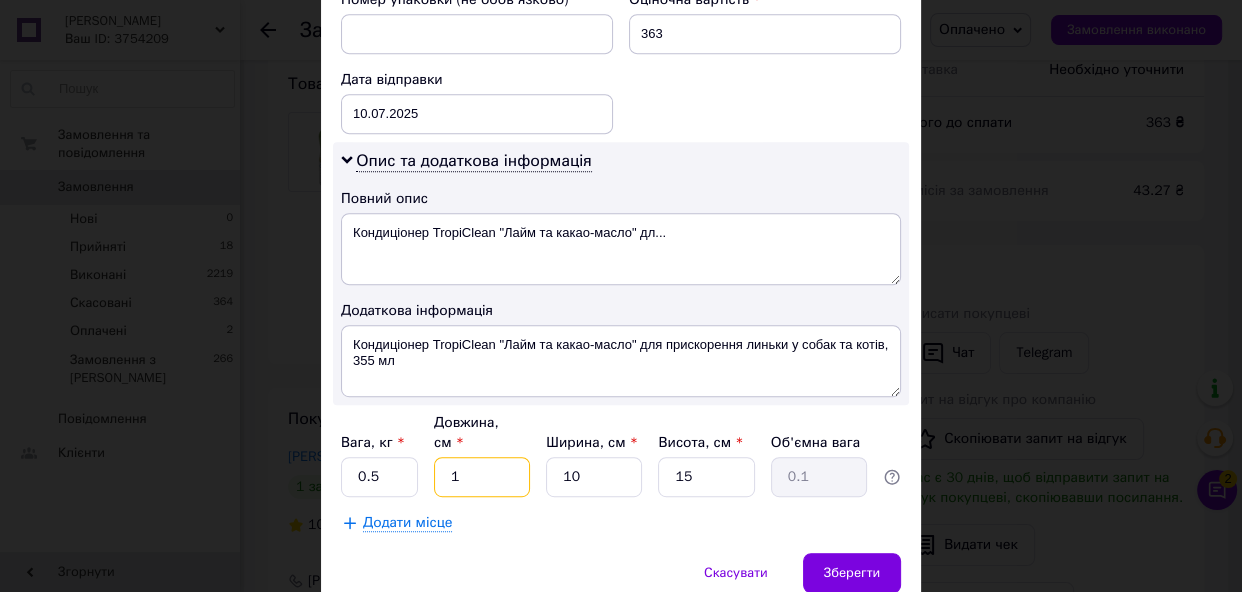type on "12" 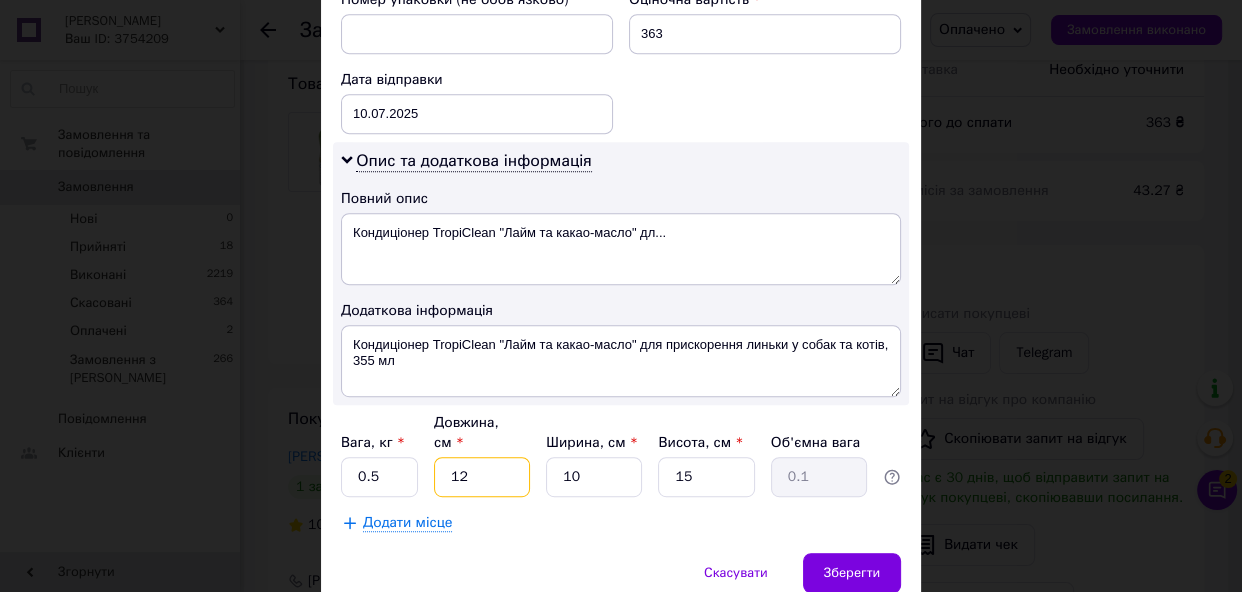 type on "0.45" 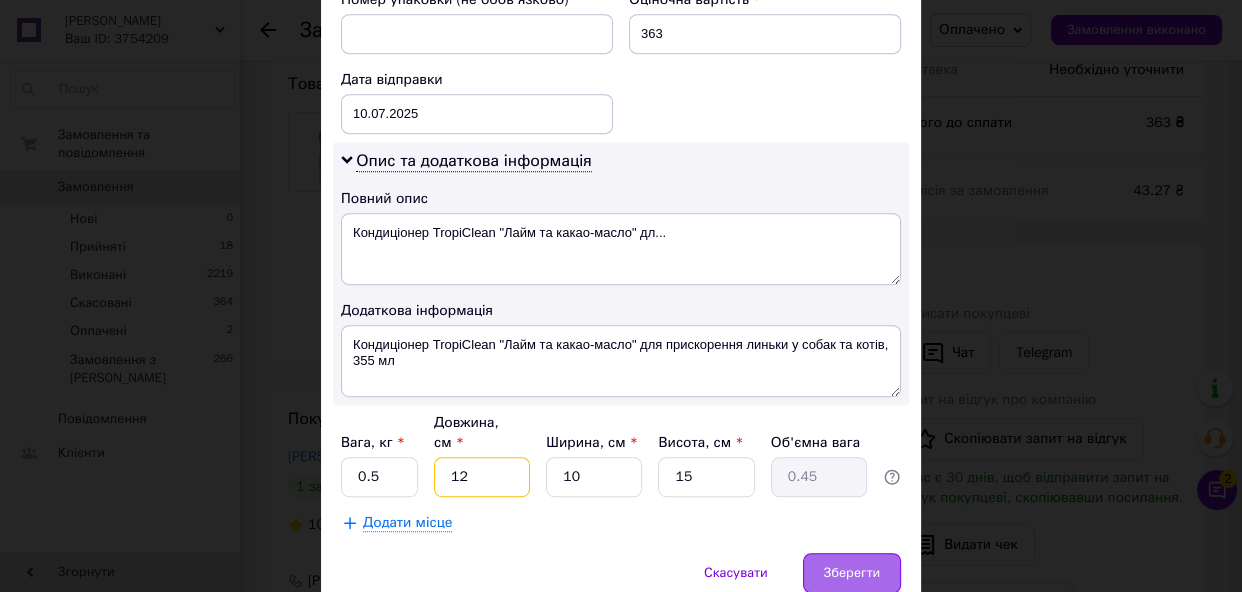 type on "12" 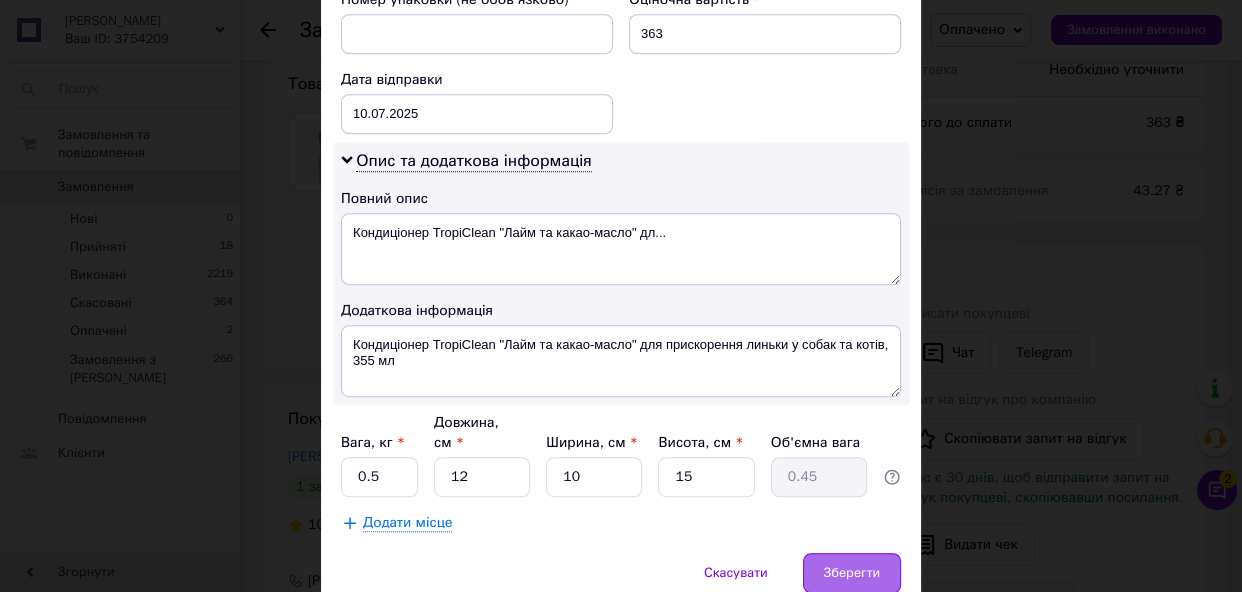 click on "Зберегти" at bounding box center (852, 573) 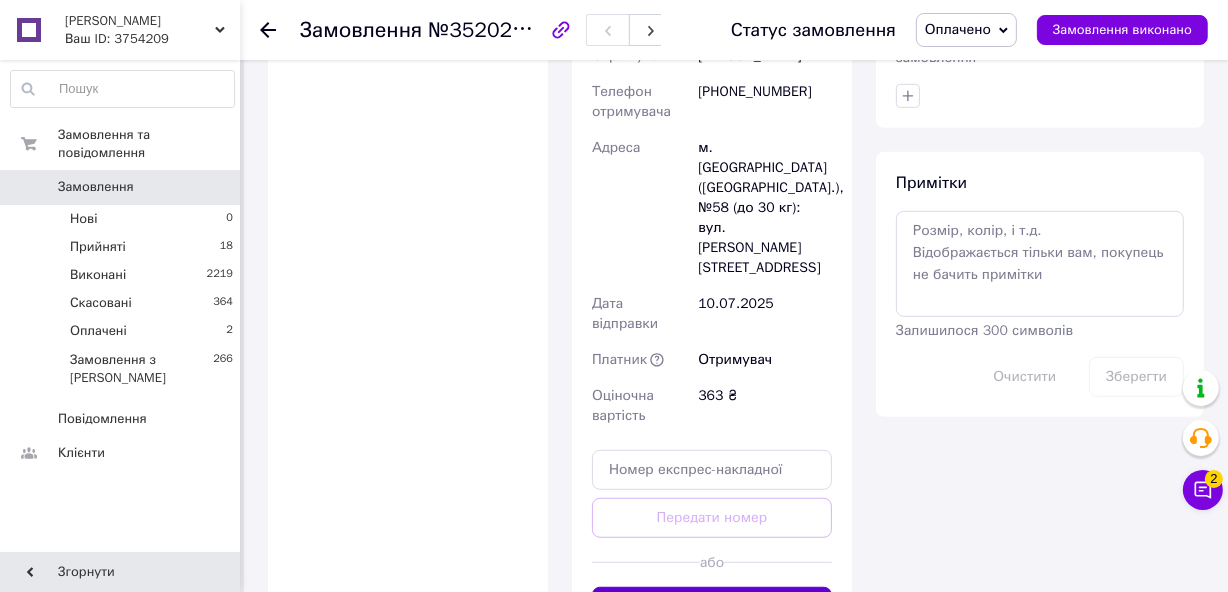 scroll, scrollTop: 1090, scrollLeft: 0, axis: vertical 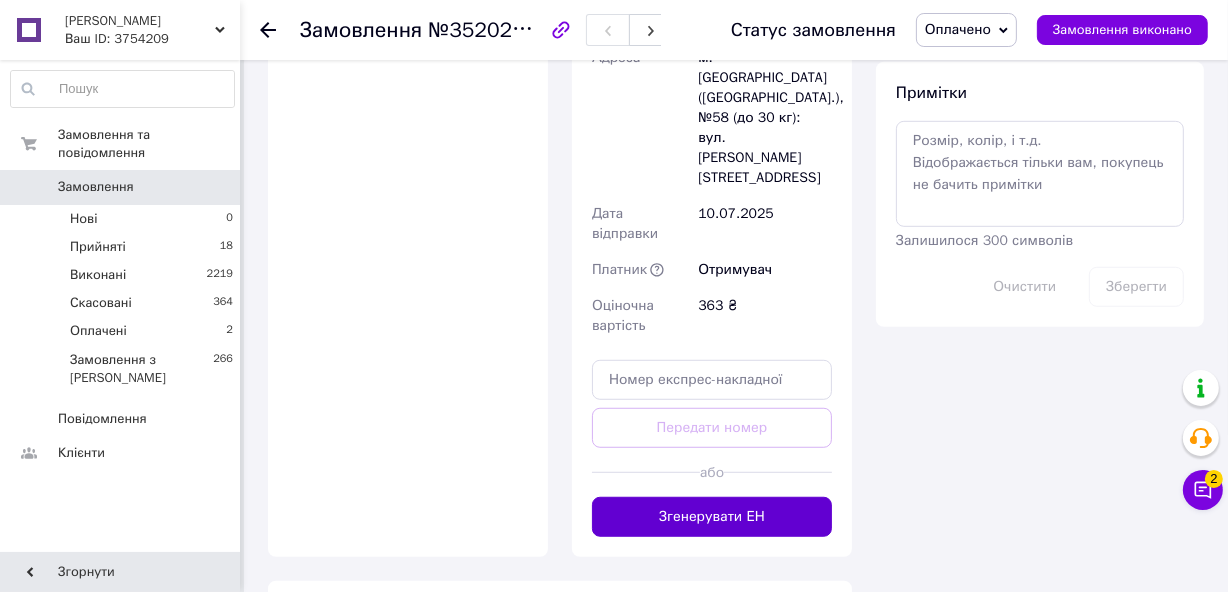 click on "Згенерувати ЕН" at bounding box center (712, 517) 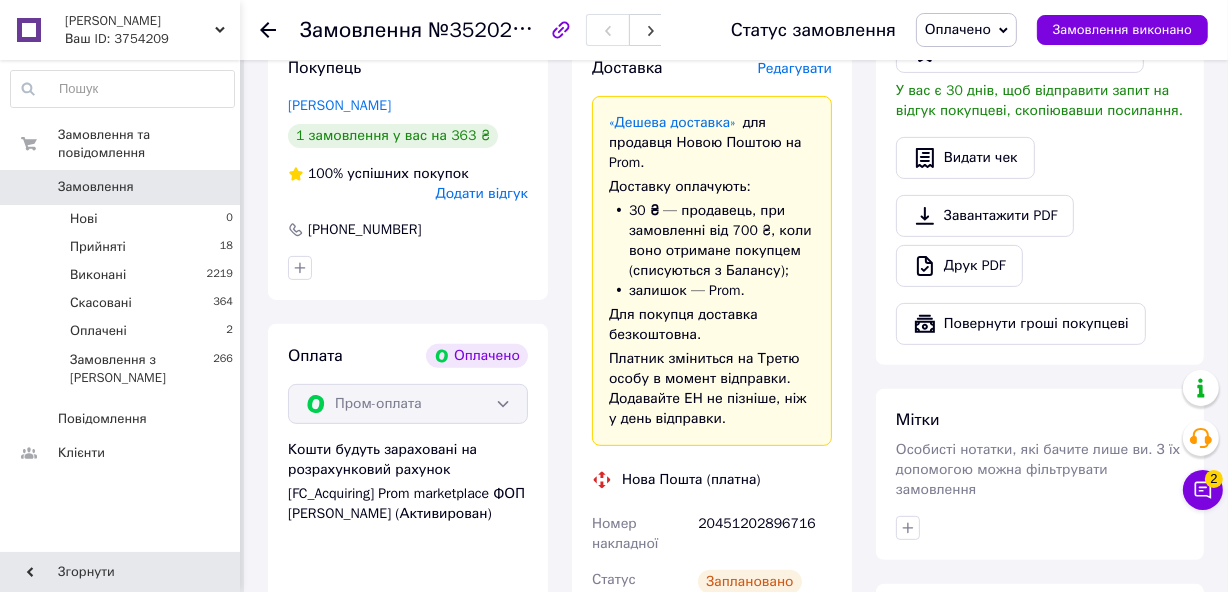 scroll, scrollTop: 454, scrollLeft: 0, axis: vertical 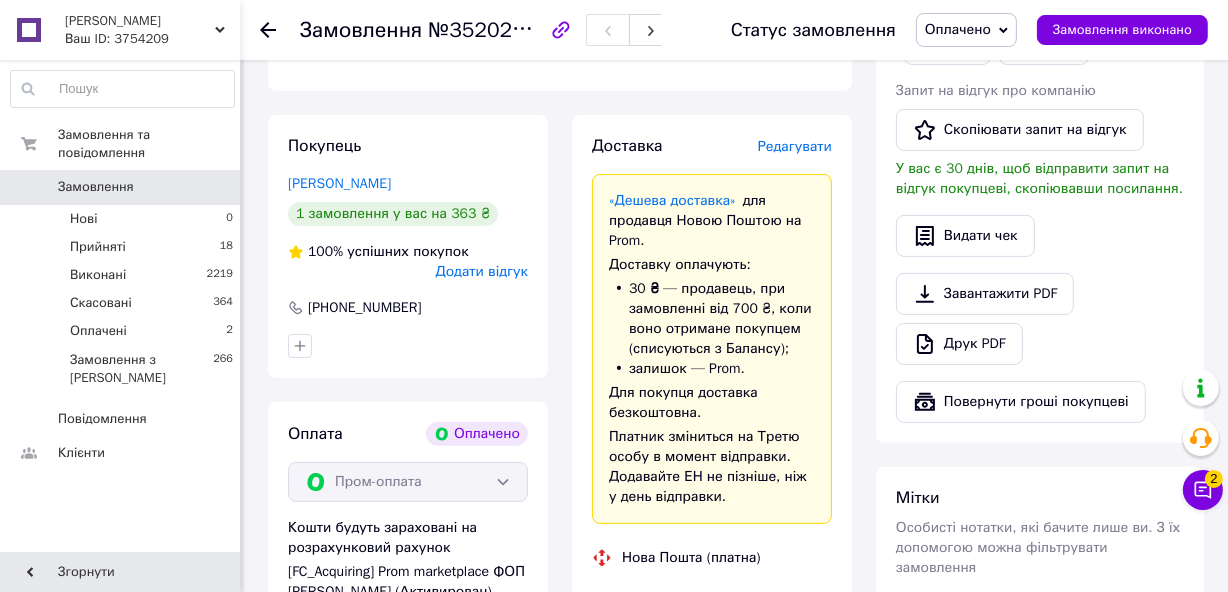 click 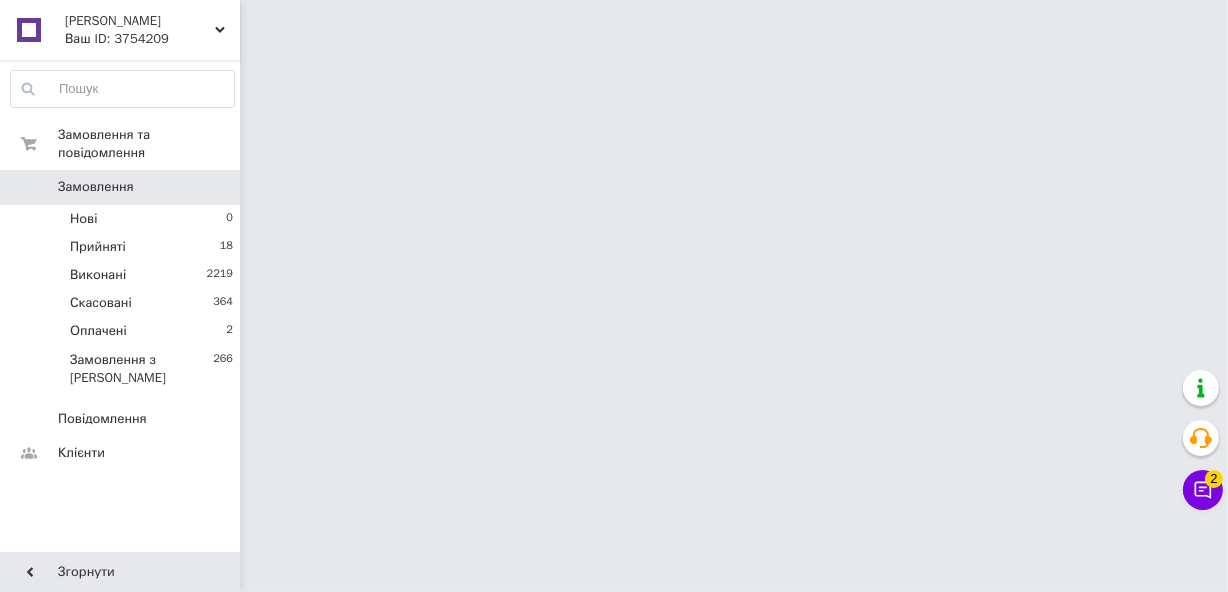 scroll, scrollTop: 0, scrollLeft: 0, axis: both 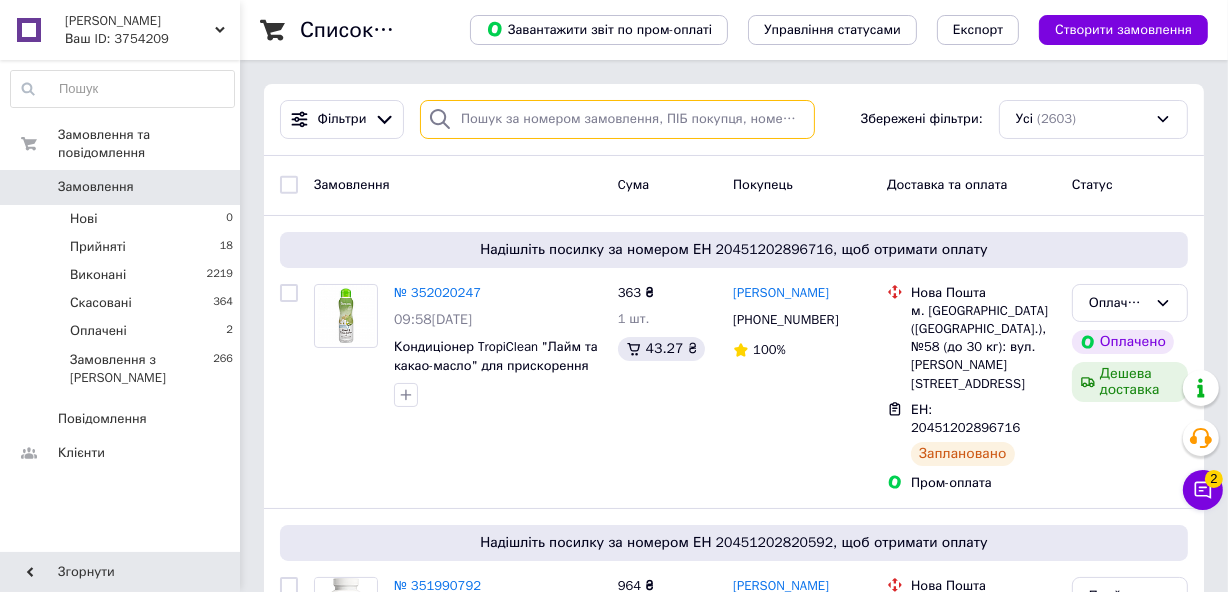 click at bounding box center (617, 119) 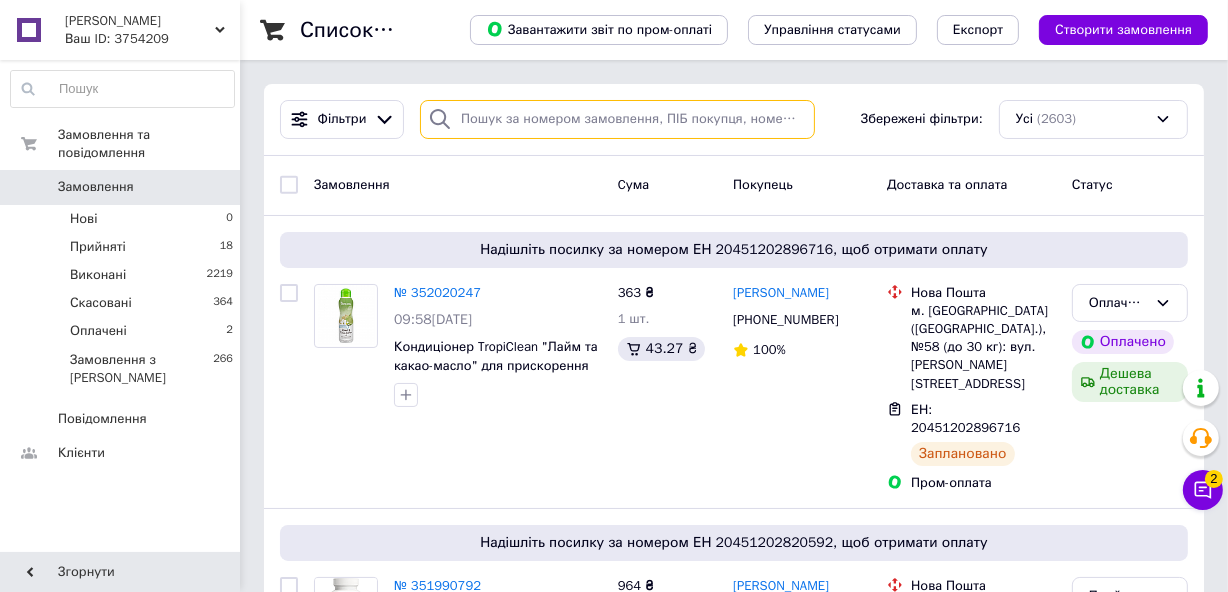 paste on "351074960" 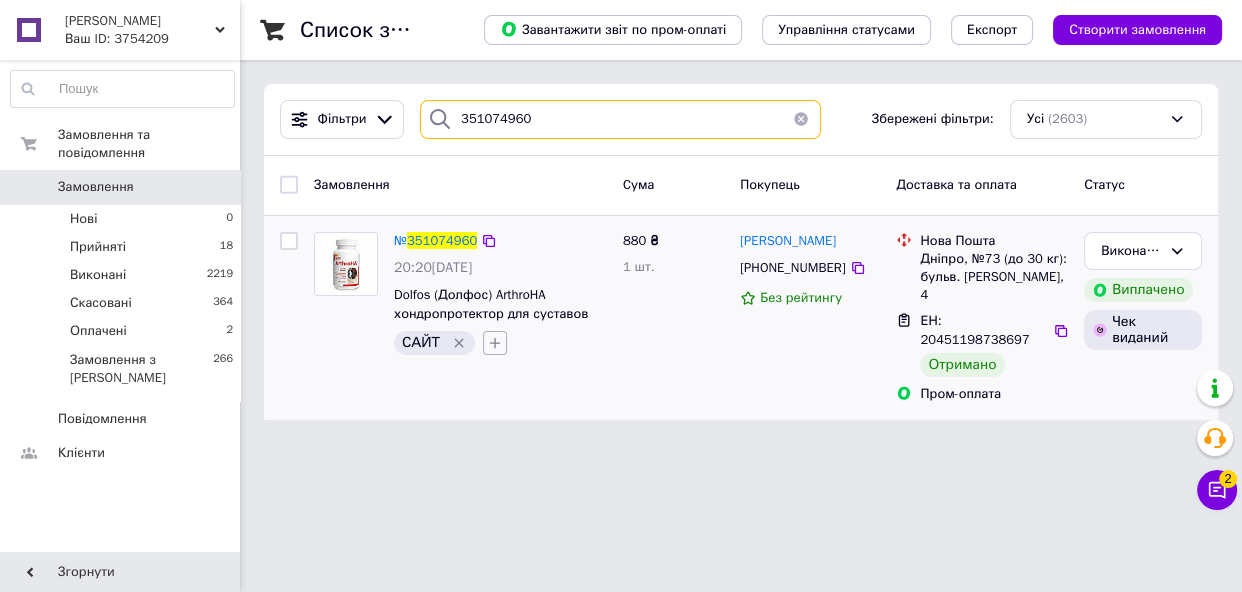 type on "351074960" 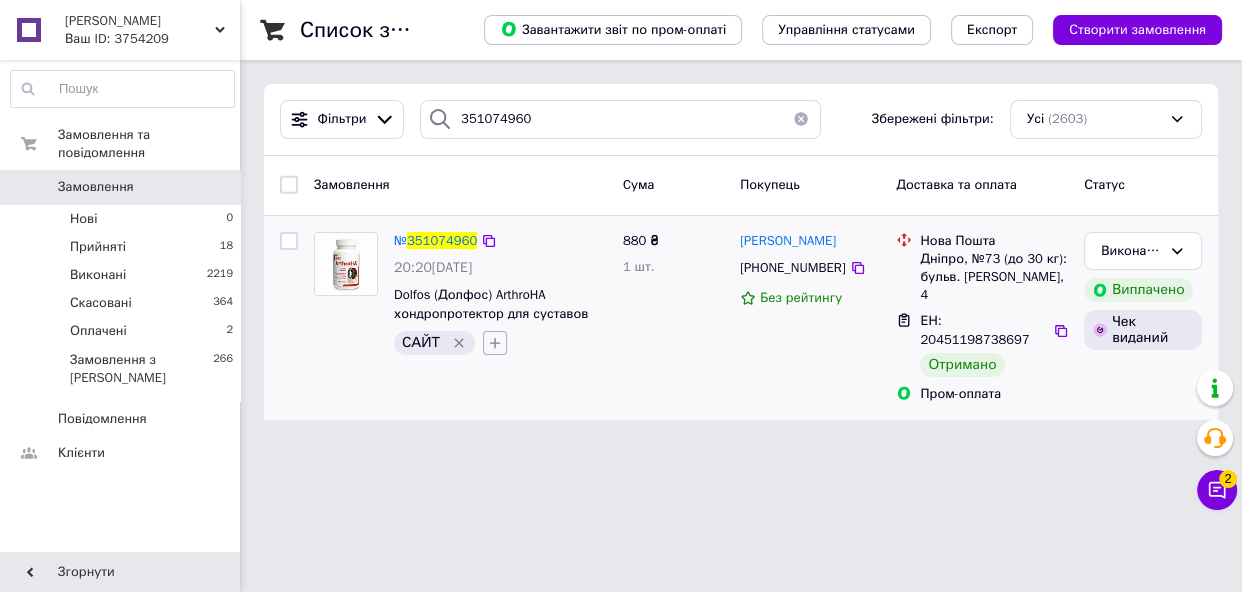 click 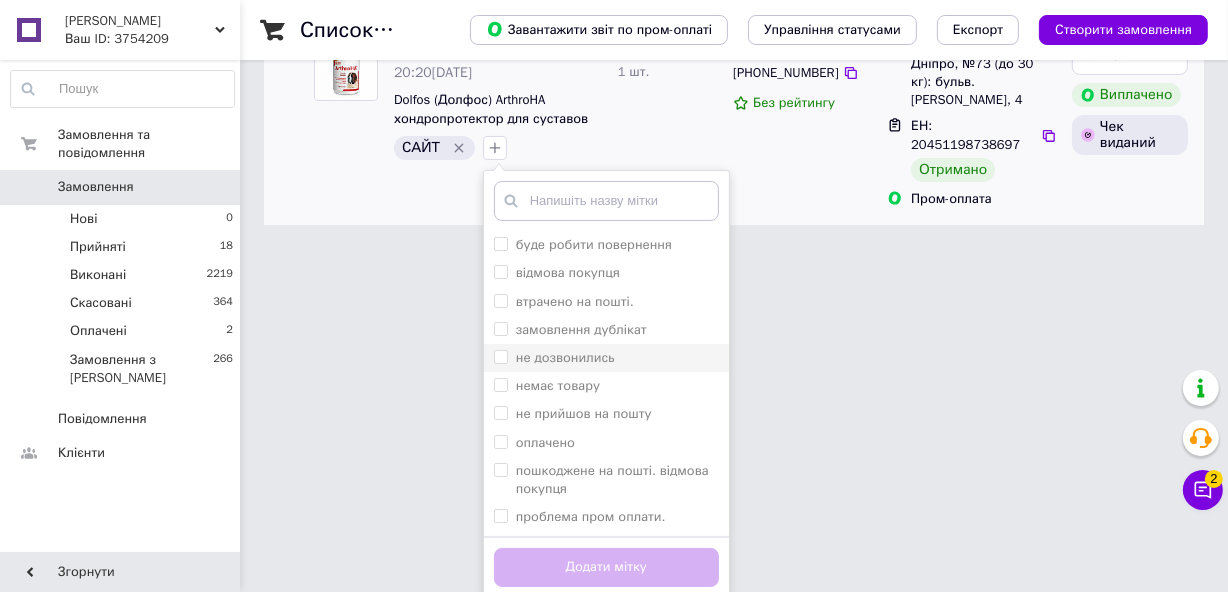 scroll, scrollTop: 200, scrollLeft: 0, axis: vertical 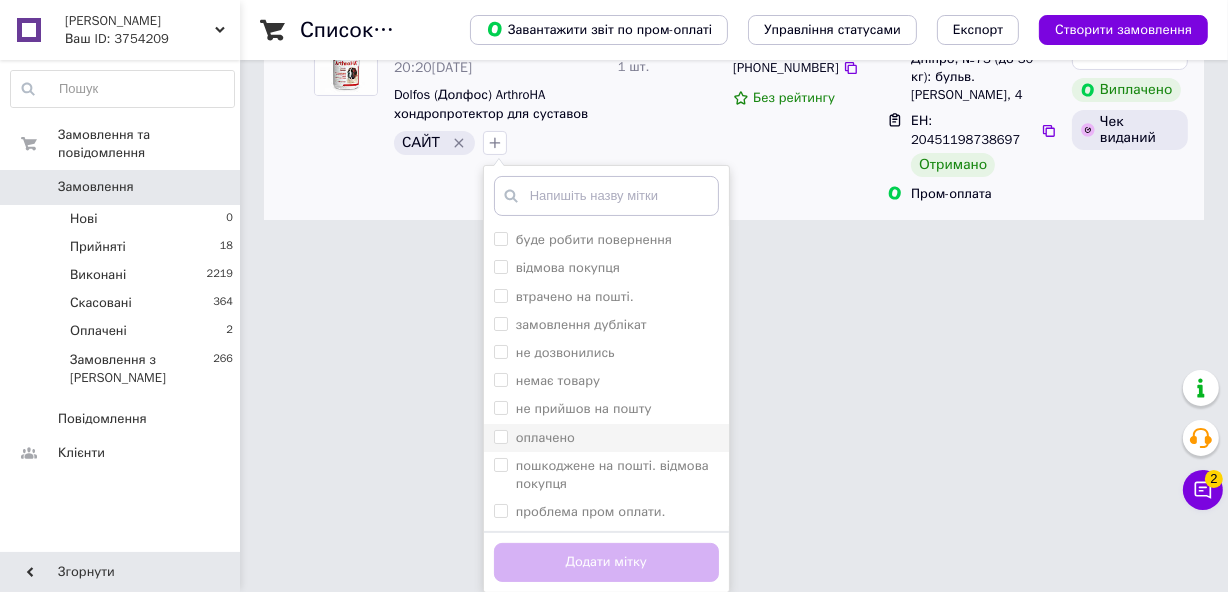 click on "оплачено" at bounding box center (500, 436) 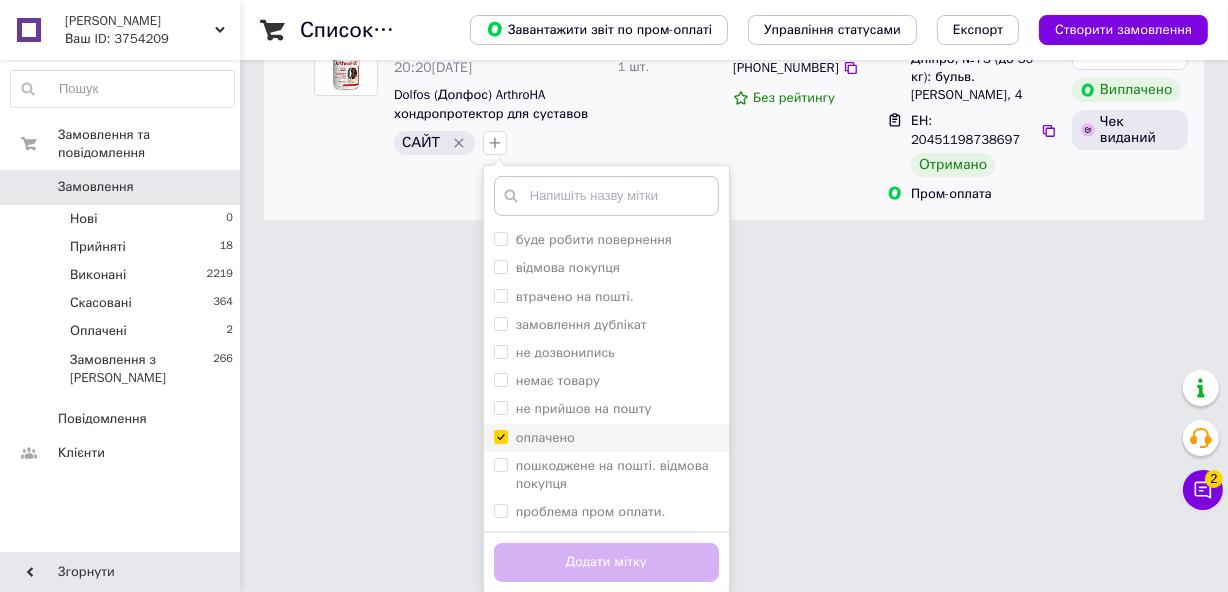 checkbox on "true" 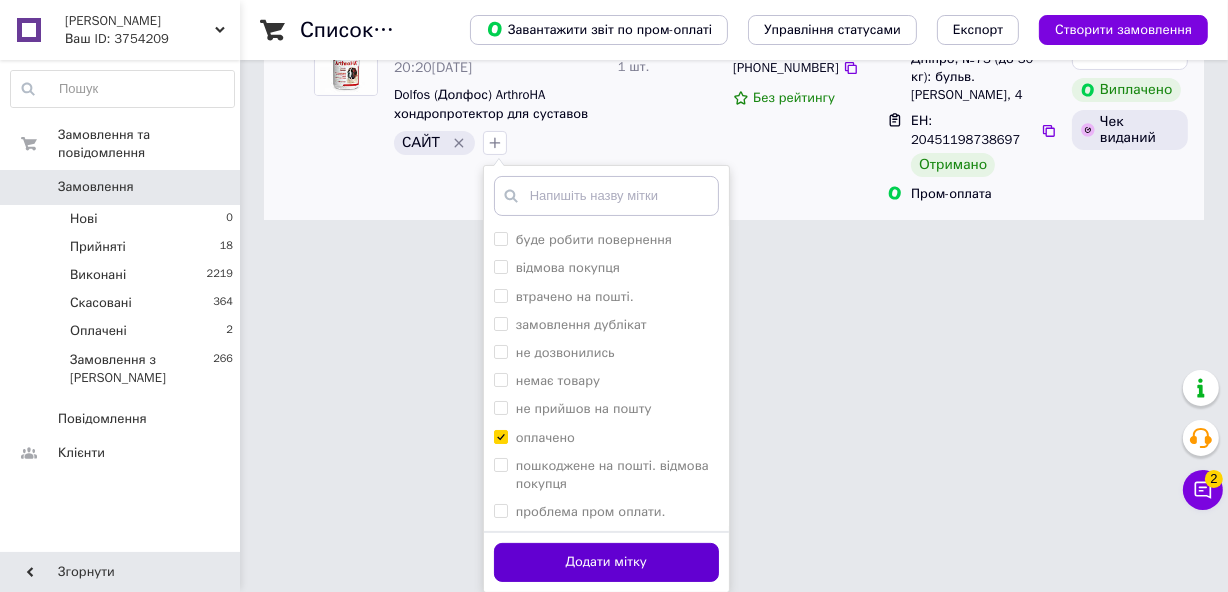 click on "Додати мітку" at bounding box center [606, 562] 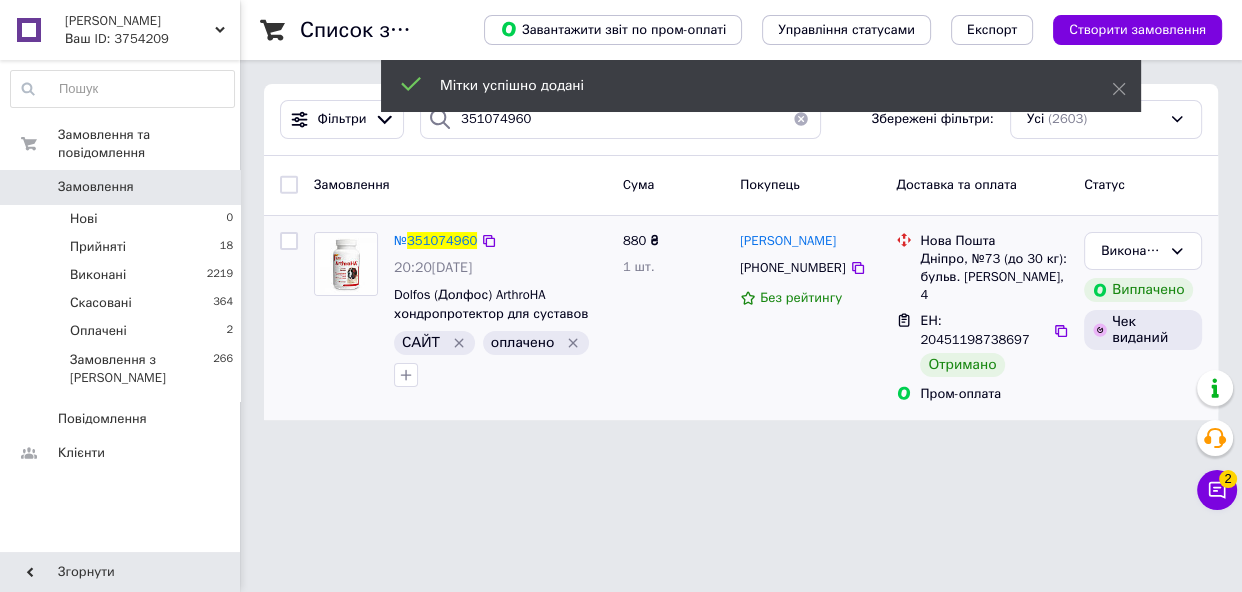 click on "Мітки успішно додані" at bounding box center [761, 88] 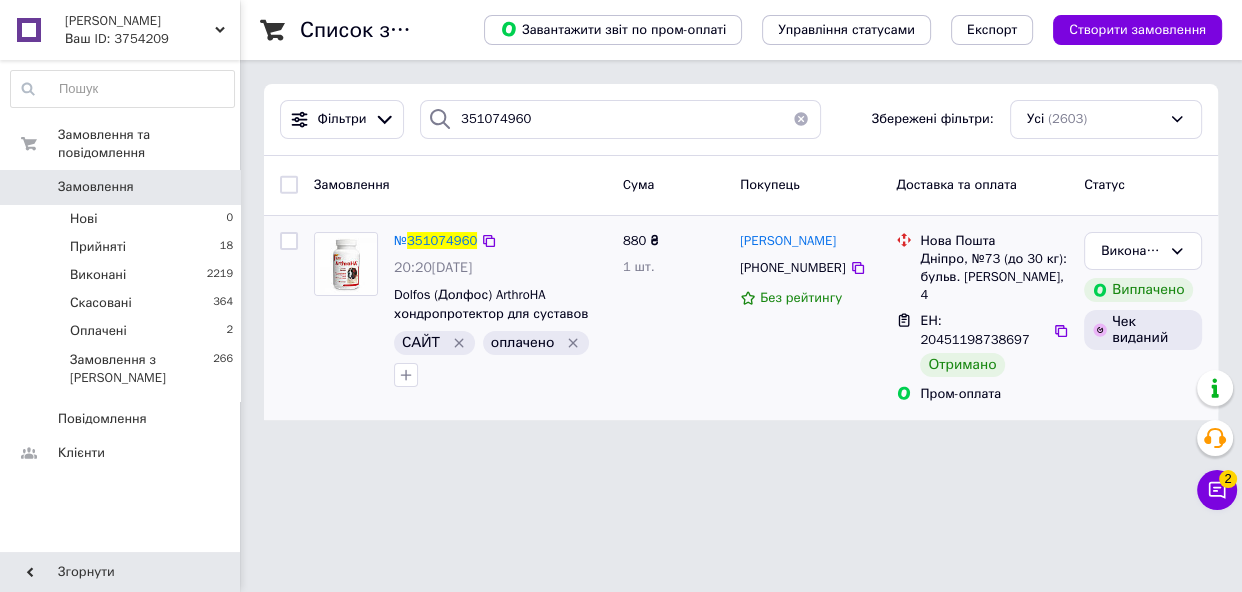 click at bounding box center [801, 119] 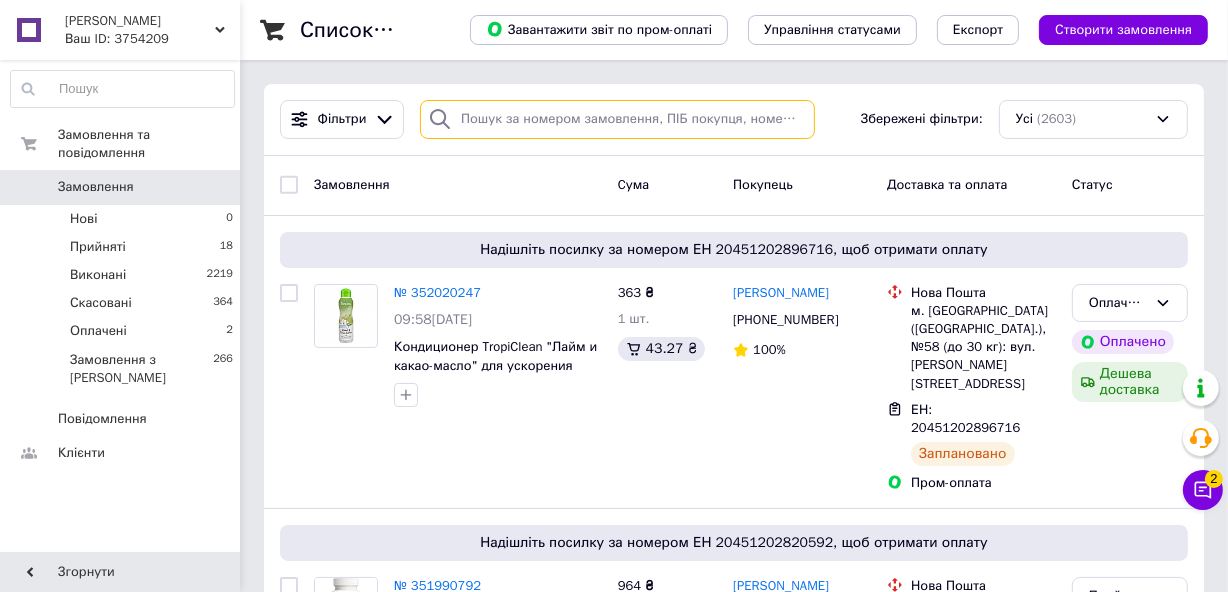 click at bounding box center (617, 119) 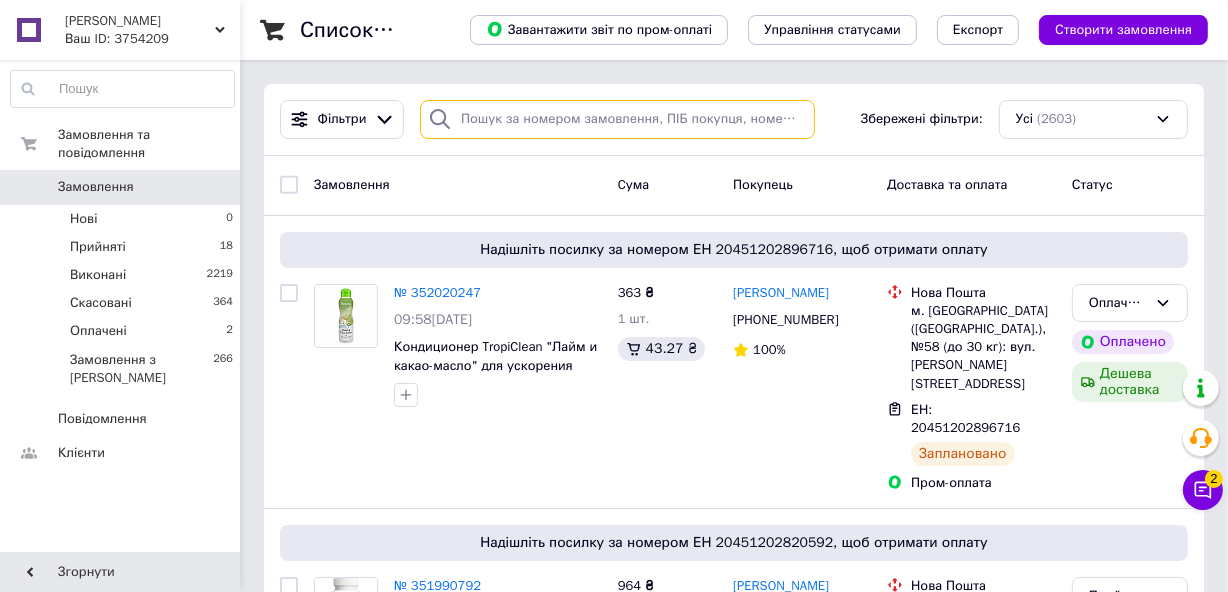 paste on "351105477" 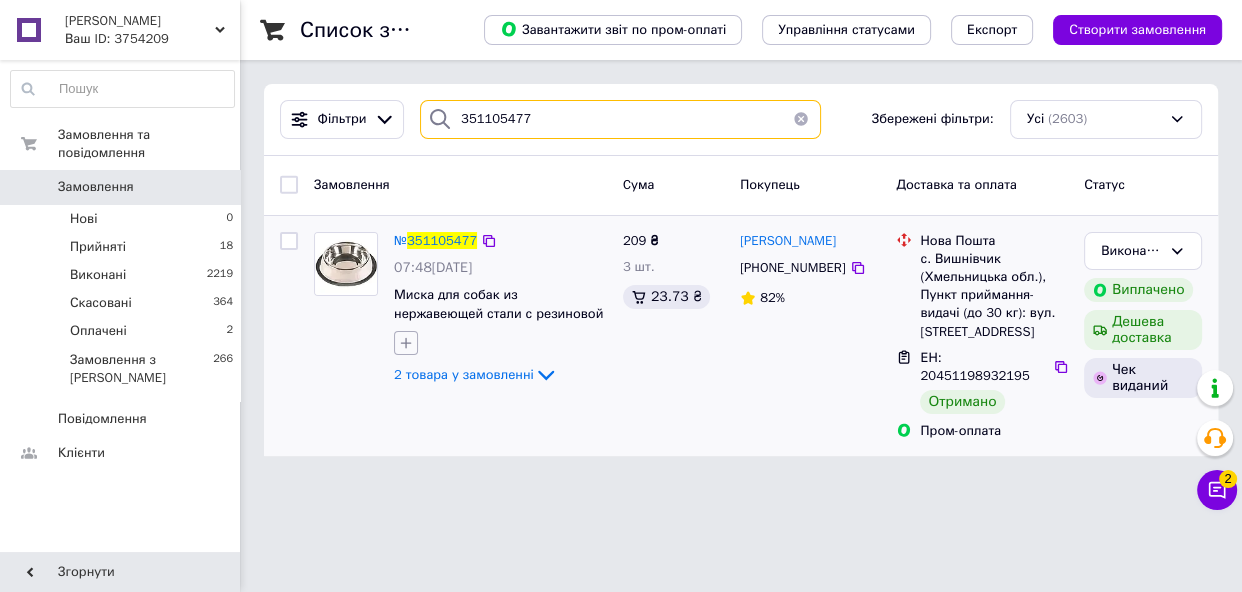 type on "351105477" 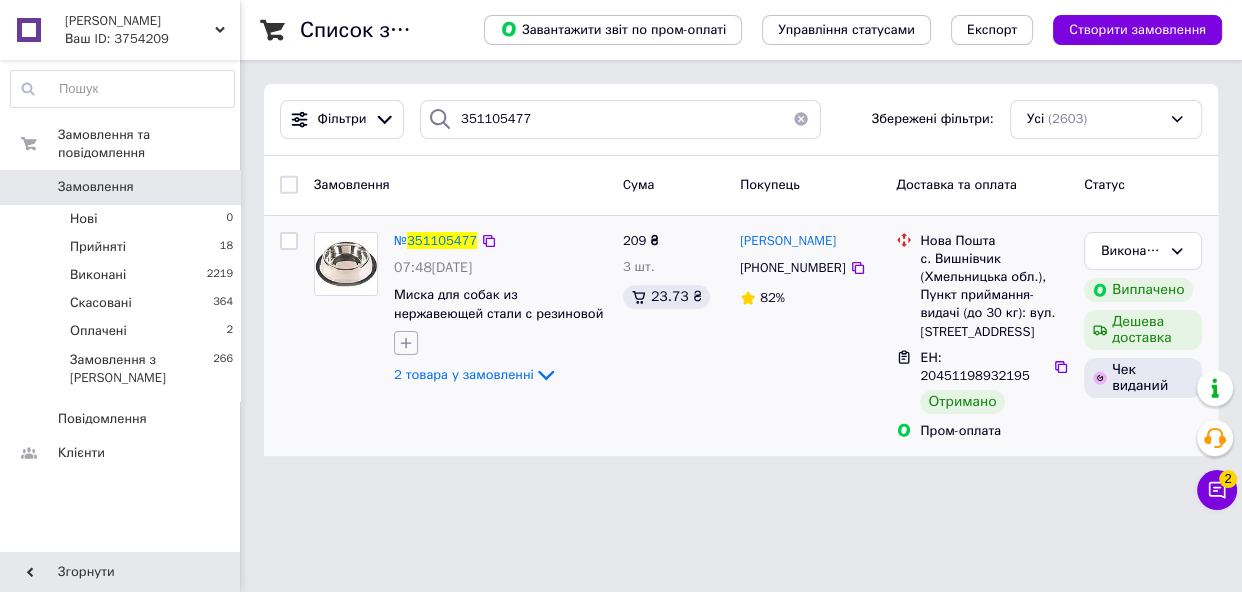 click 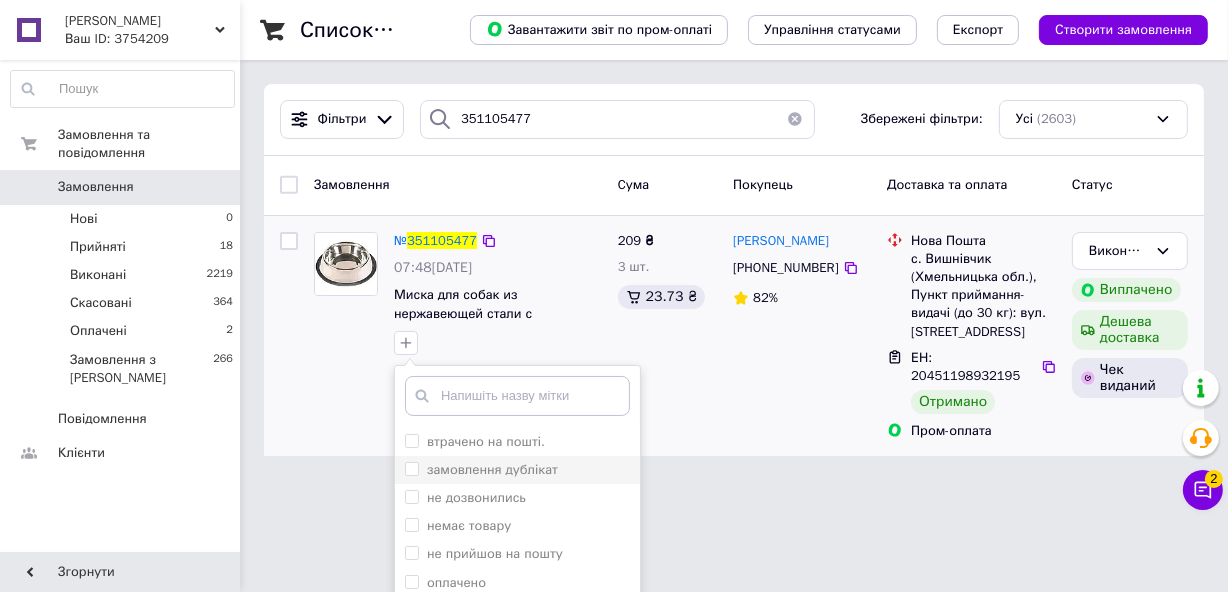 scroll, scrollTop: 84, scrollLeft: 0, axis: vertical 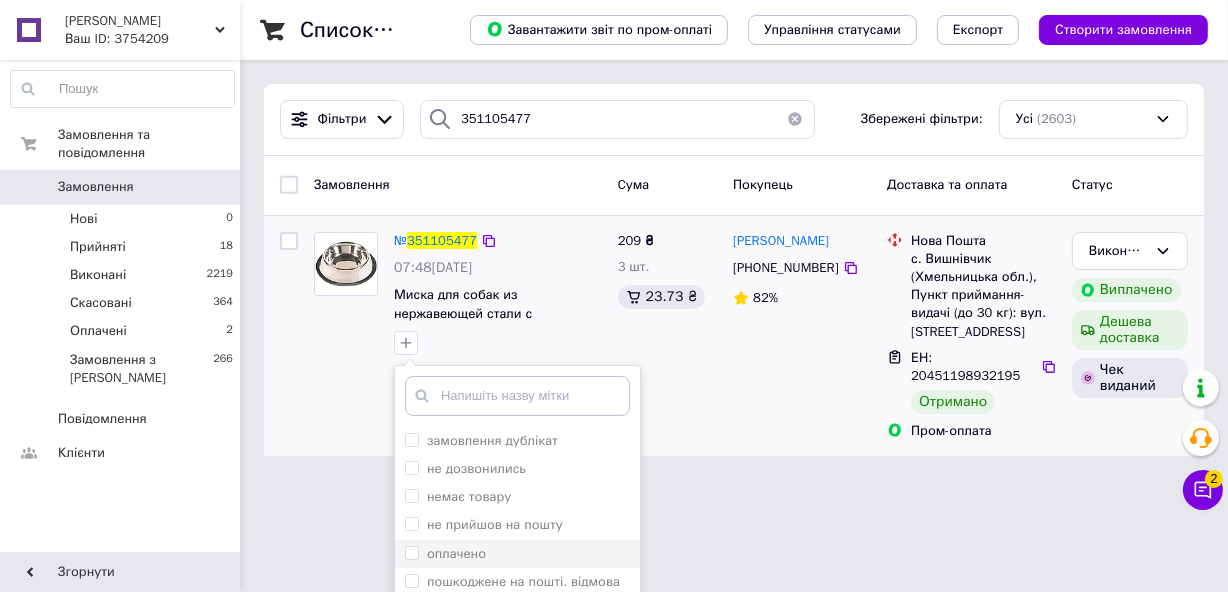 click on "оплачено" at bounding box center (411, 552) 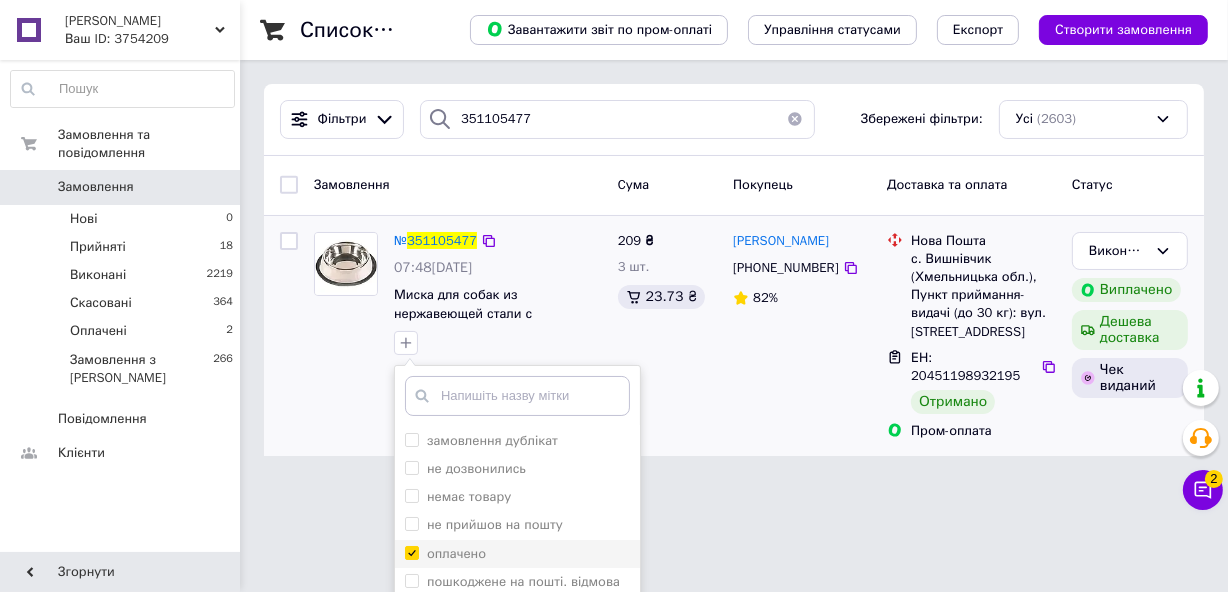 checkbox on "true" 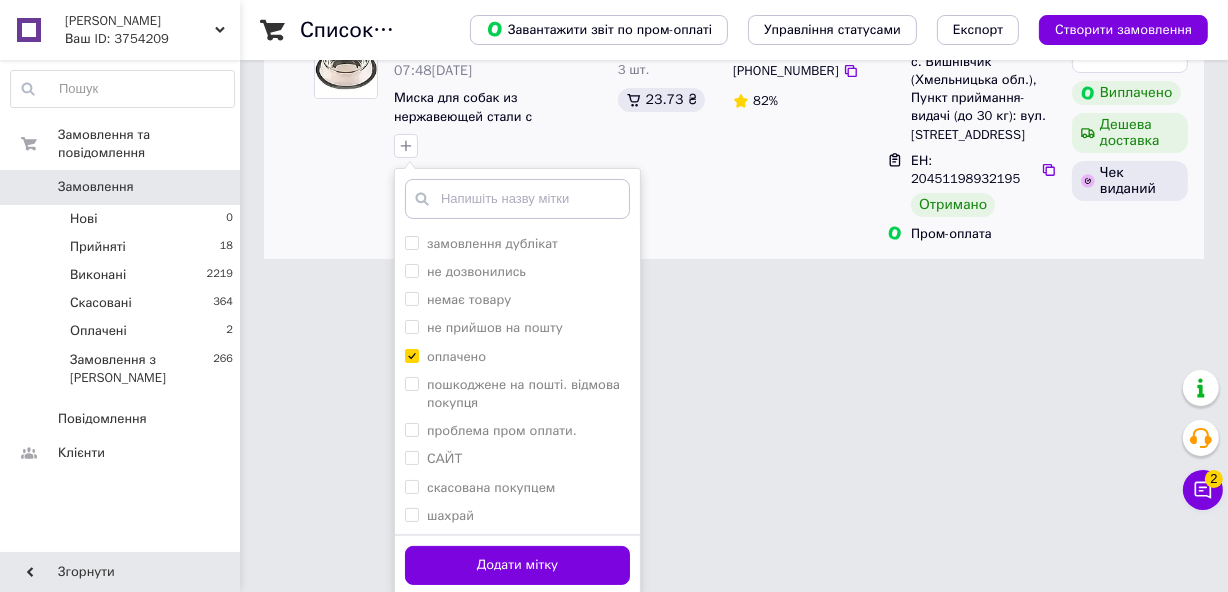 scroll, scrollTop: 200, scrollLeft: 0, axis: vertical 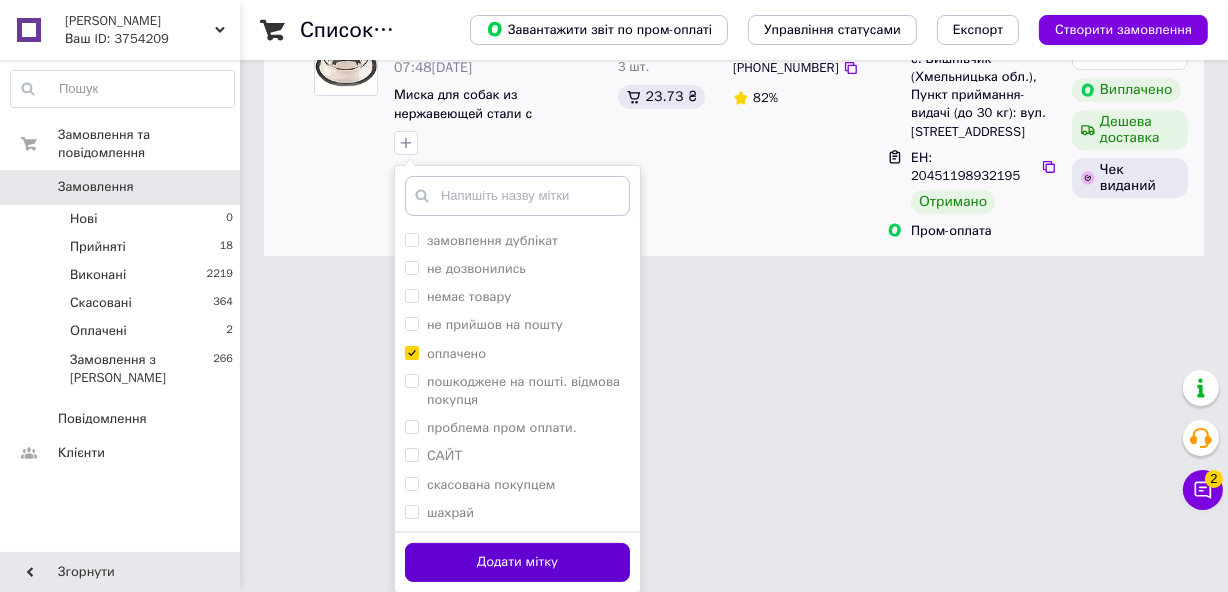 click on "Додати мітку" at bounding box center [517, 562] 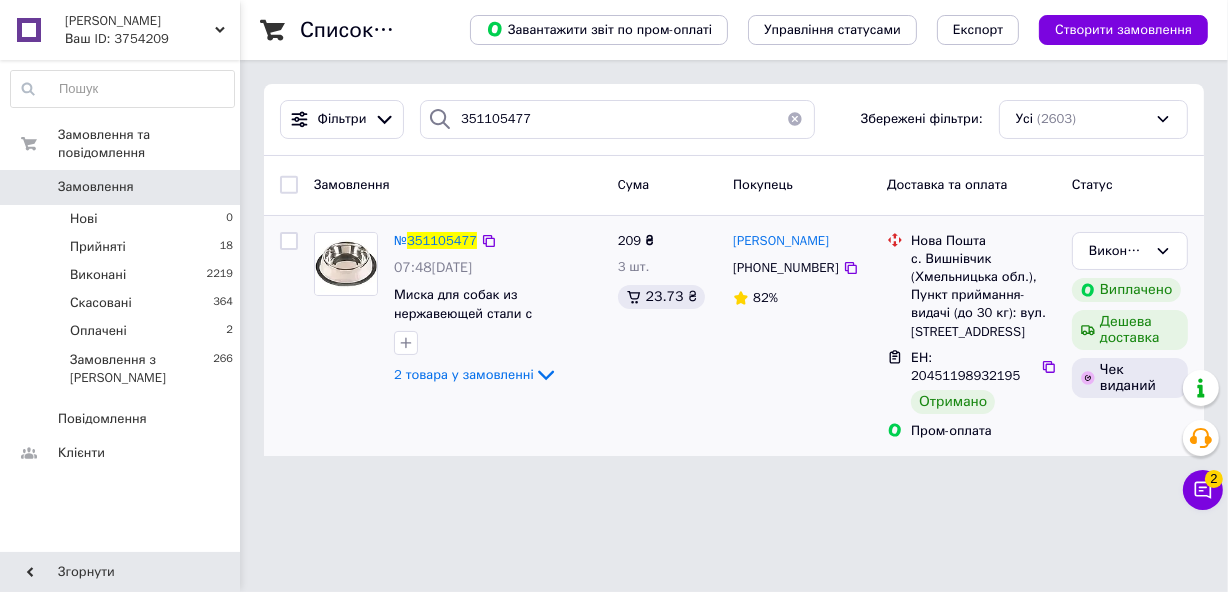 scroll, scrollTop: 0, scrollLeft: 0, axis: both 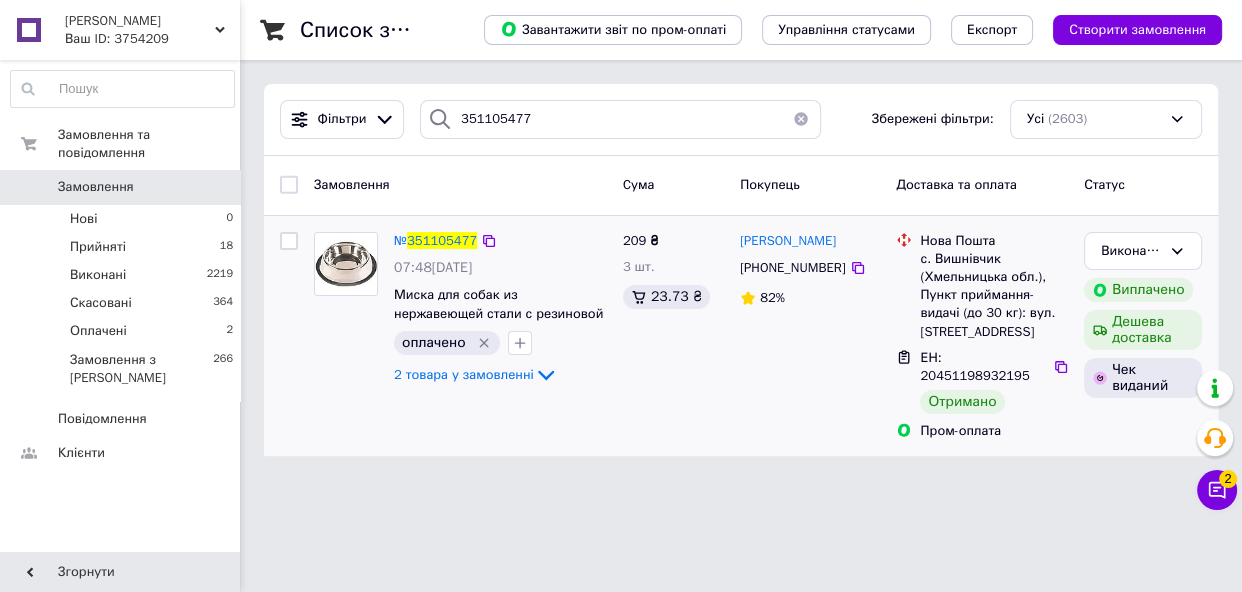 click at bounding box center [801, 119] 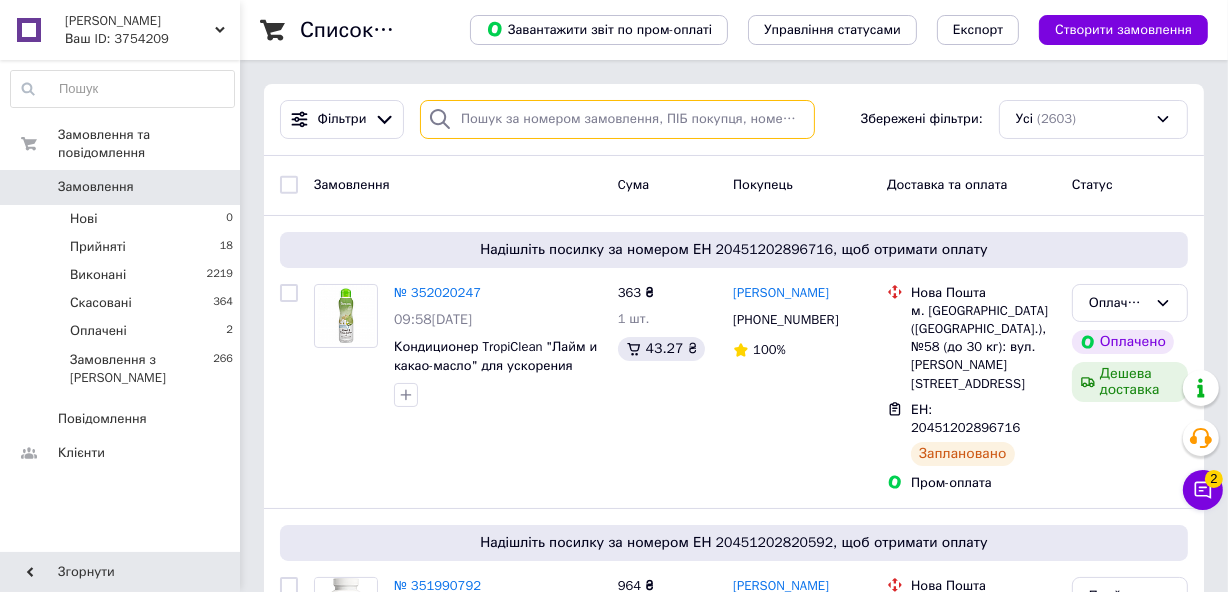click at bounding box center [617, 119] 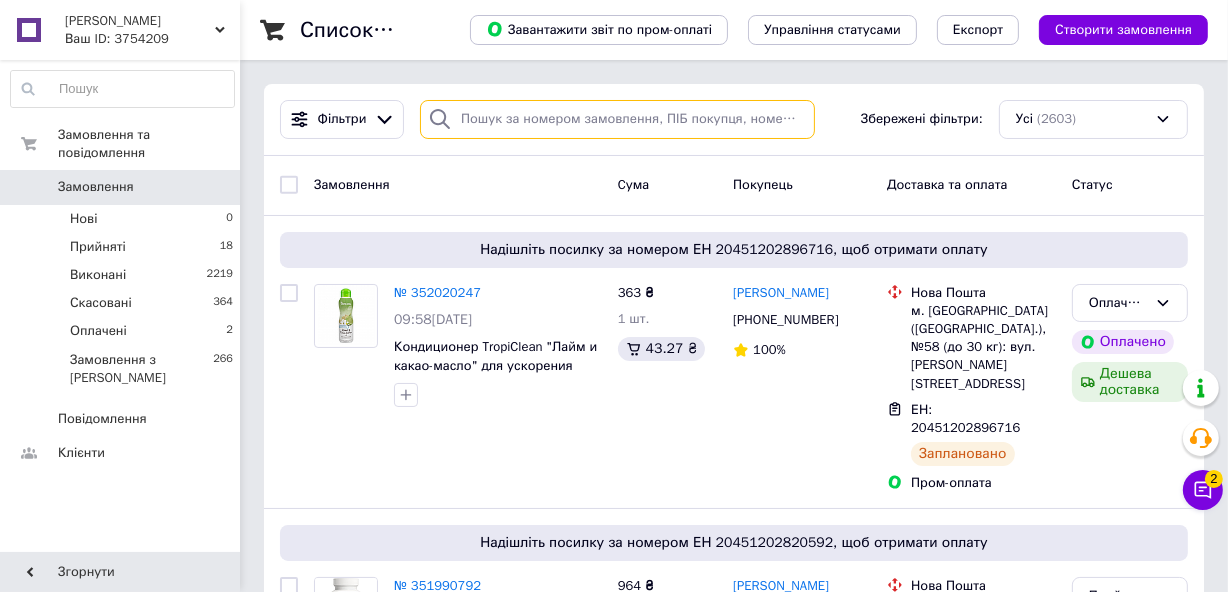 paste on "351537802" 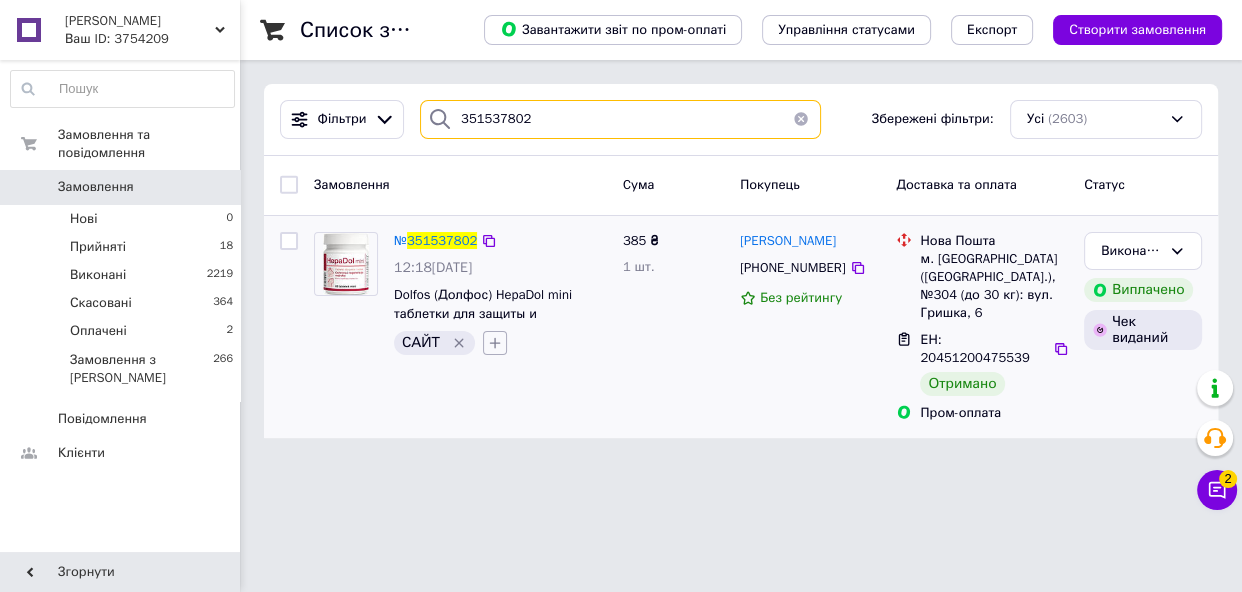type on "351537802" 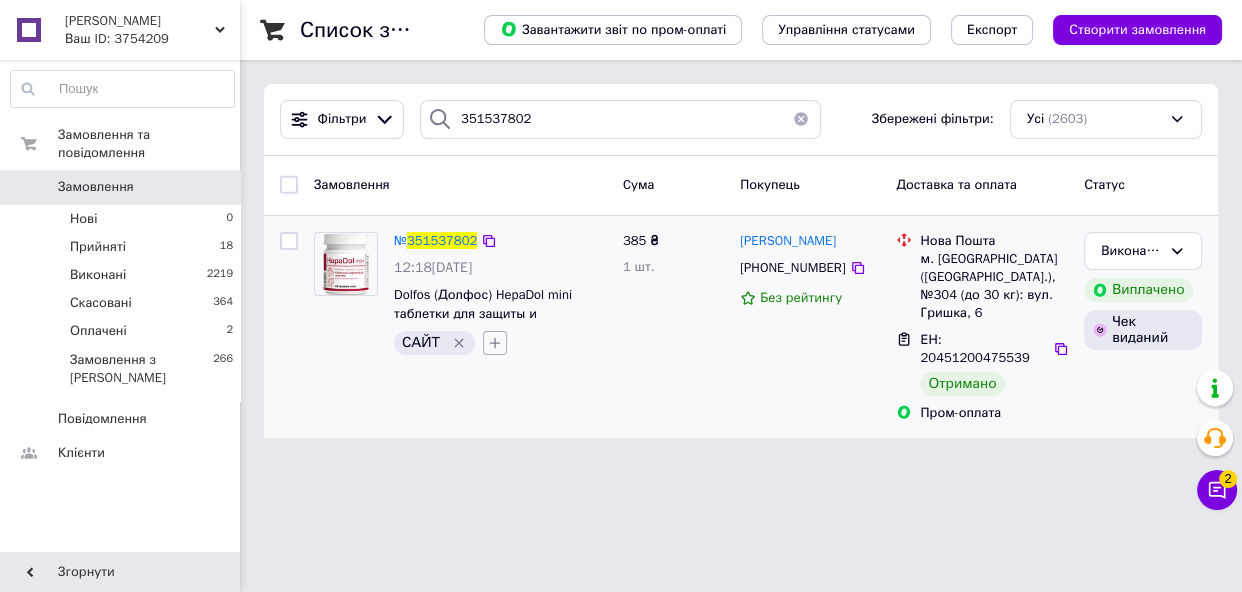 click 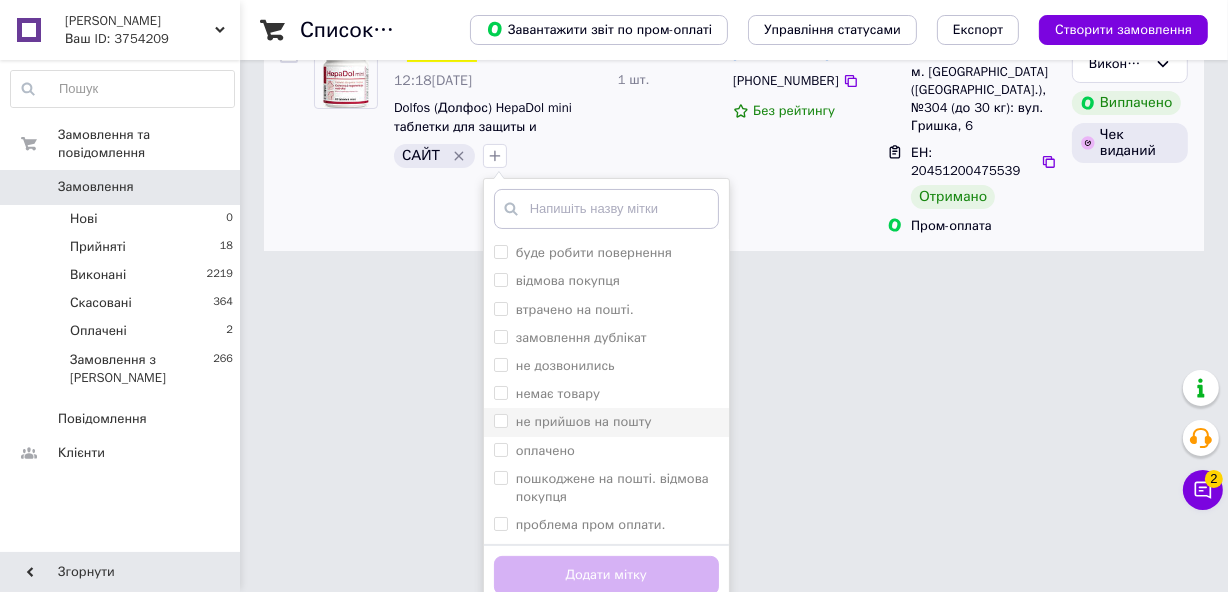 scroll, scrollTop: 200, scrollLeft: 0, axis: vertical 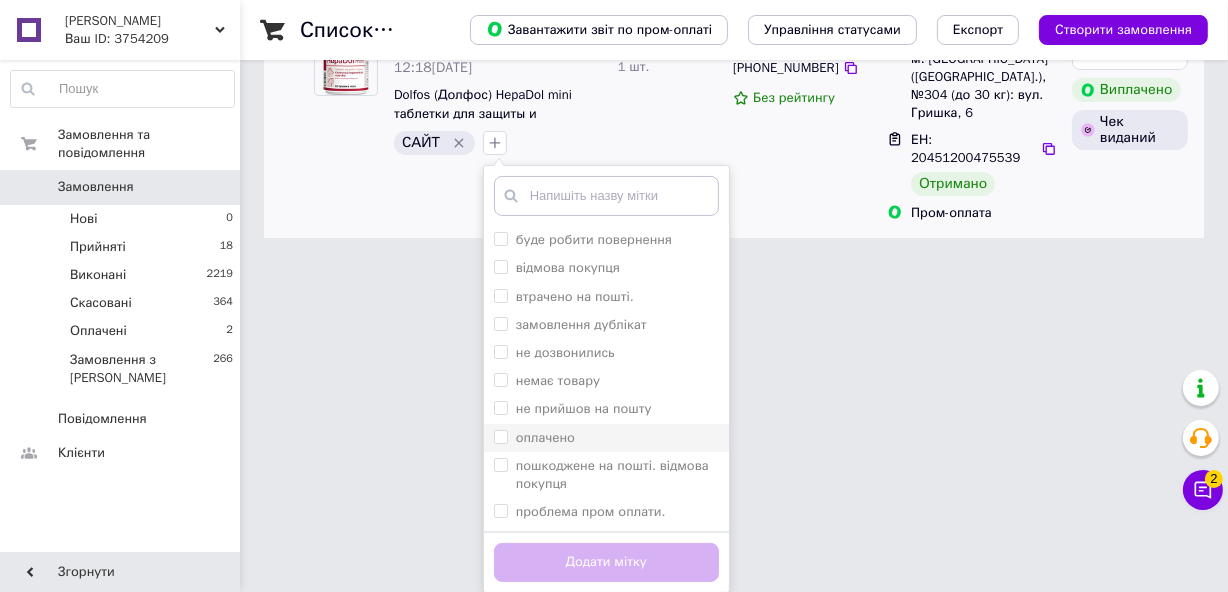 click on "оплачено" at bounding box center [500, 436] 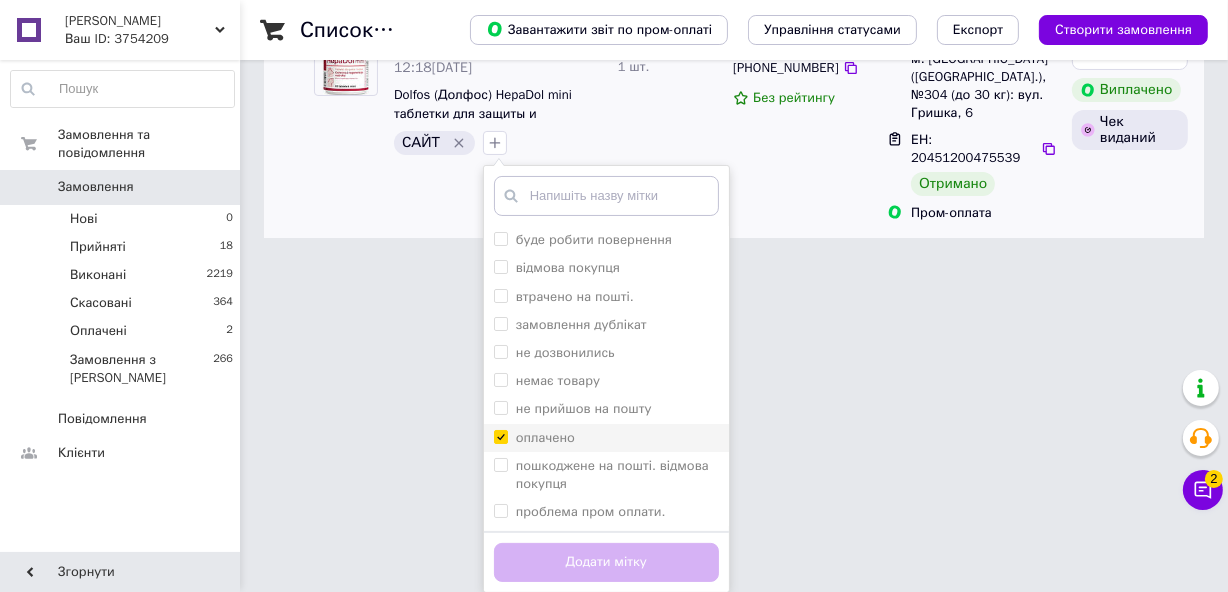 checkbox on "true" 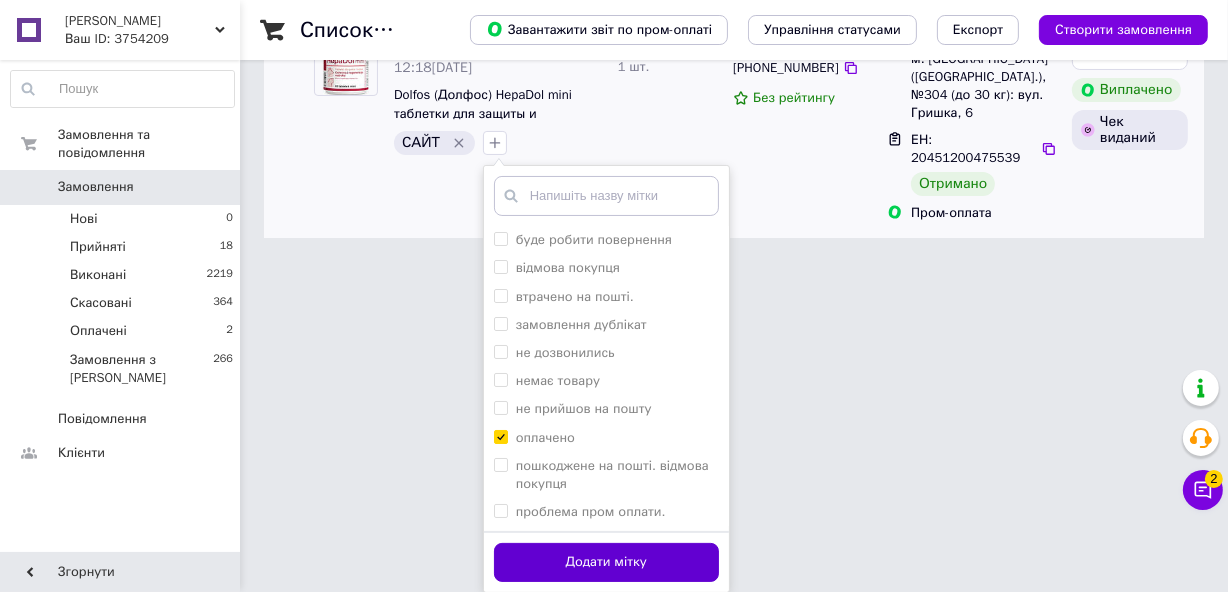 click on "Додати мітку" at bounding box center [606, 562] 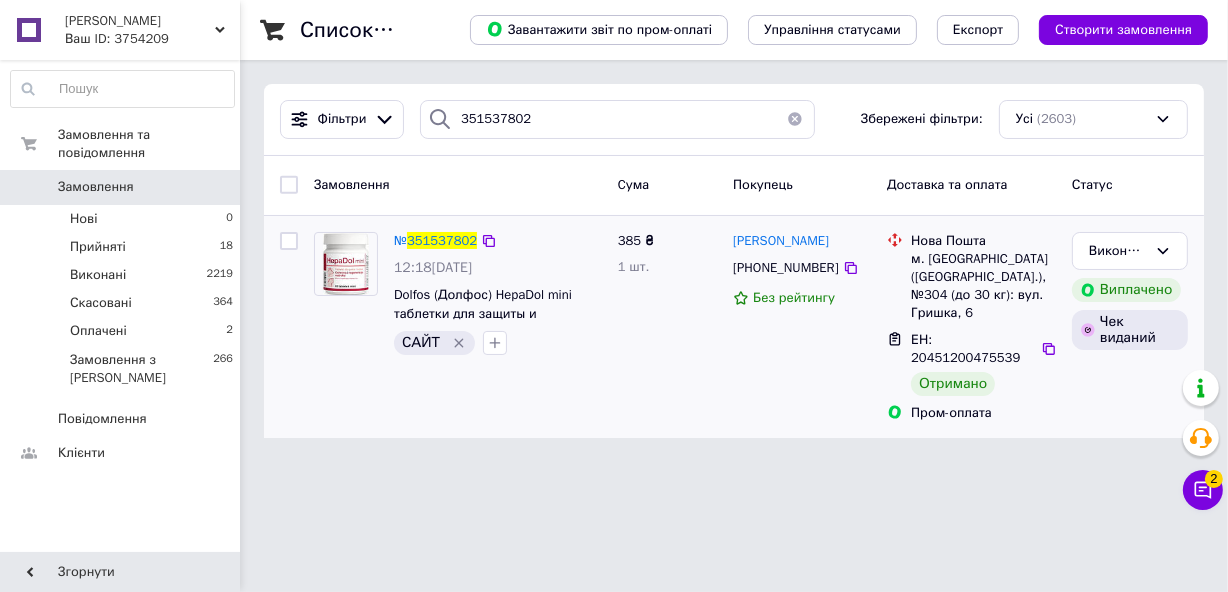 scroll, scrollTop: 0, scrollLeft: 0, axis: both 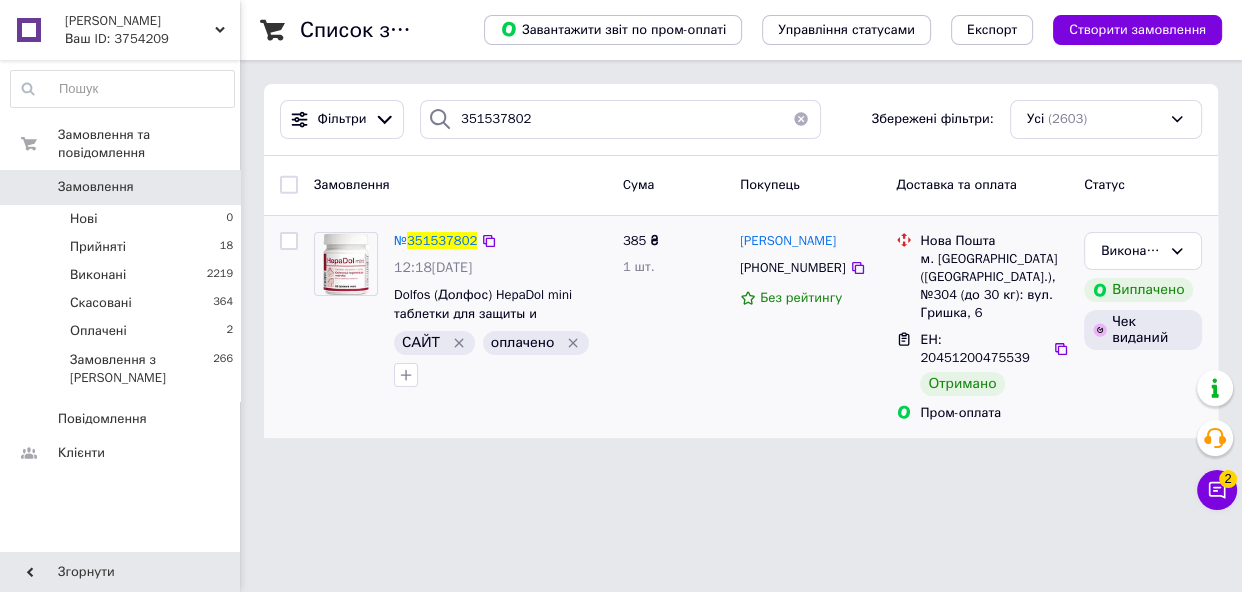 click at bounding box center (801, 119) 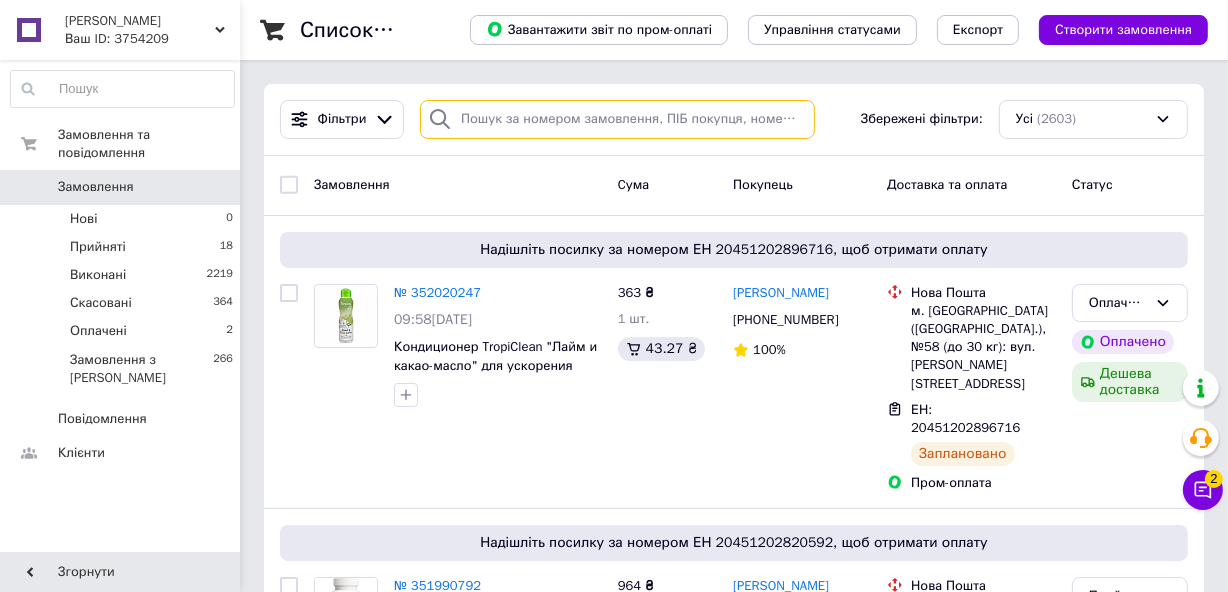 click at bounding box center [617, 119] 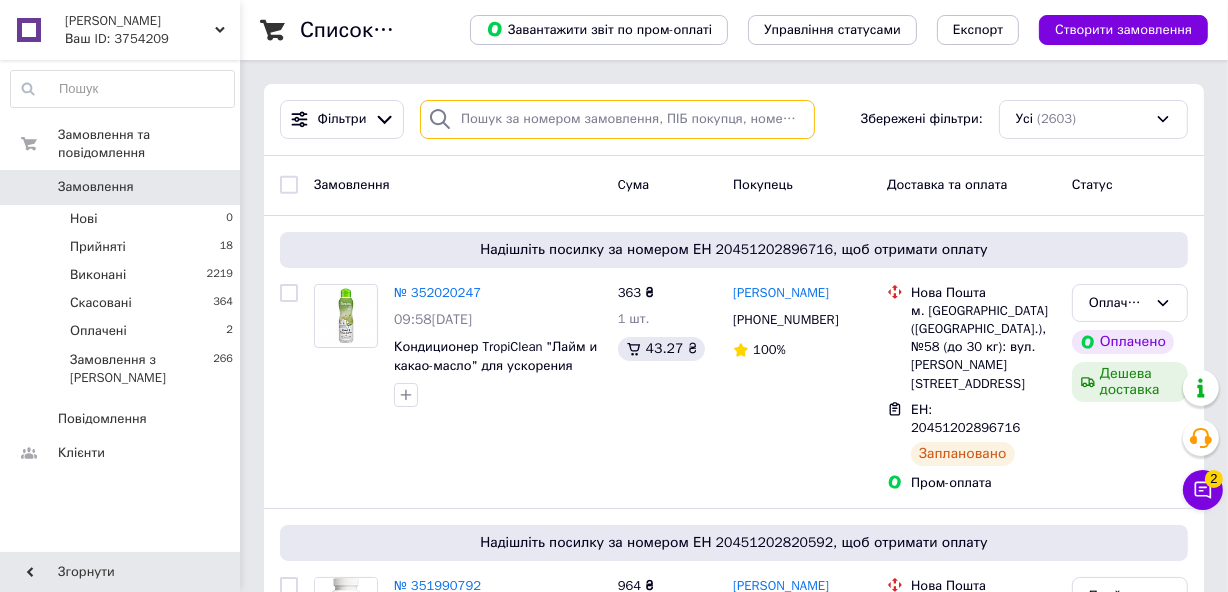 paste on "351473754" 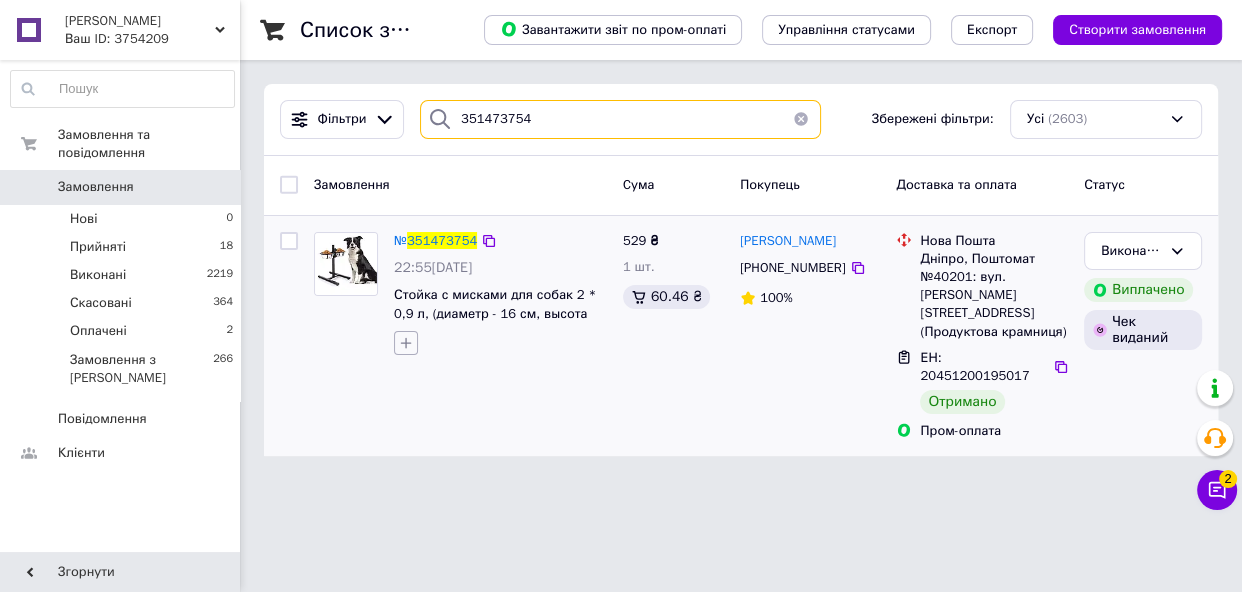 type on "351473754" 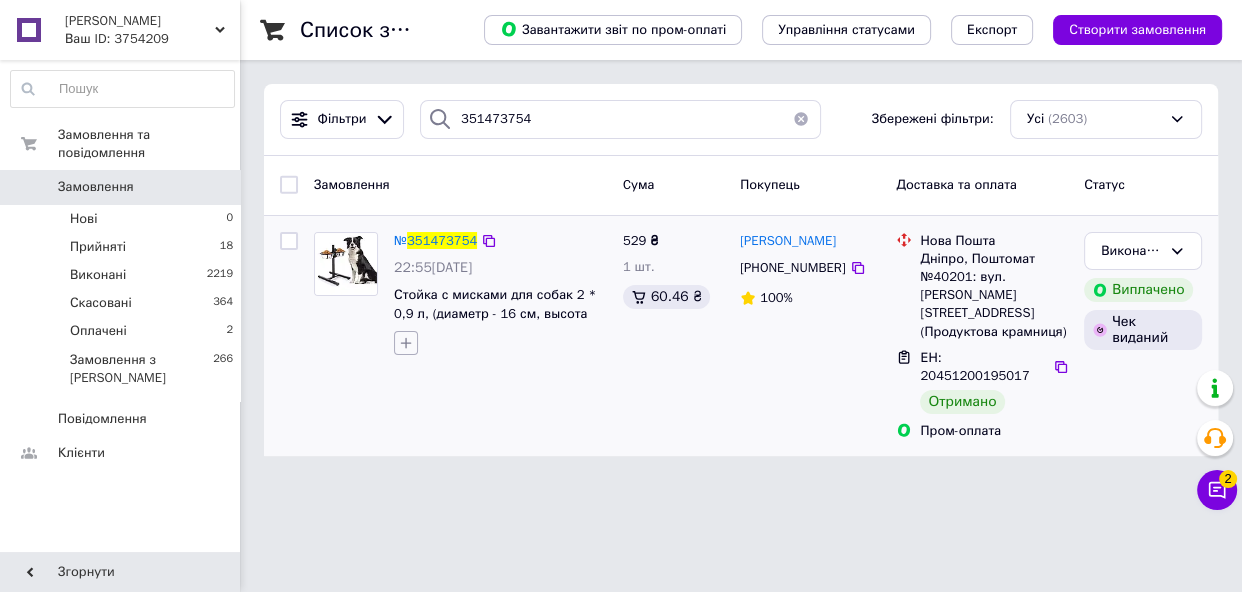click 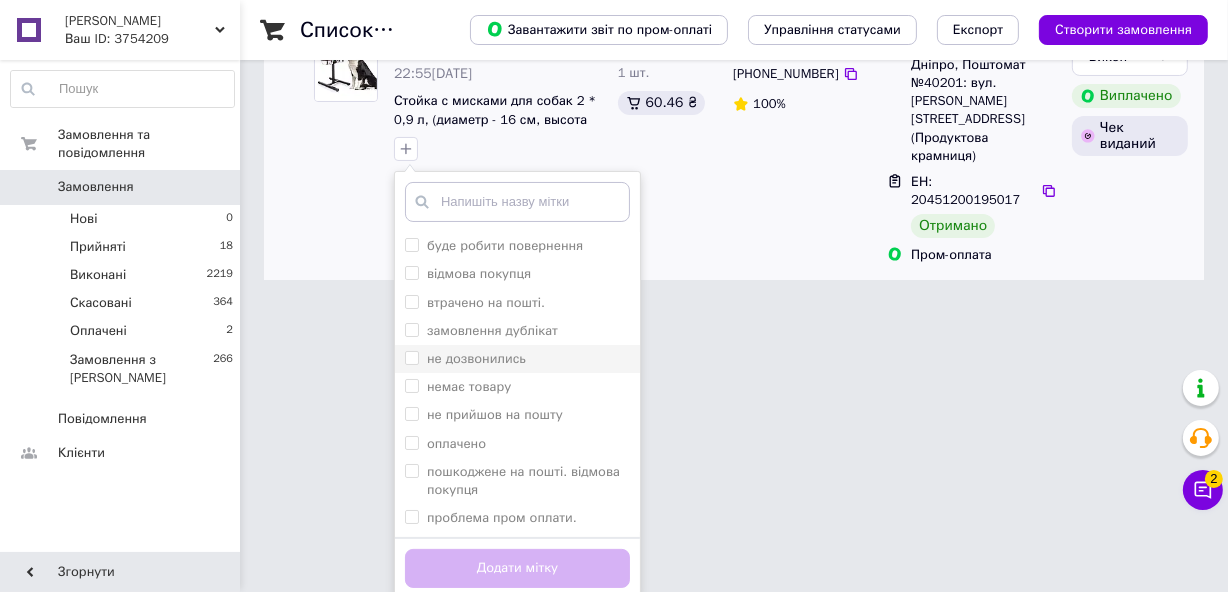 scroll, scrollTop: 200, scrollLeft: 0, axis: vertical 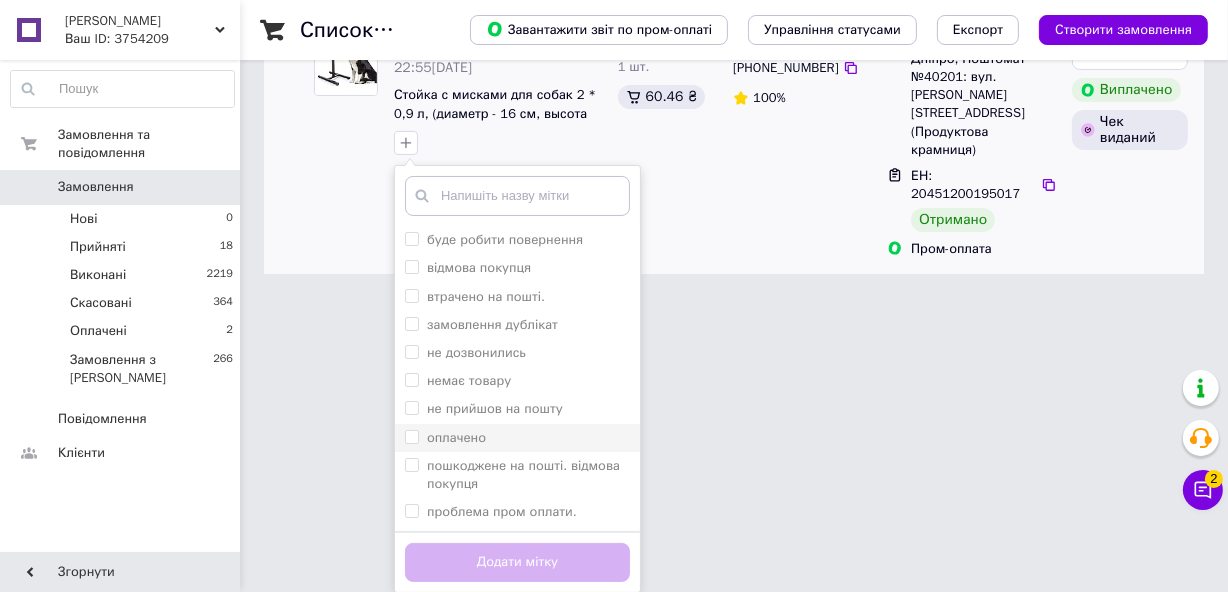 click on "оплачено" at bounding box center (411, 436) 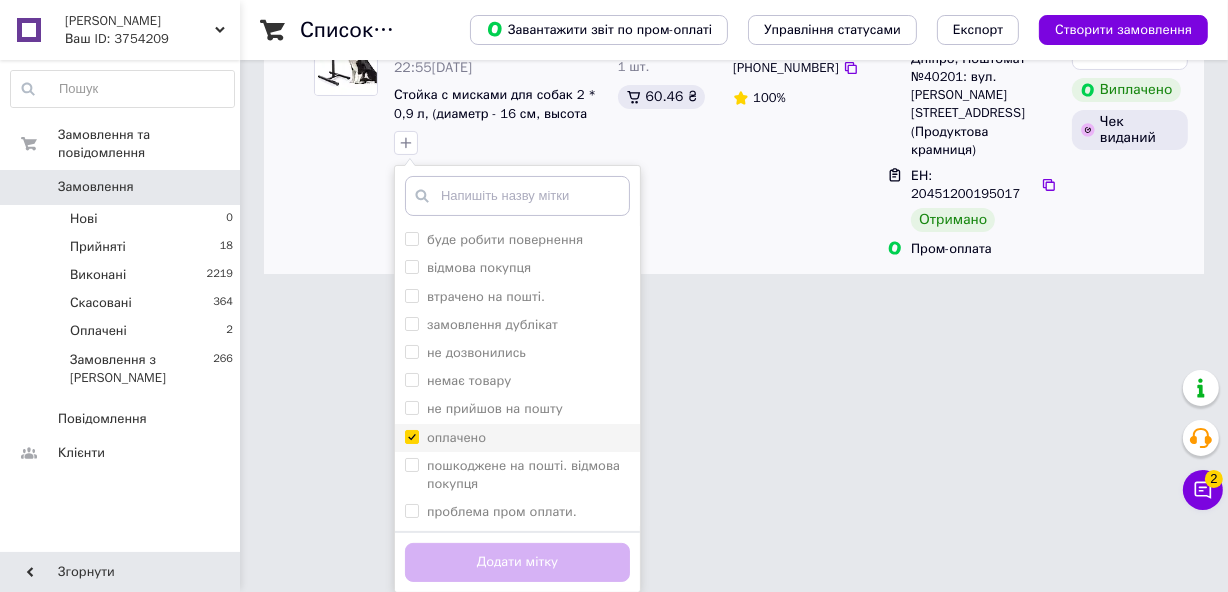 checkbox on "true" 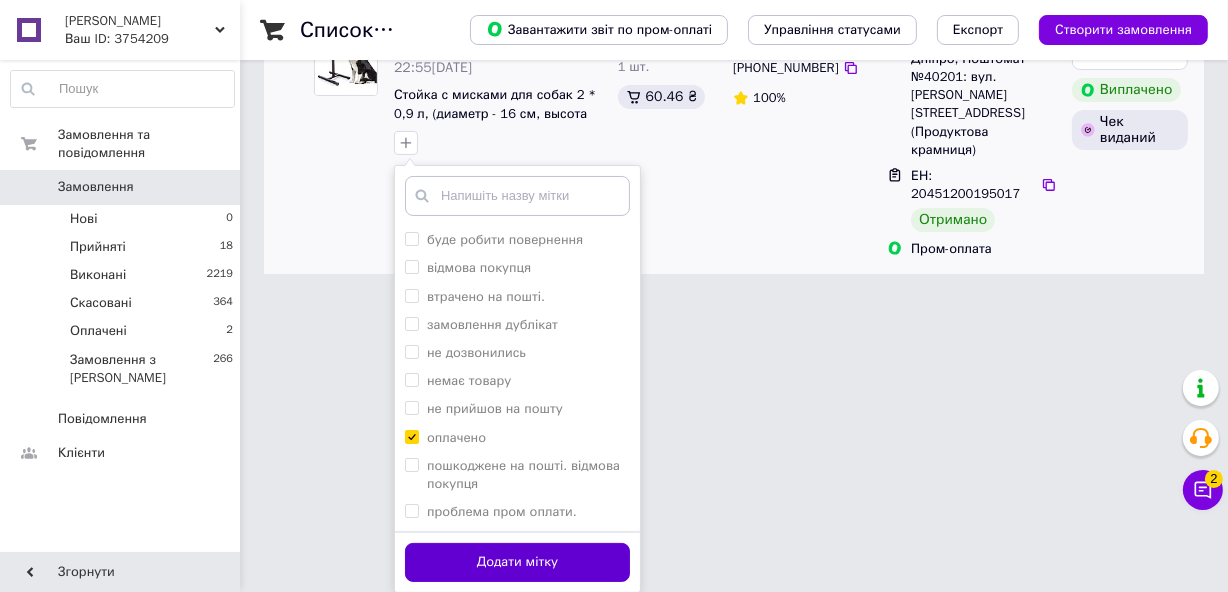 click on "Додати мітку" at bounding box center (517, 562) 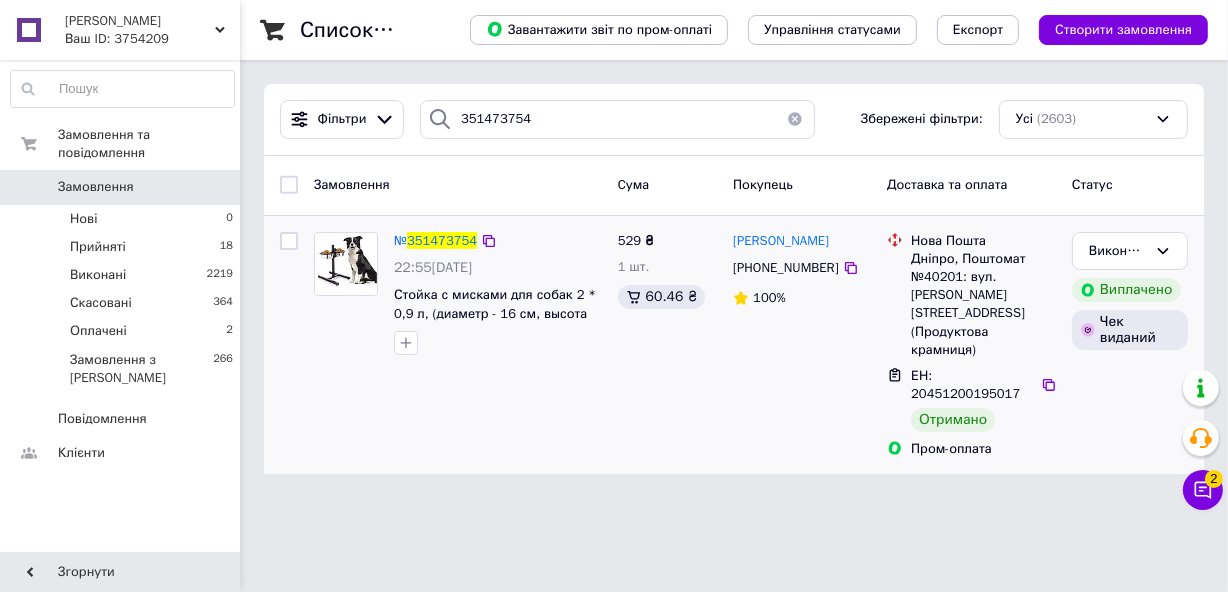 scroll, scrollTop: 0, scrollLeft: 0, axis: both 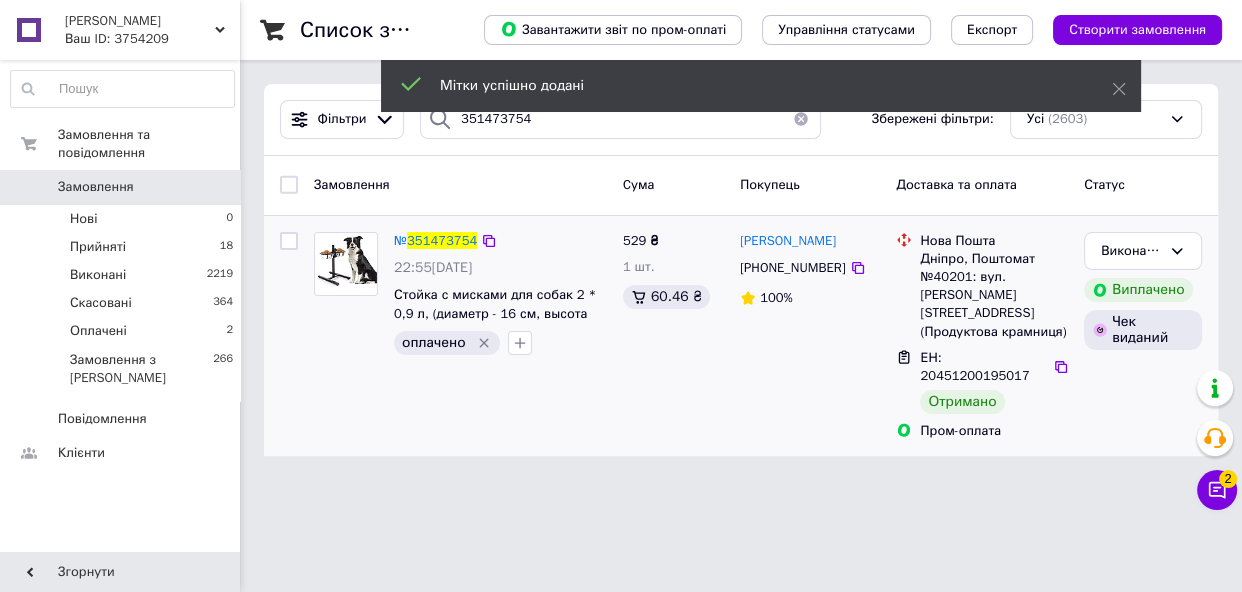 click on "Мітки успішно додані" at bounding box center (761, 88) 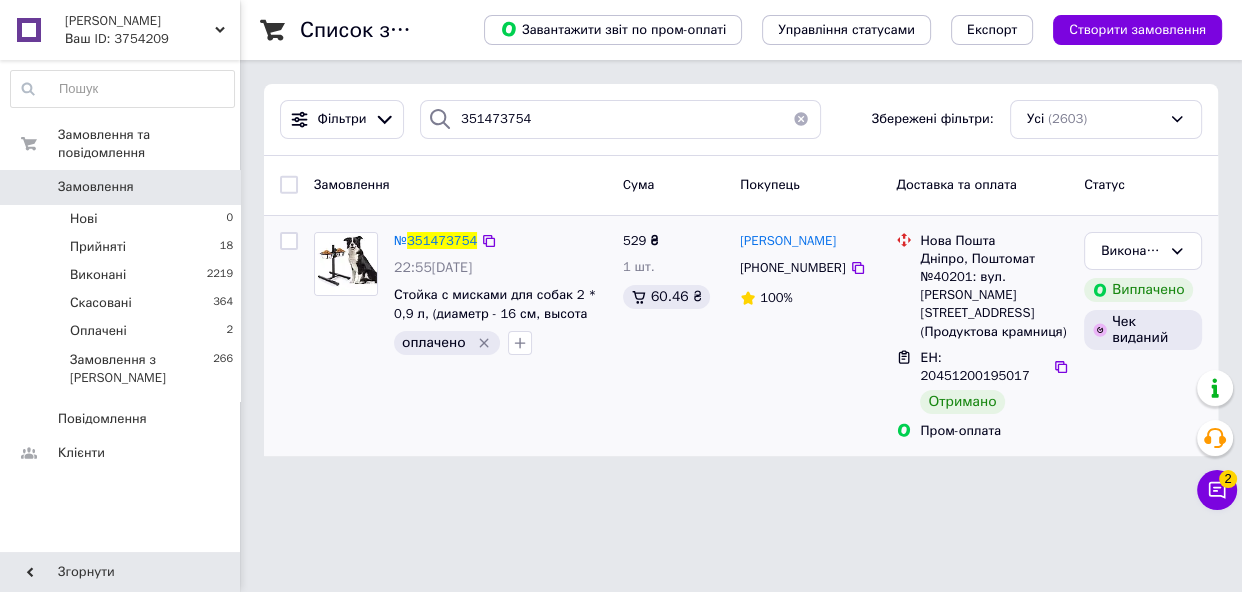 click at bounding box center (801, 119) 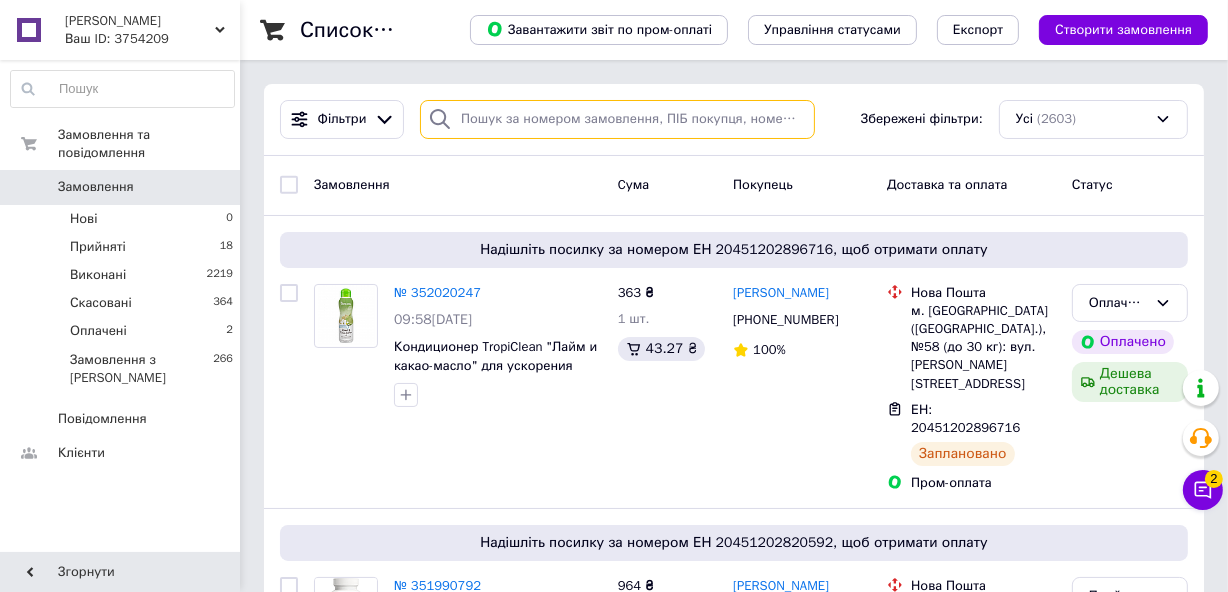 click at bounding box center (617, 119) 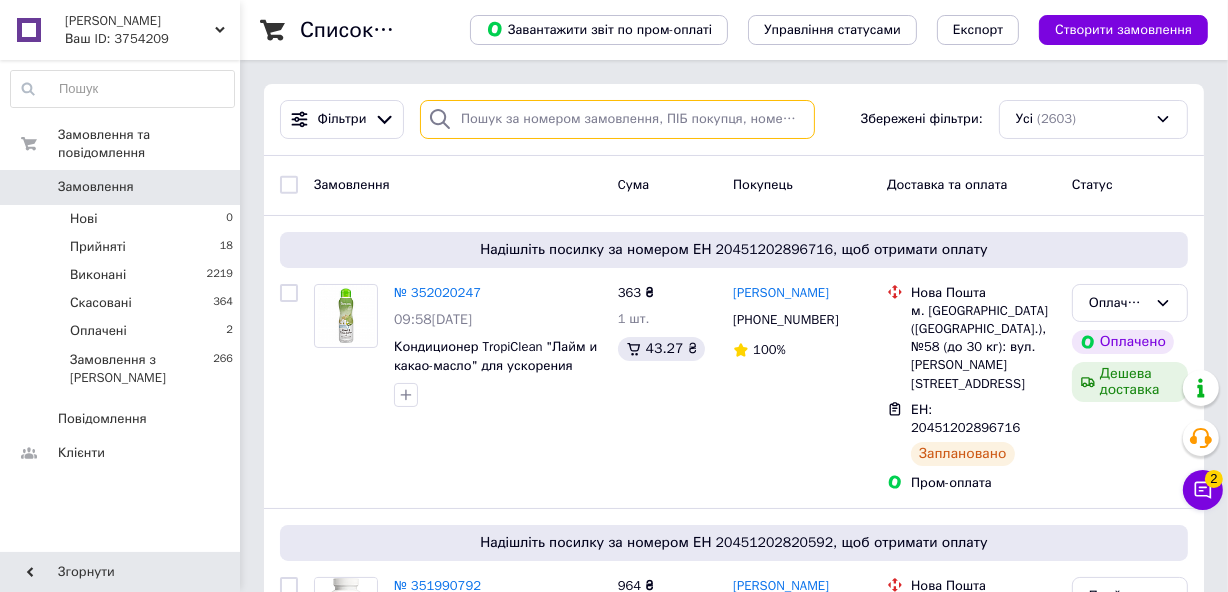 paste on "351404530" 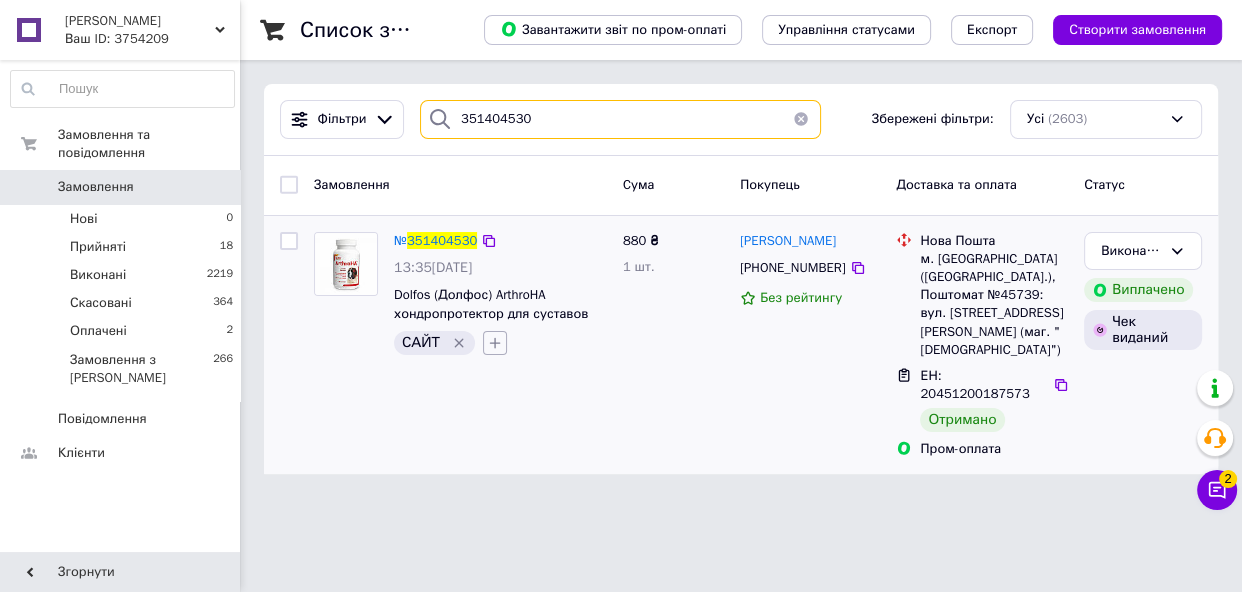 type on "351404530" 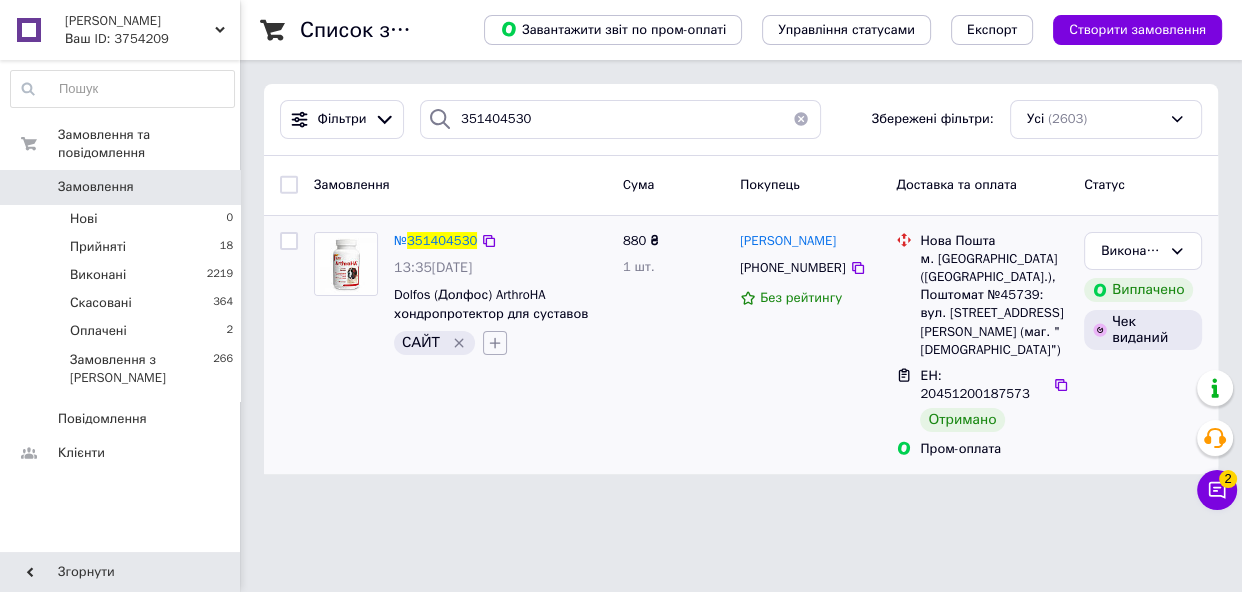 click 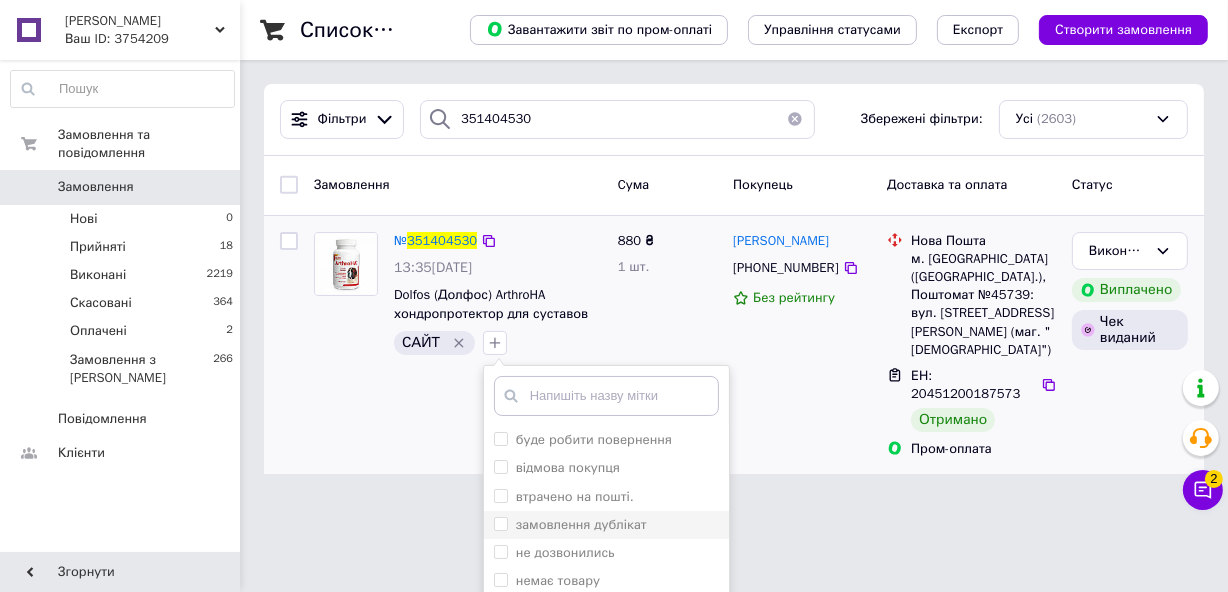 scroll, scrollTop: 90, scrollLeft: 0, axis: vertical 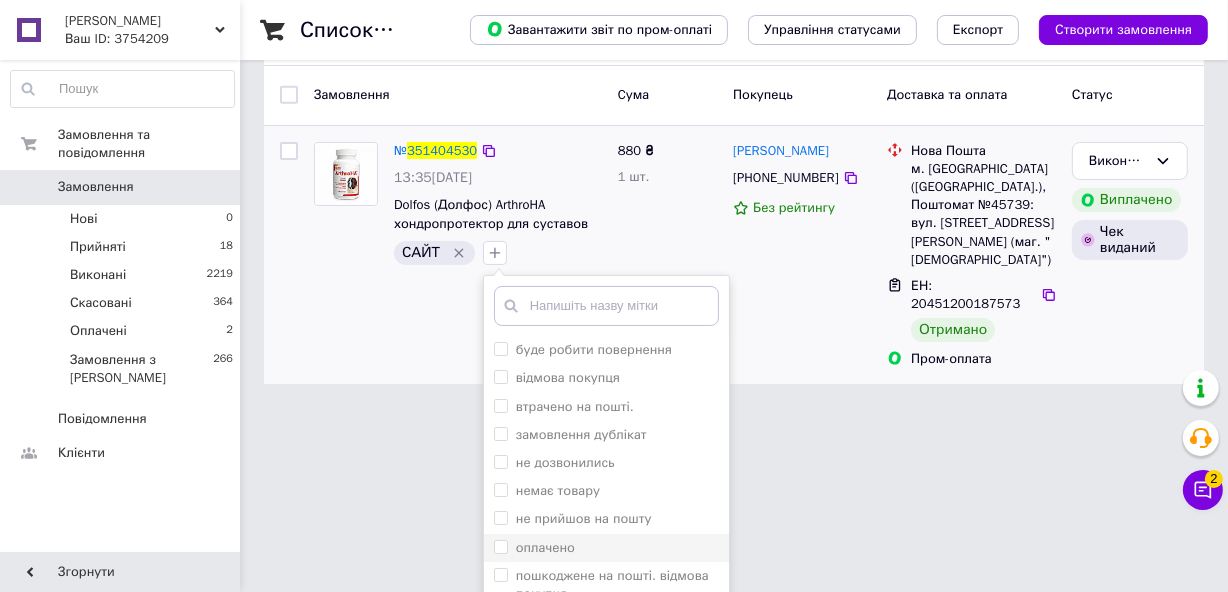 click on "оплачено" at bounding box center (500, 546) 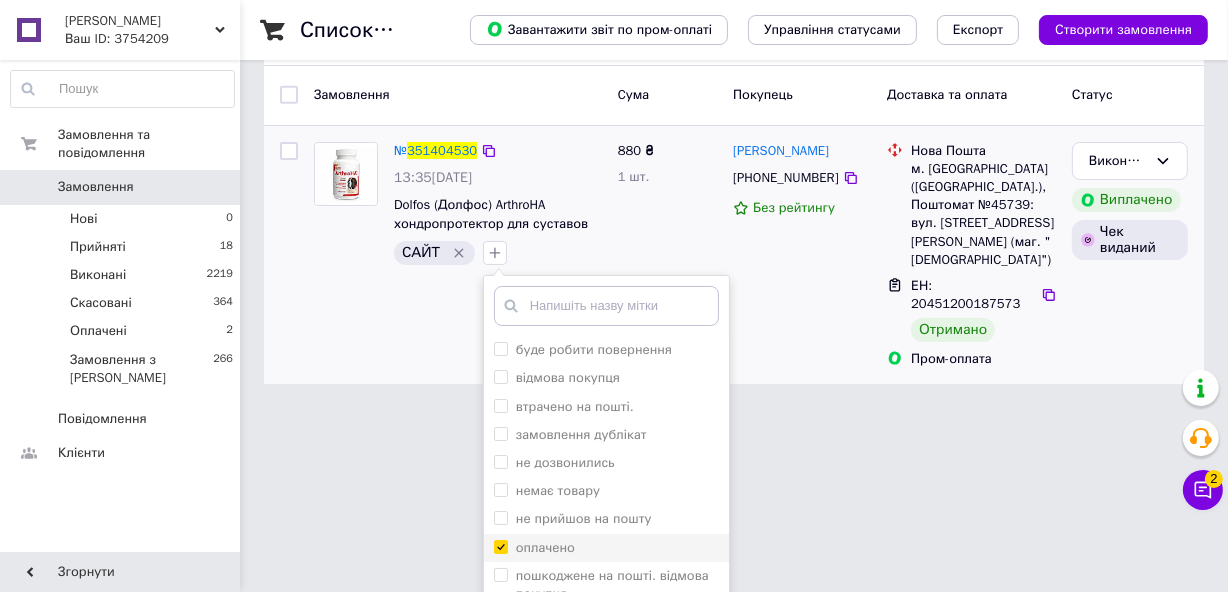 checkbox on "true" 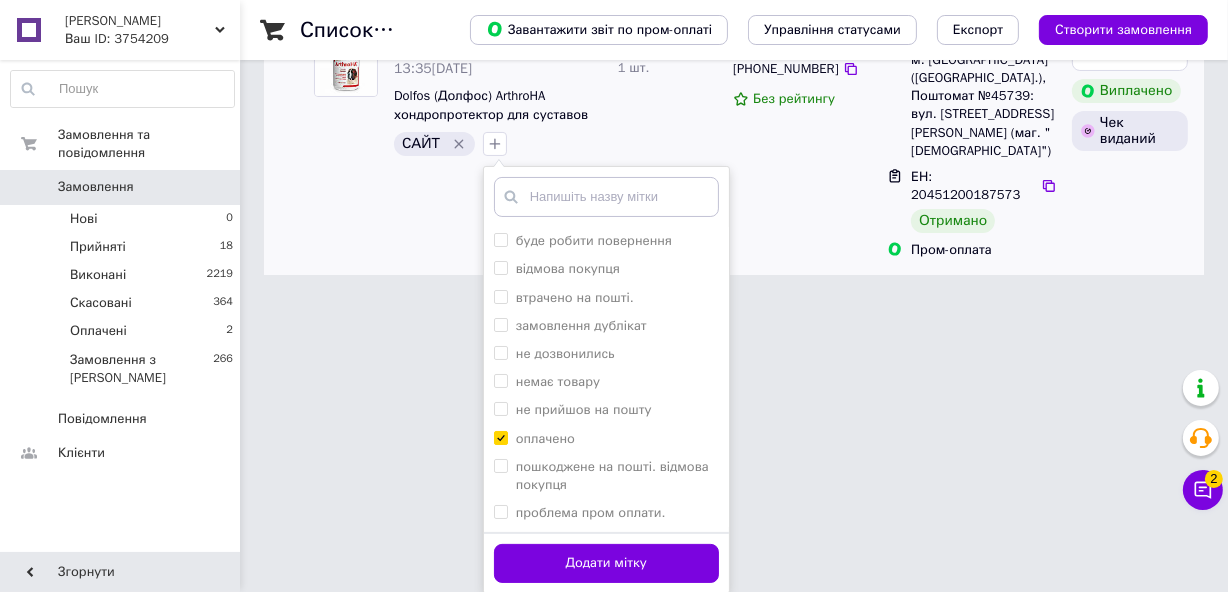 scroll, scrollTop: 200, scrollLeft: 0, axis: vertical 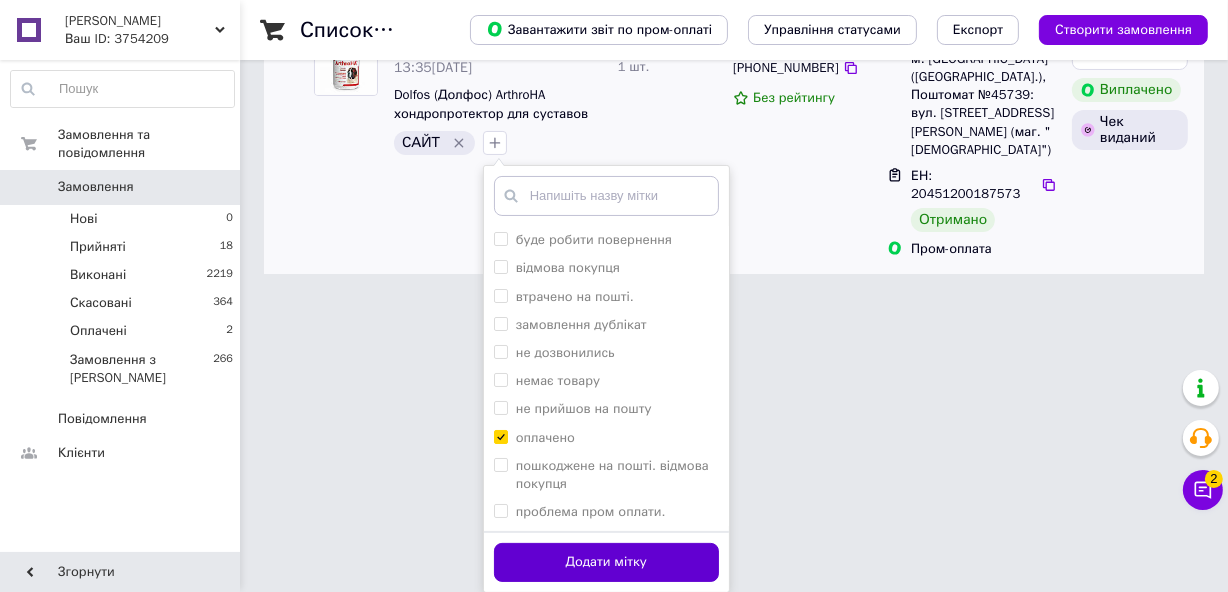 click on "Додати мітку" at bounding box center (606, 562) 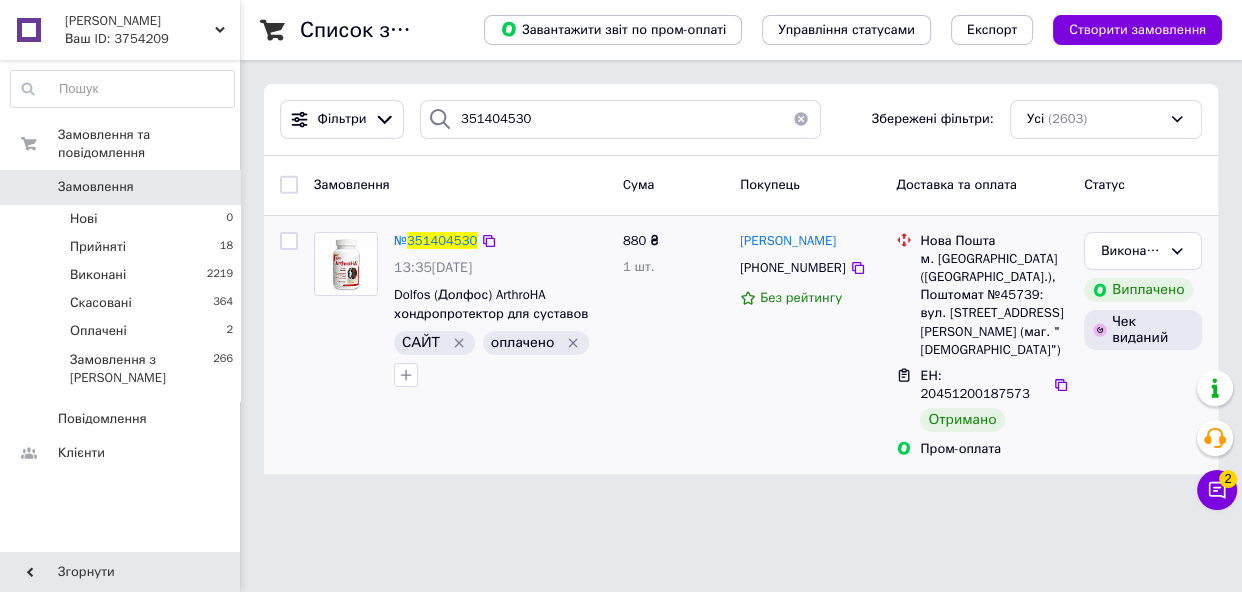 click at bounding box center [801, 119] 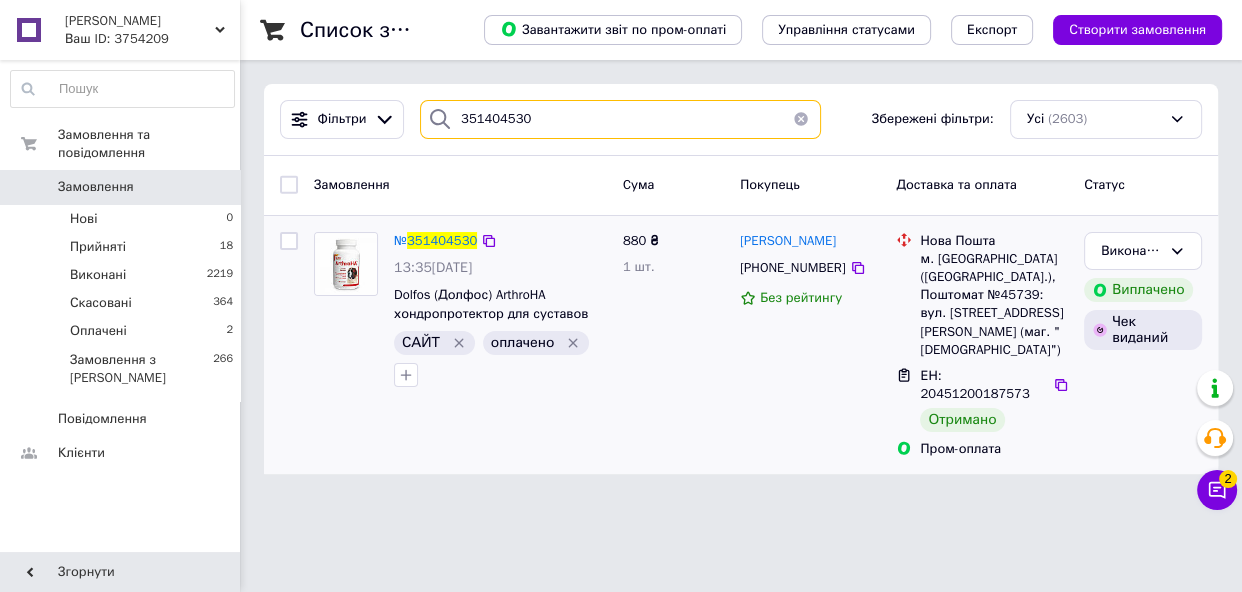 type 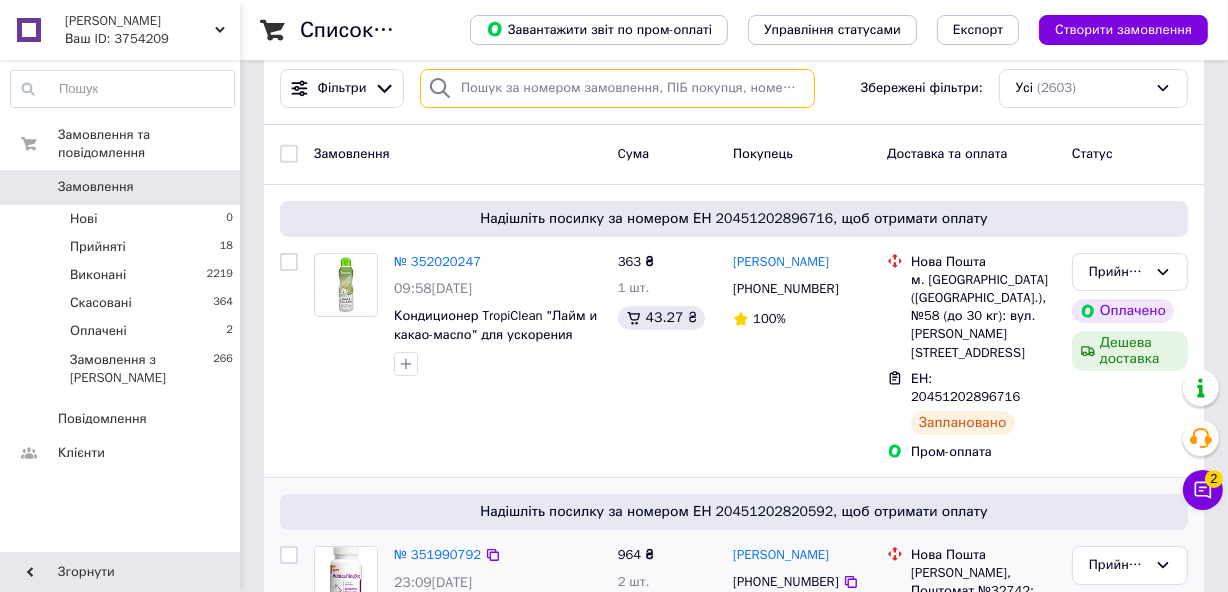 scroll, scrollTop: 0, scrollLeft: 0, axis: both 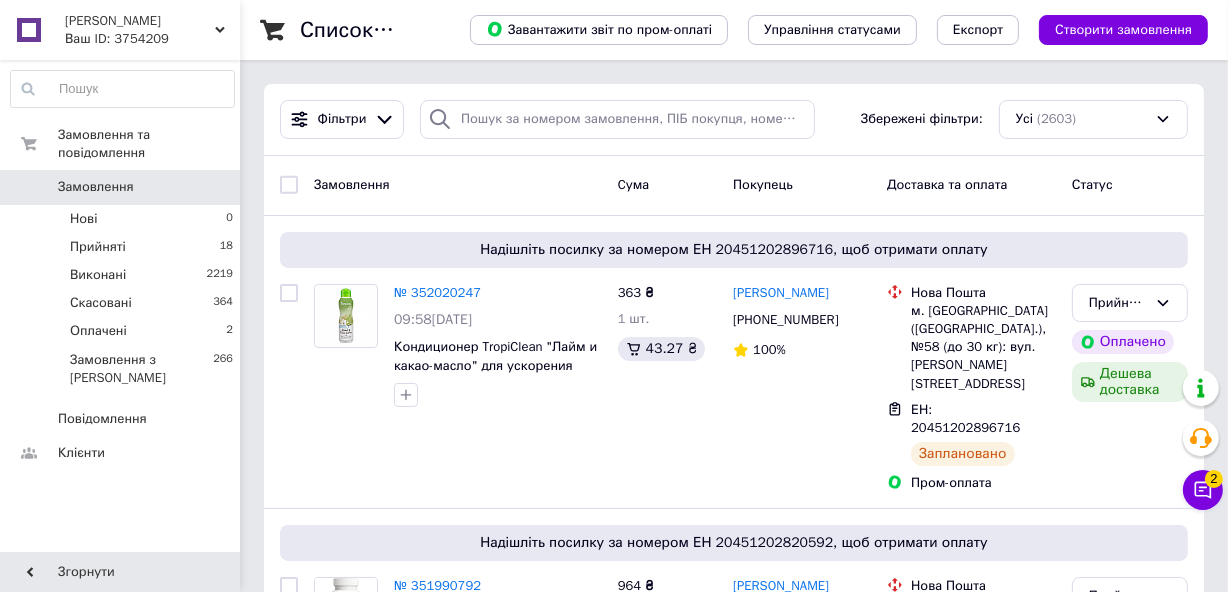 click on "Замовлення та повідомлення Замовлення 0 Нові 0 Прийняті 18 Виконані 2219 Скасовані 364 Оплачені 2 Замовлення з Розетки 266 Повідомлення 0 Клієнти" at bounding box center [122, 308] 